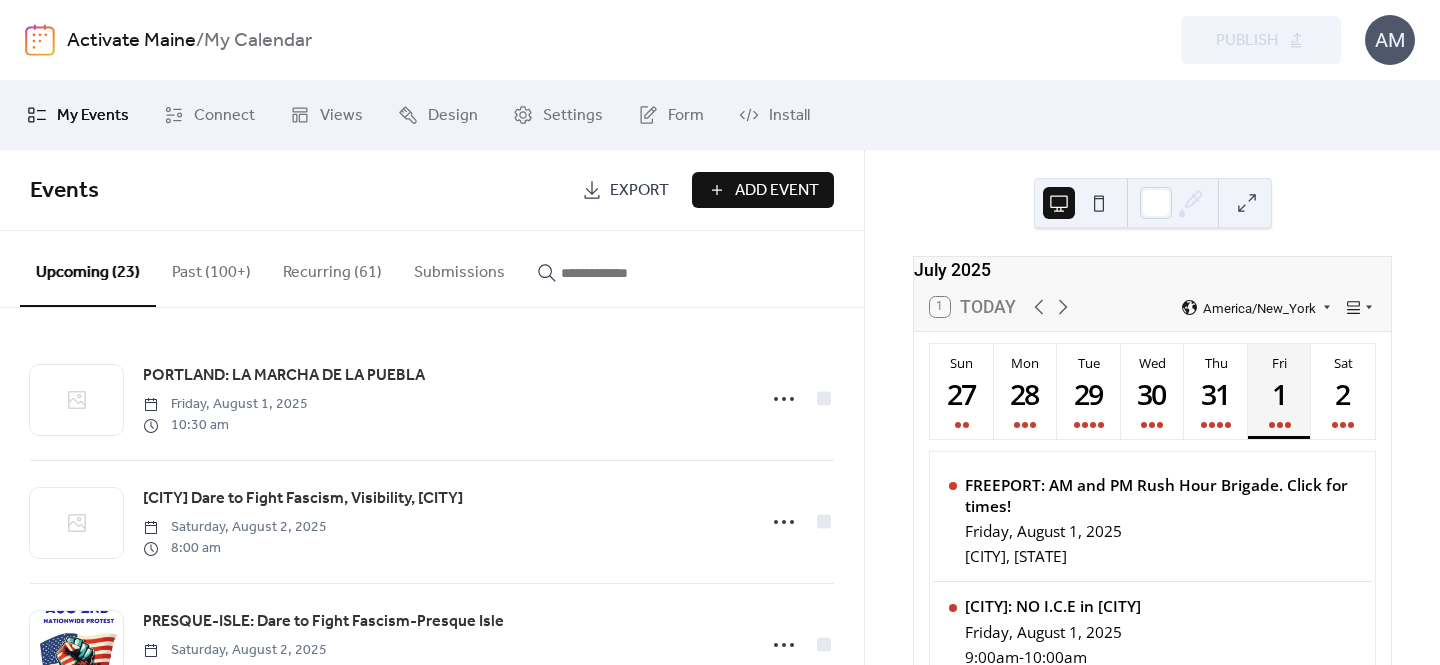 scroll, scrollTop: 0, scrollLeft: 0, axis: both 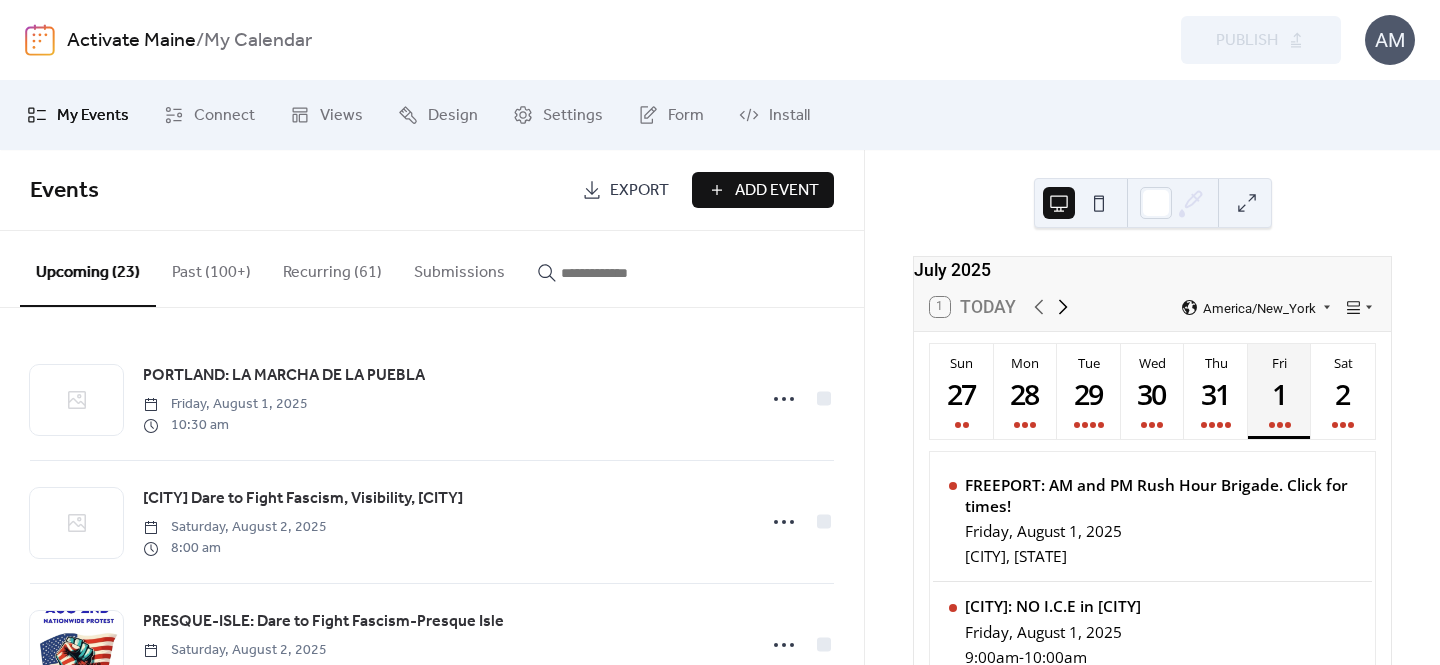 click 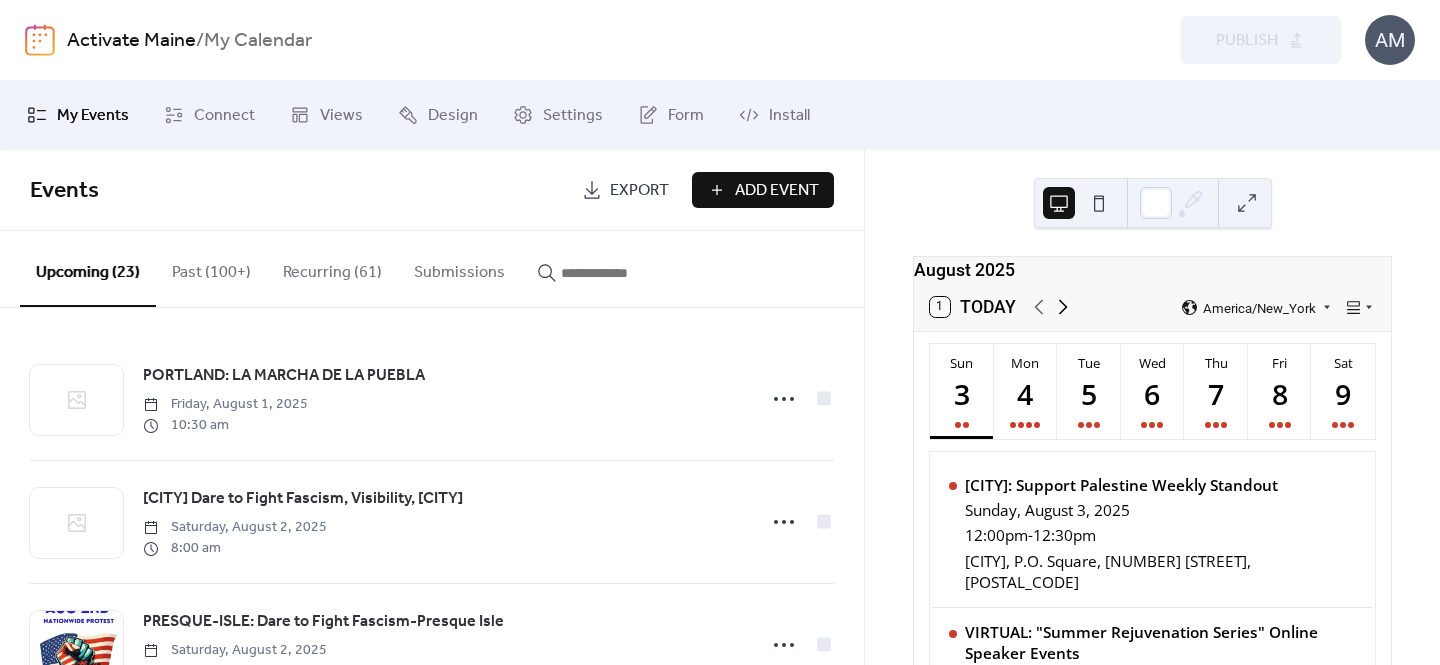 click 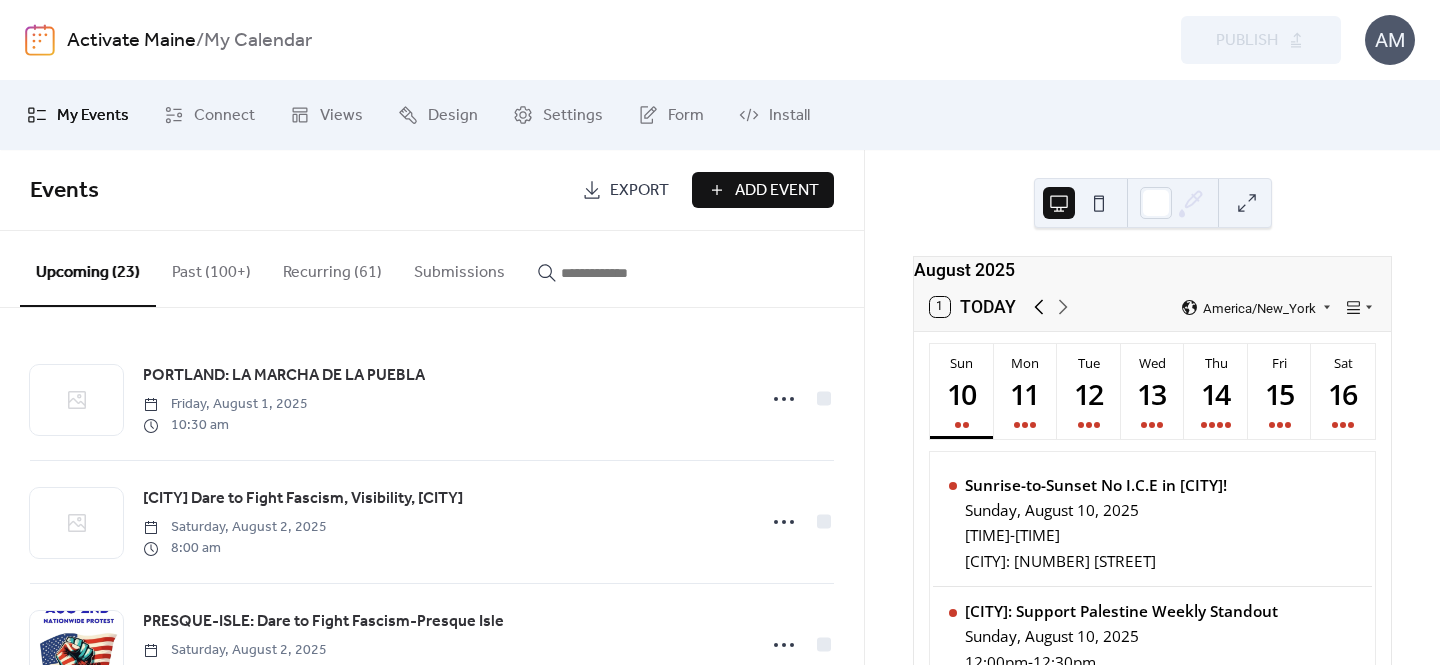 click 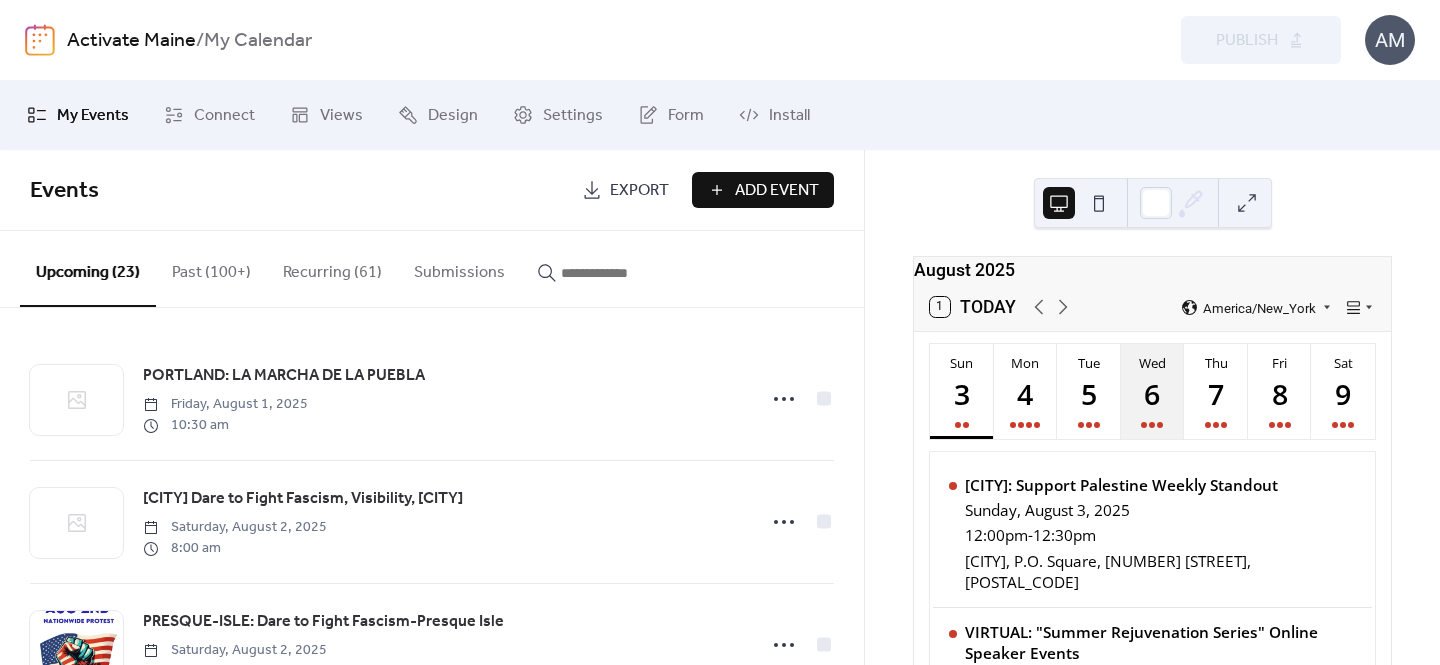 click on "6" at bounding box center [1152, 393] 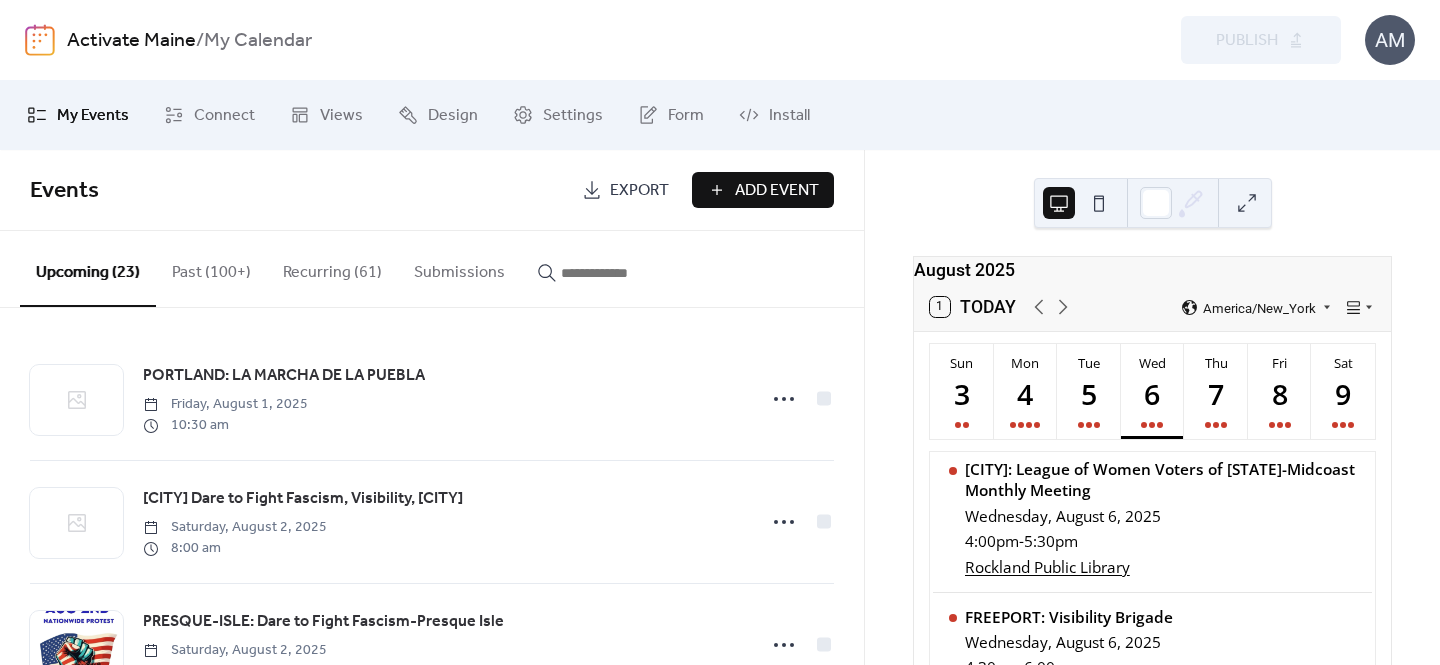 scroll, scrollTop: 1362, scrollLeft: 0, axis: vertical 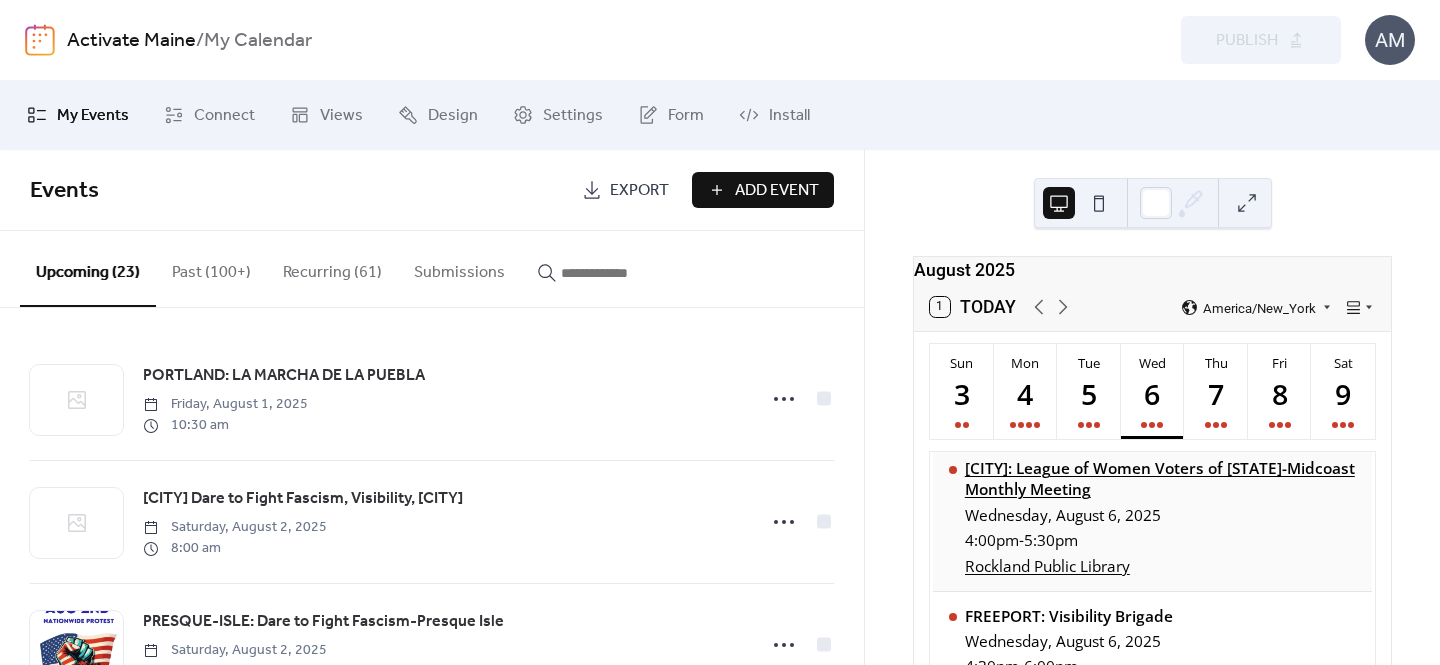 click on "ROCKLAND: League of Women Voters of Maine-Midcoast Monthly Meeting" at bounding box center (1161, 479) 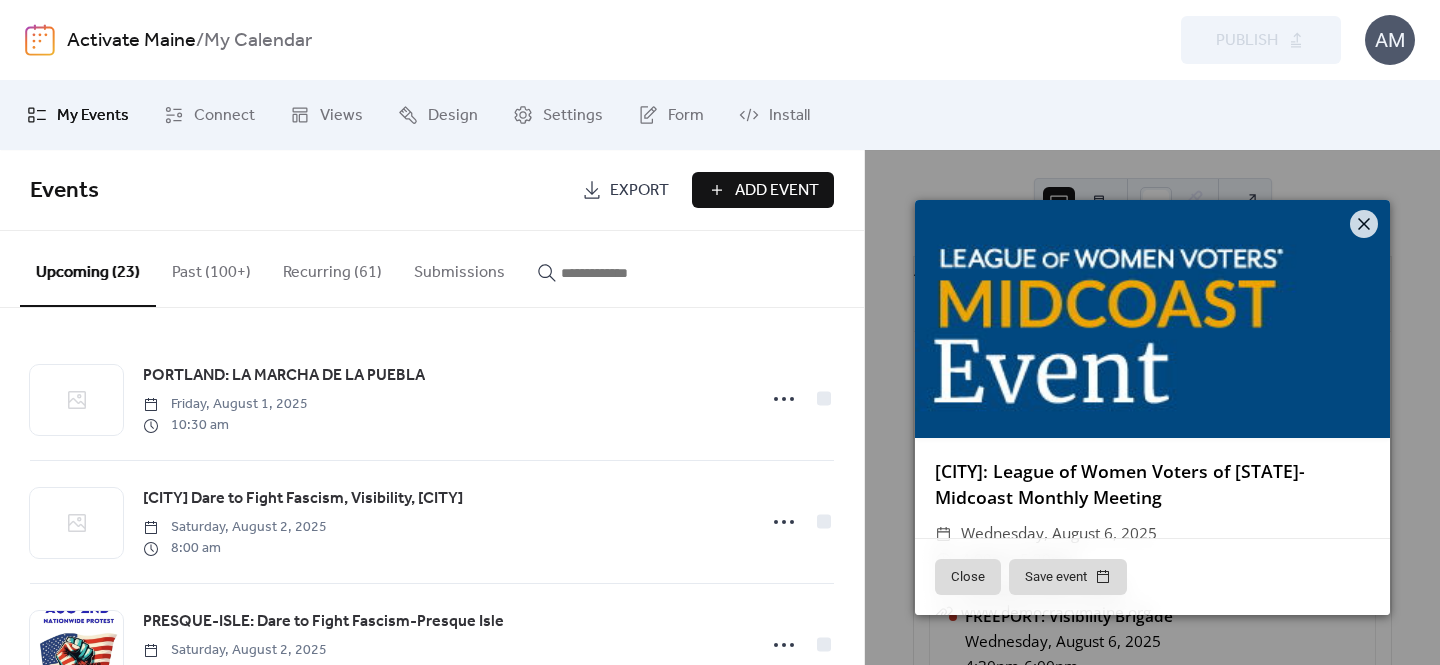 click at bounding box center [1152, 319] 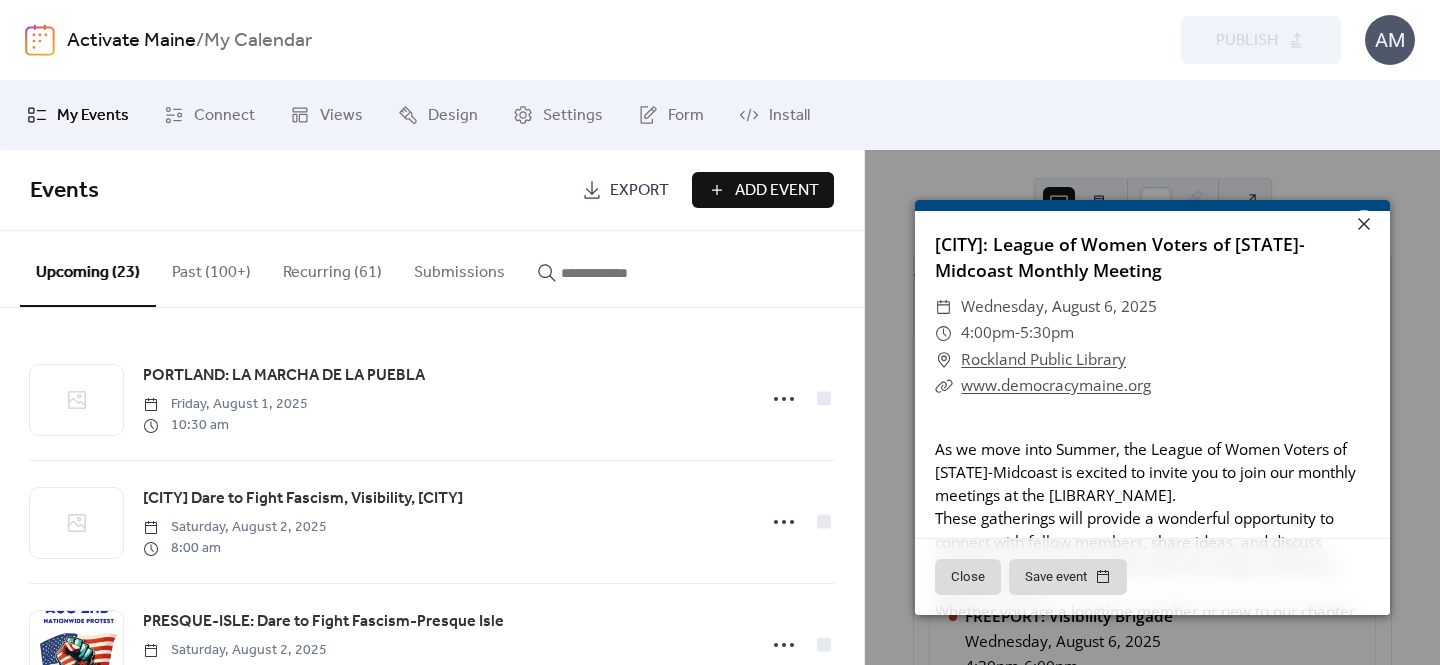 scroll, scrollTop: 231, scrollLeft: 0, axis: vertical 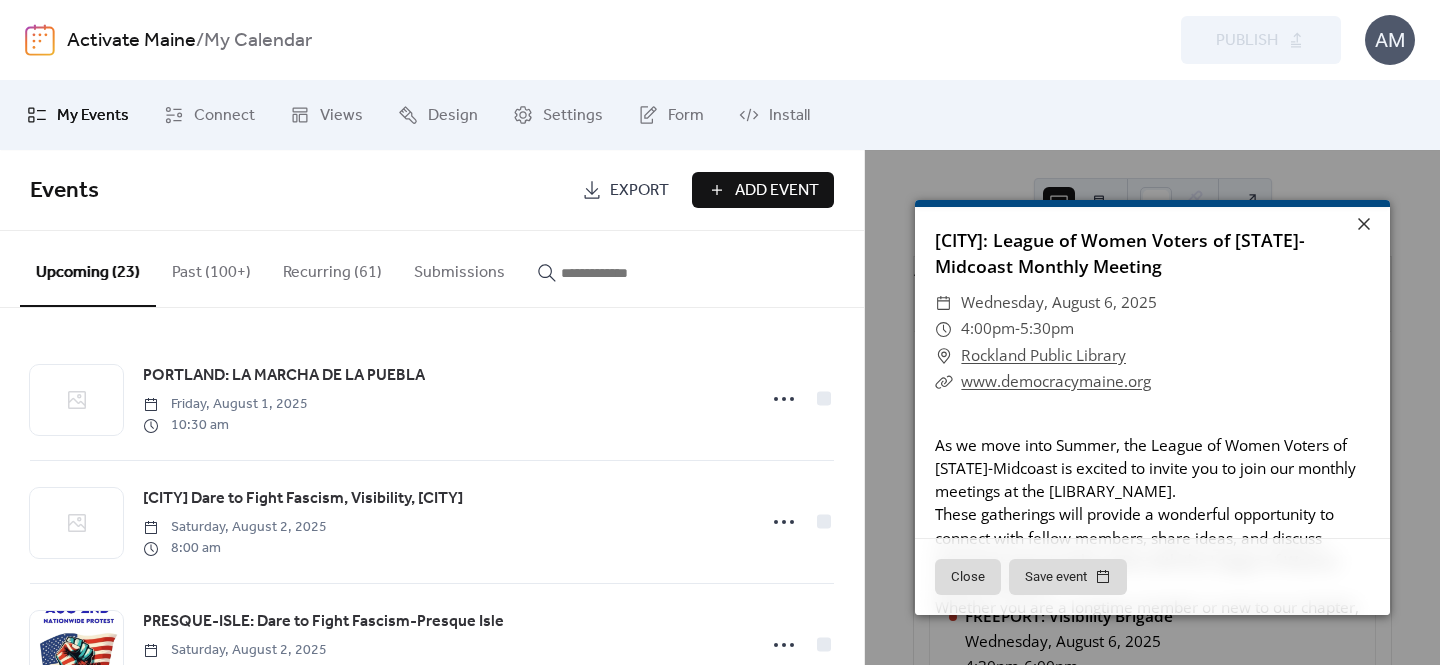 click on "Rockland Public Library" at bounding box center (1043, 356) 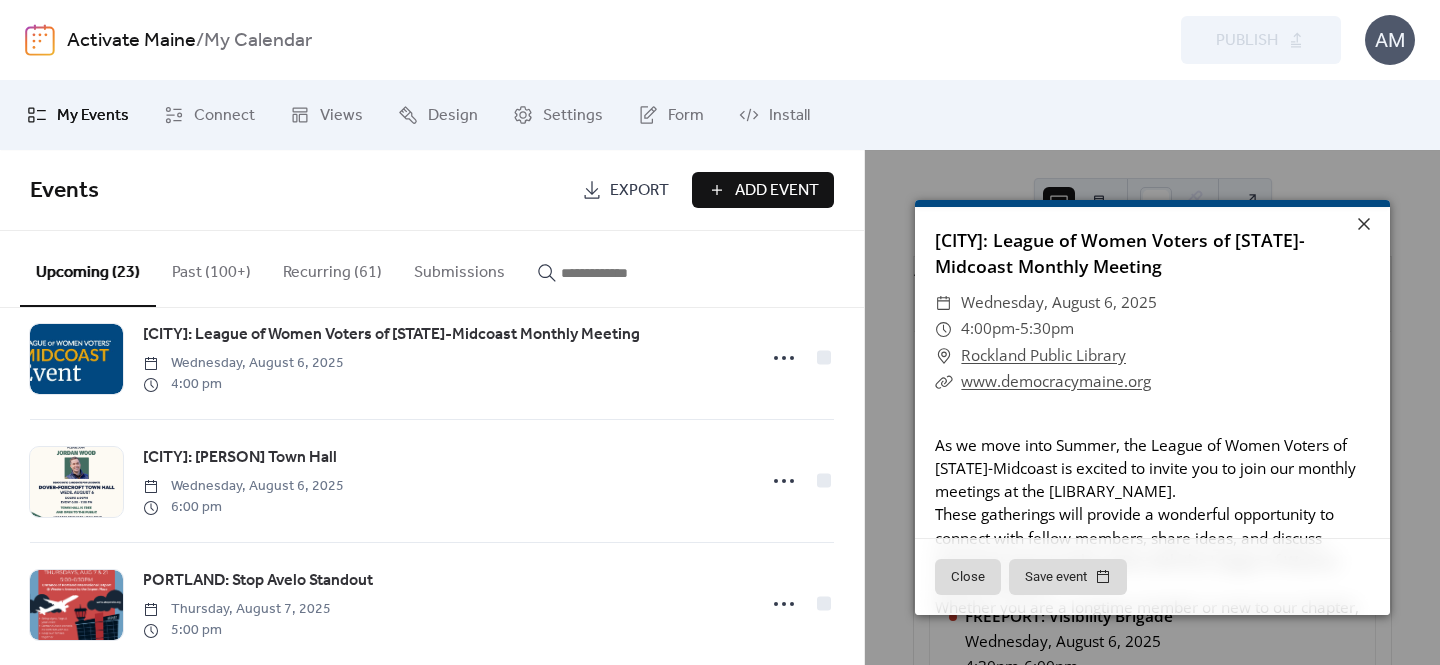 scroll, scrollTop: 1398, scrollLeft: 0, axis: vertical 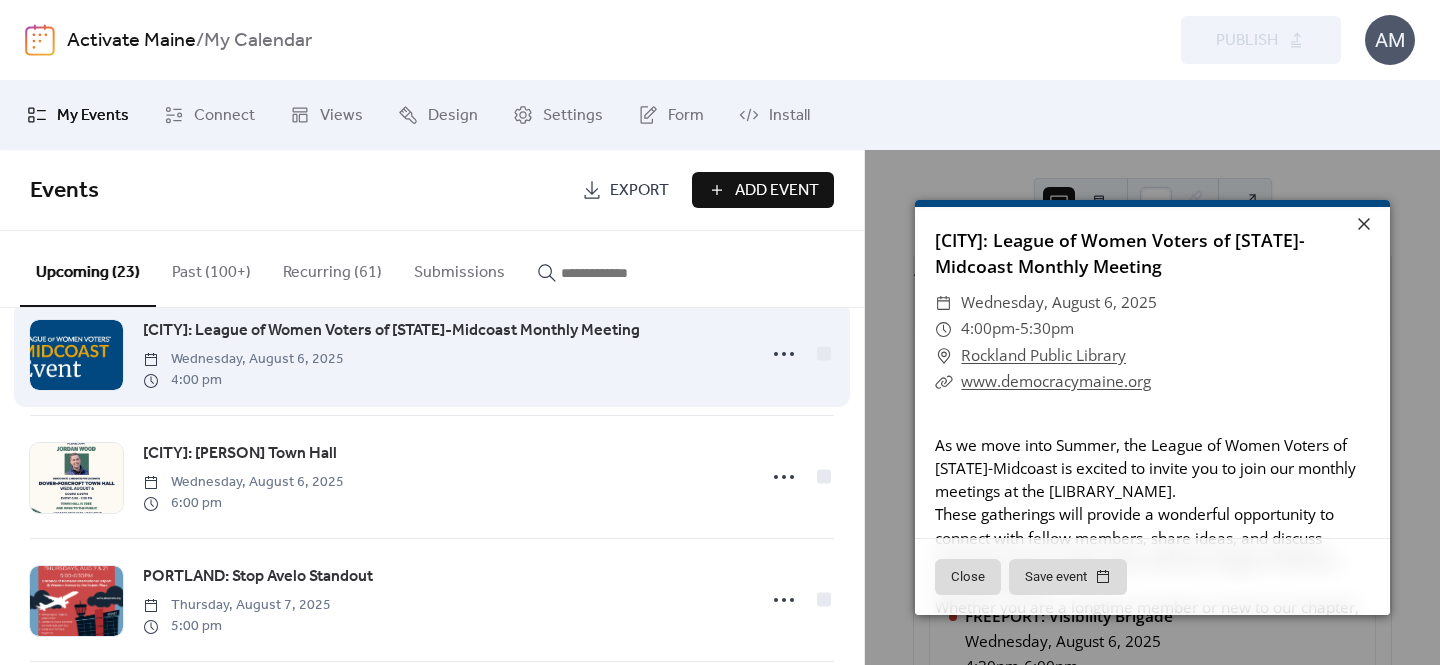 click on "ROCKLAND: League of Women Voters of Maine-Midcoast Monthly Meeting" at bounding box center [391, 331] 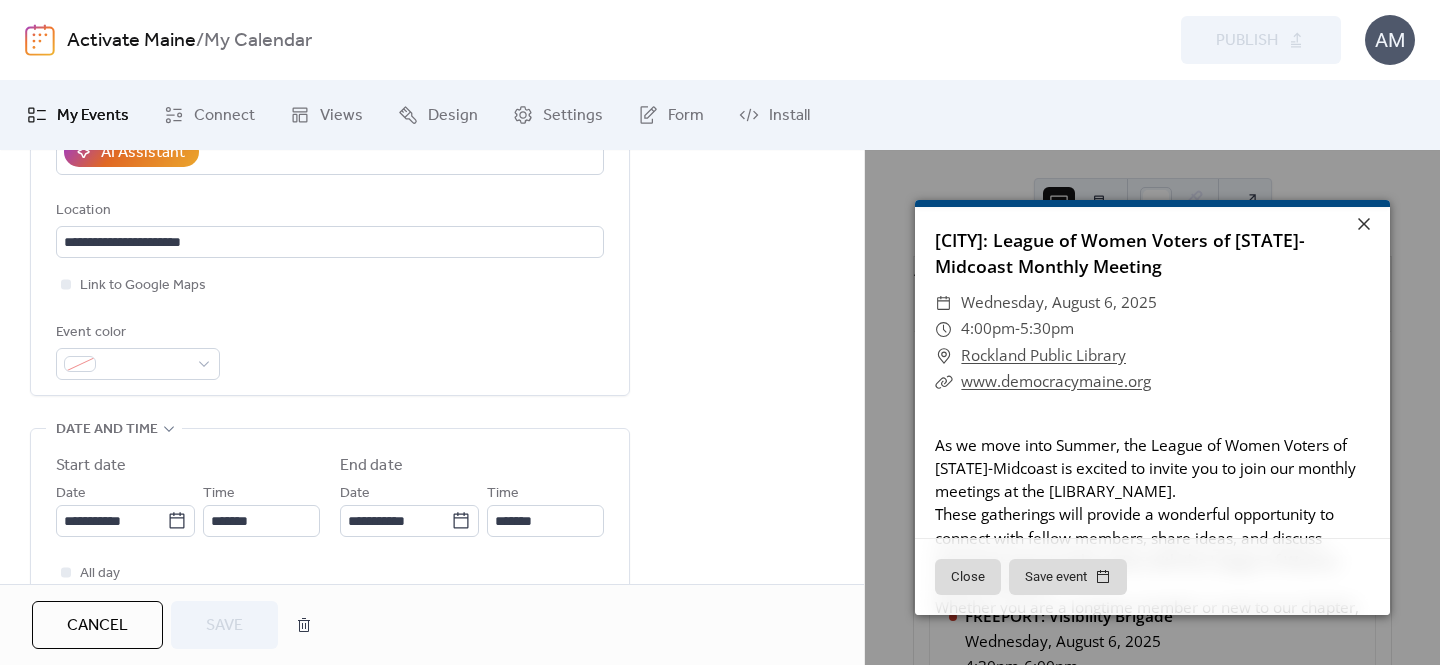 scroll, scrollTop: 388, scrollLeft: 0, axis: vertical 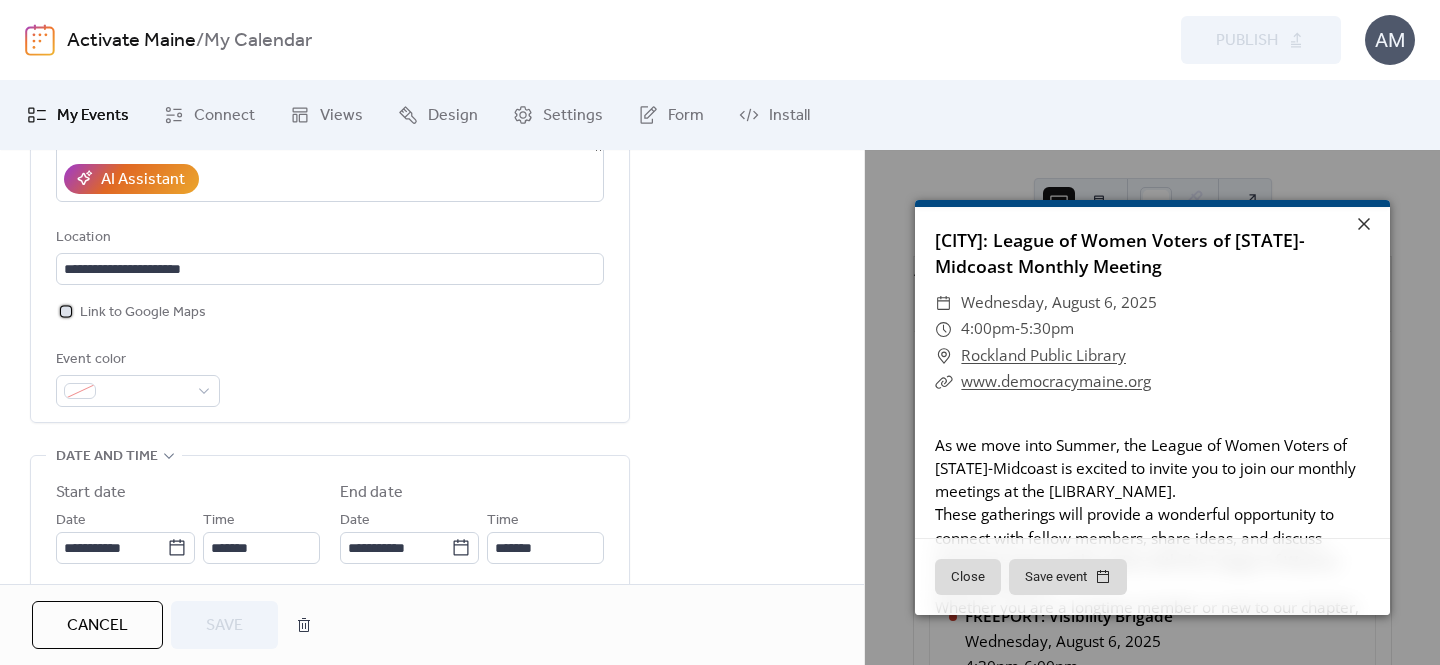 click 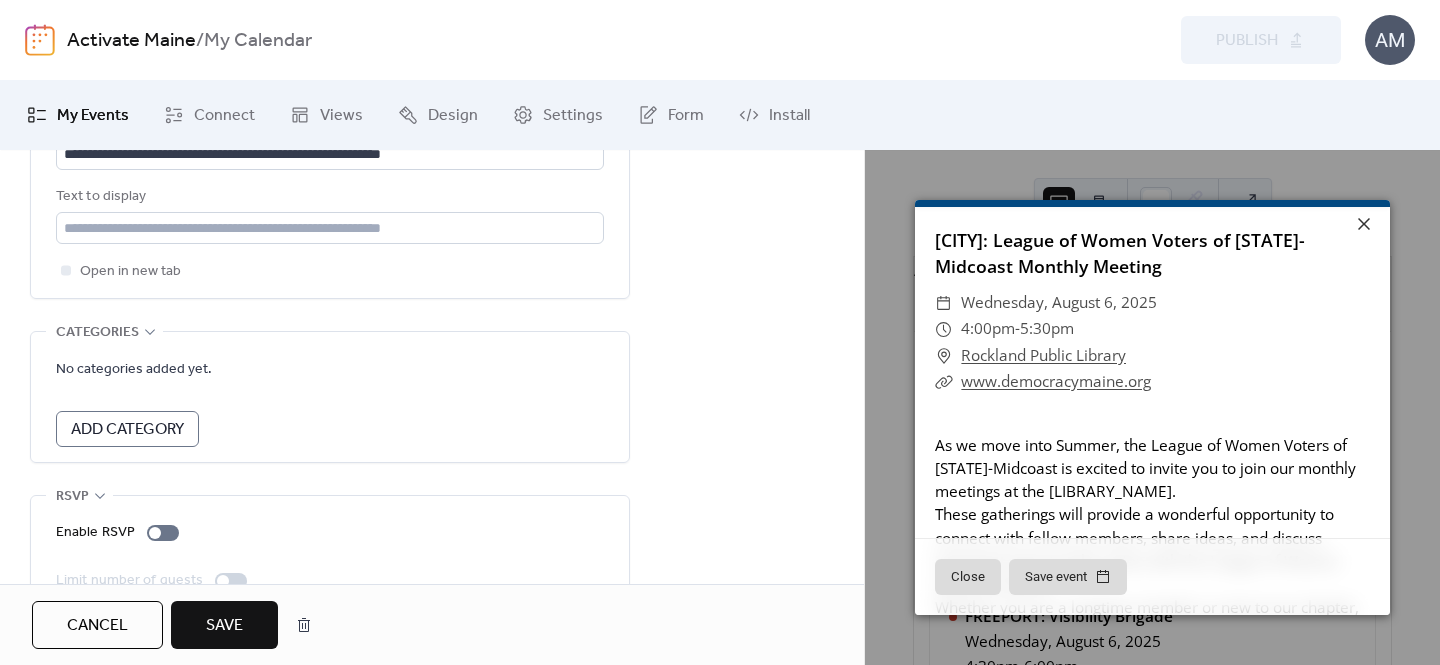 scroll, scrollTop: 1296, scrollLeft: 0, axis: vertical 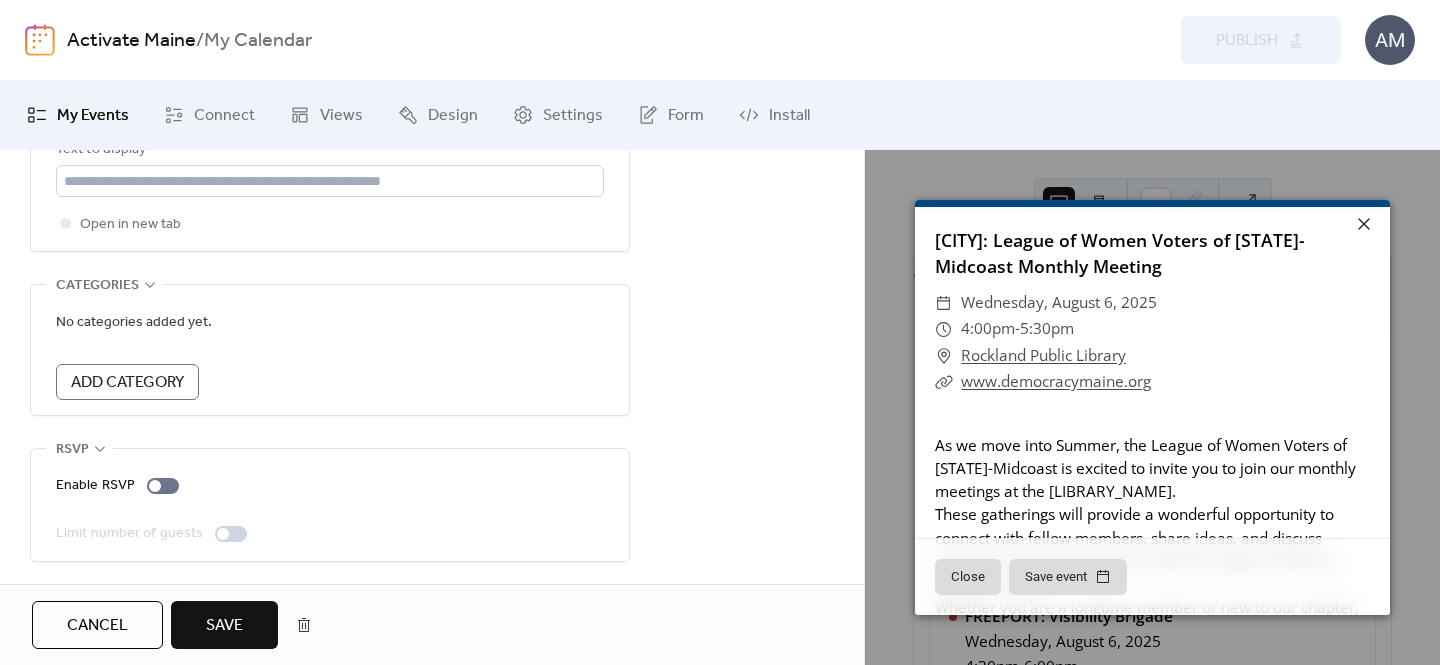 click on "Save" at bounding box center (224, 626) 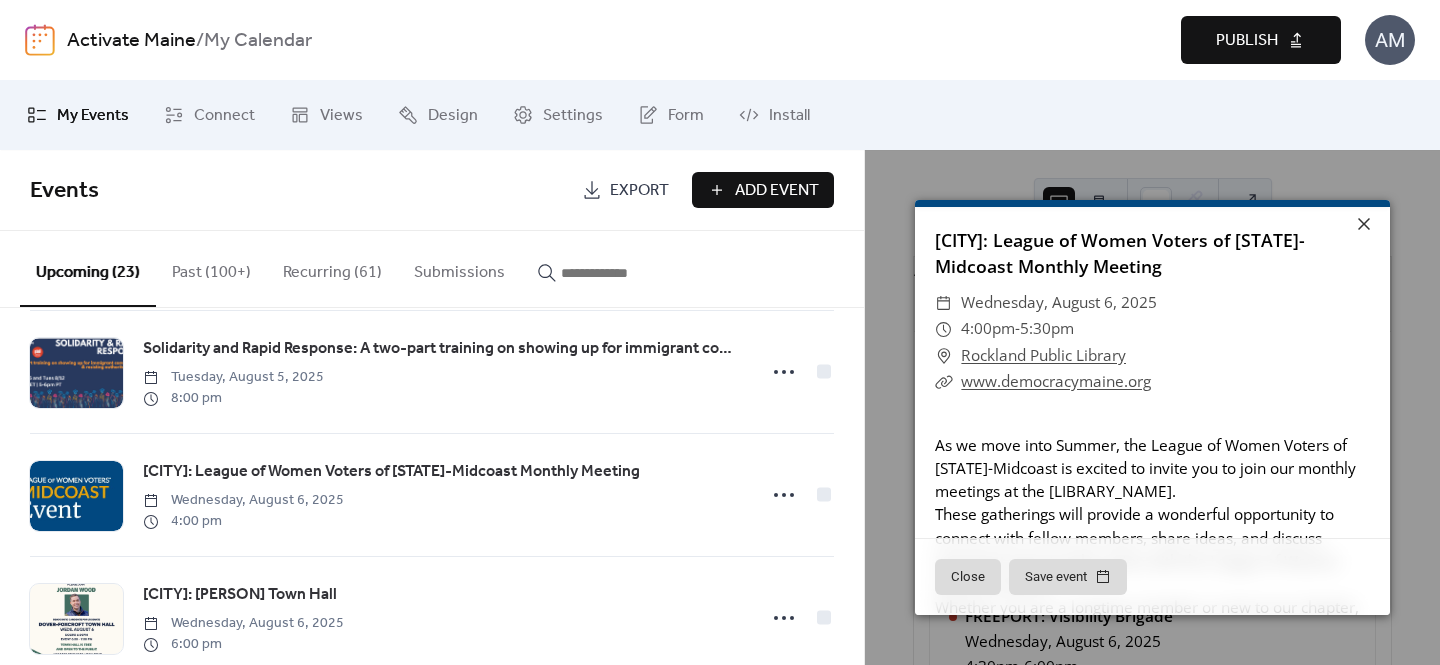 scroll, scrollTop: 1255, scrollLeft: 0, axis: vertical 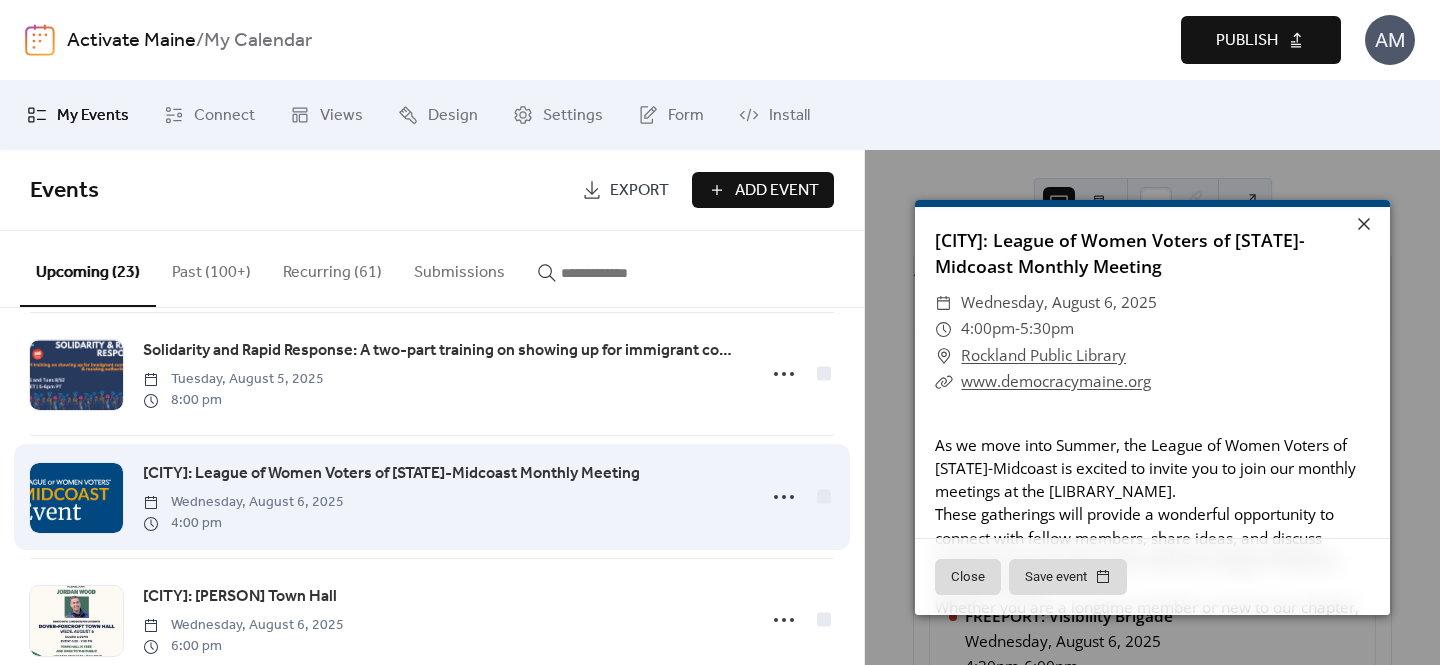 click on "ROCKLAND: League of Women Voters of Maine-Midcoast Monthly Meeting" at bounding box center (391, 474) 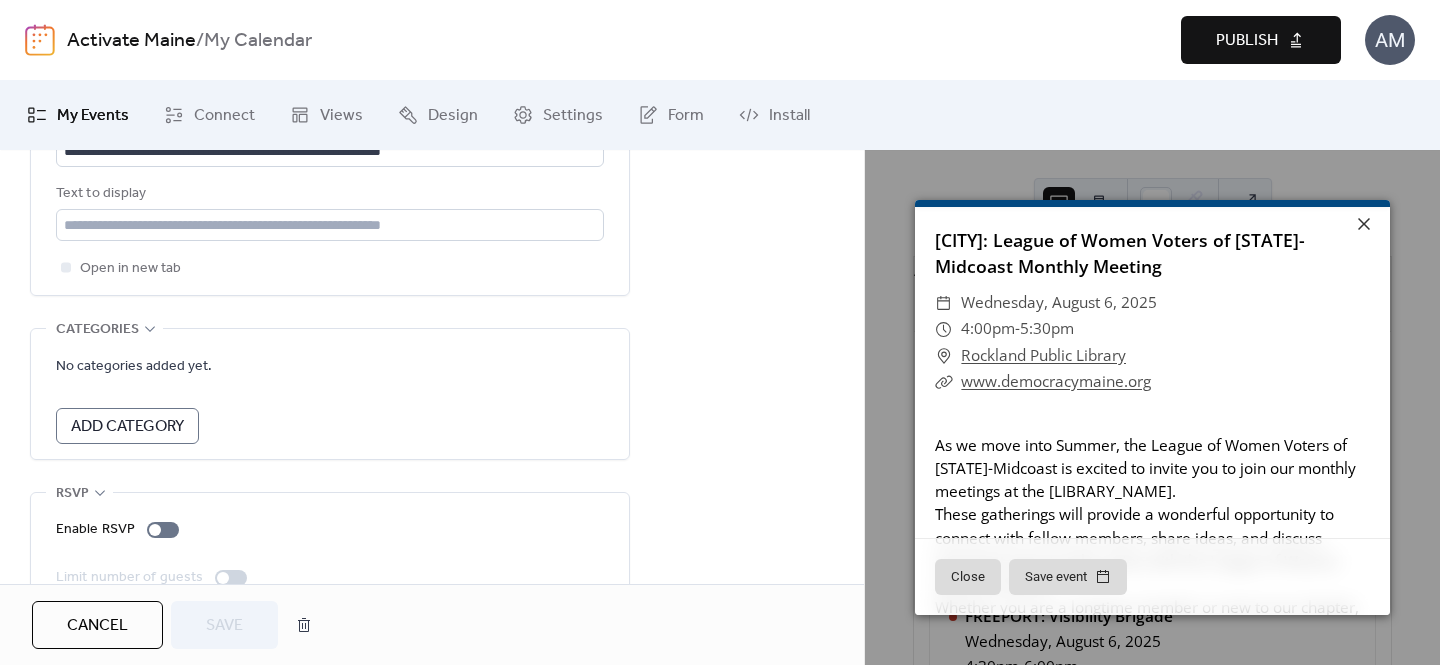 scroll, scrollTop: 1296, scrollLeft: 0, axis: vertical 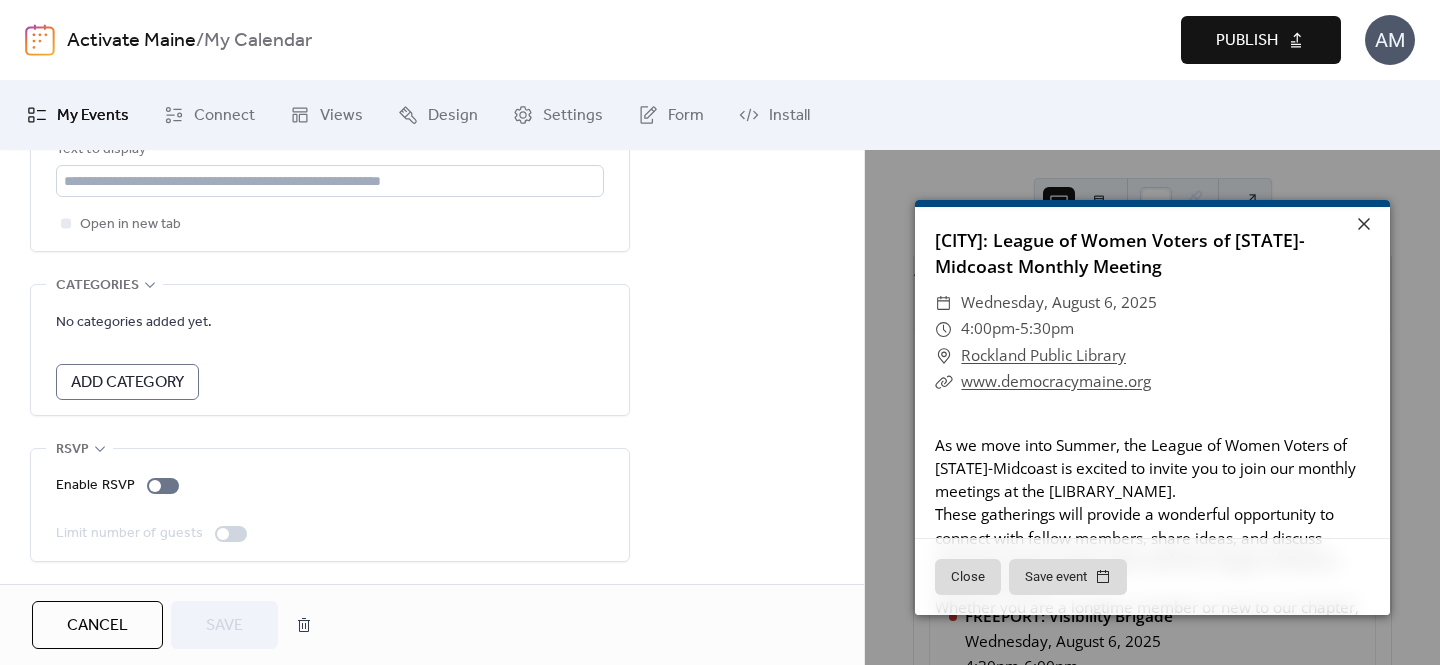 click on "Publish" at bounding box center [1247, 41] 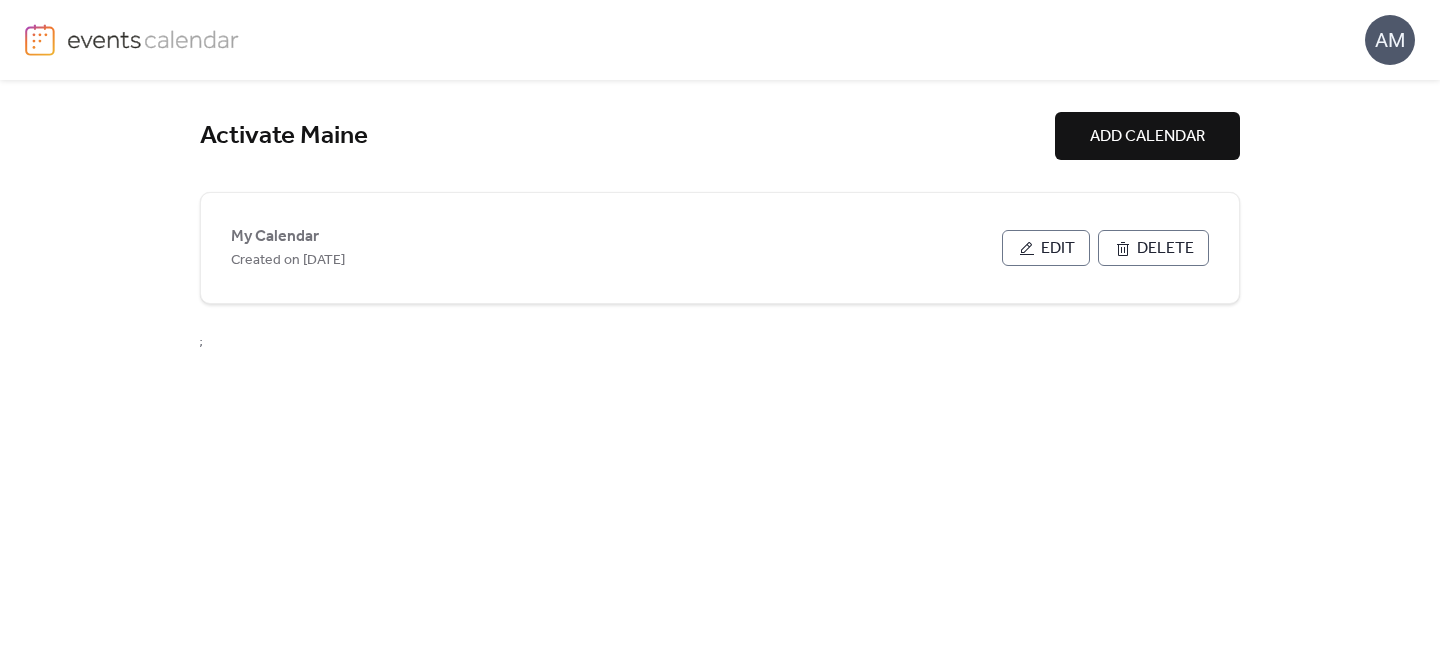scroll, scrollTop: 0, scrollLeft: 0, axis: both 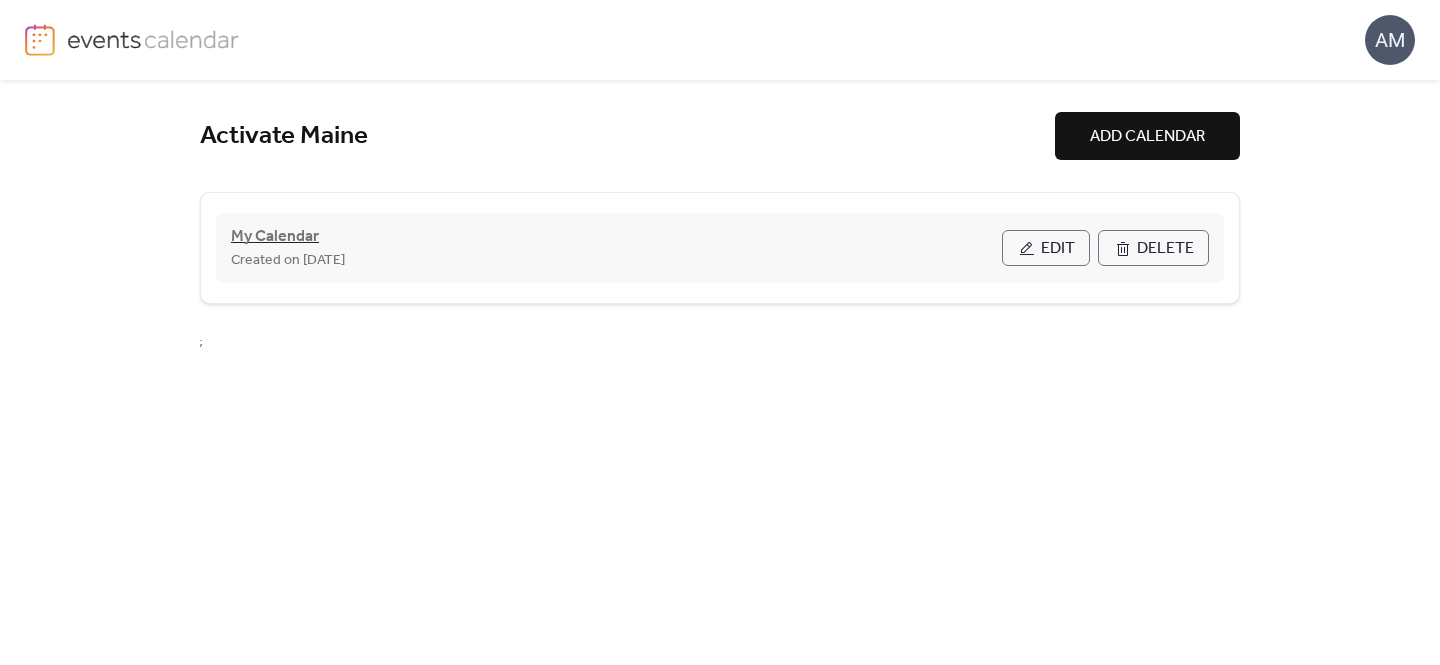 click on "My Calendar" at bounding box center (275, 237) 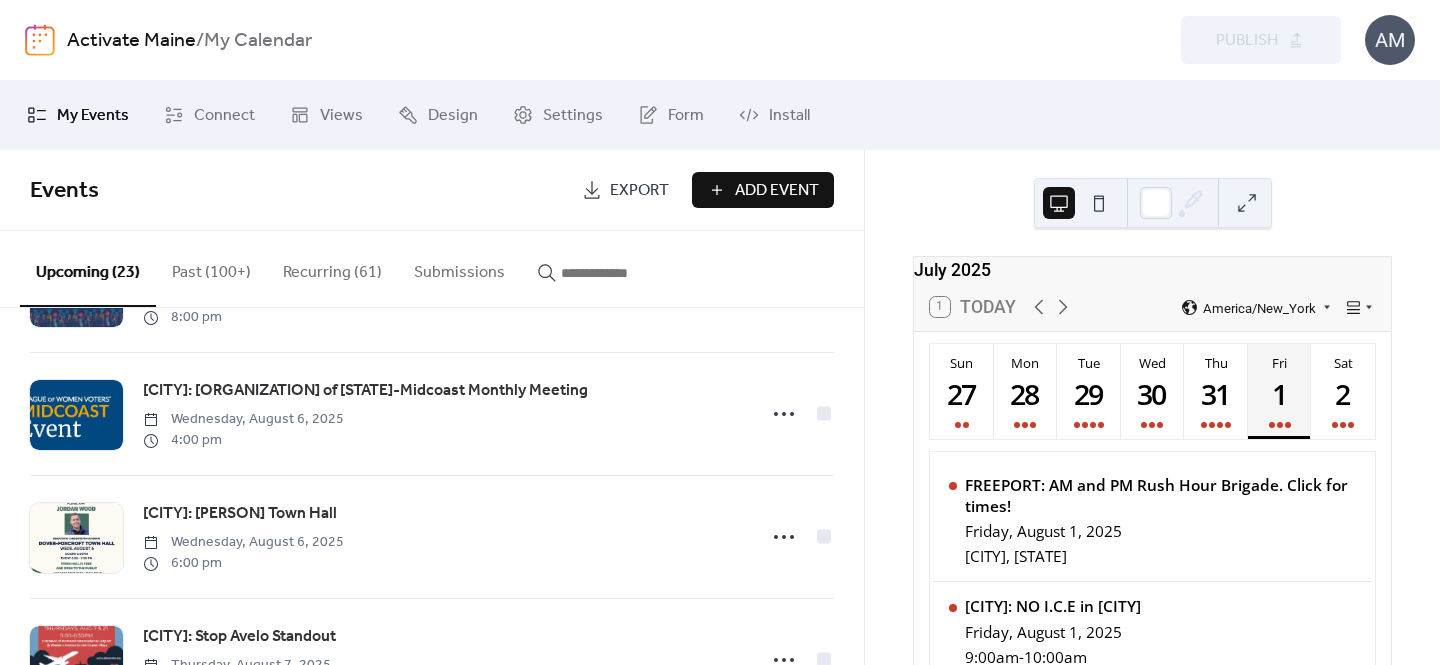 scroll, scrollTop: 1345, scrollLeft: 0, axis: vertical 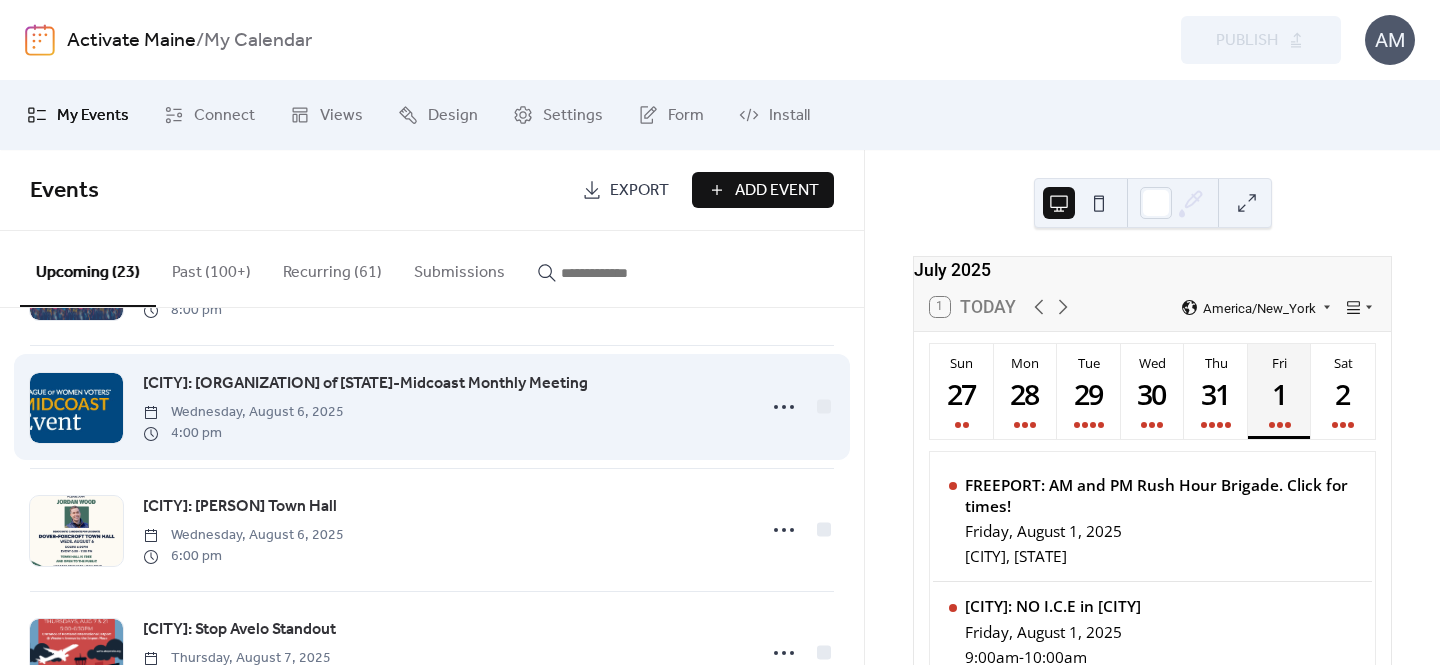 click on "[CITY]: League of Women Voters of [STATE]-Midcoast Monthly Meeting" at bounding box center (365, 384) 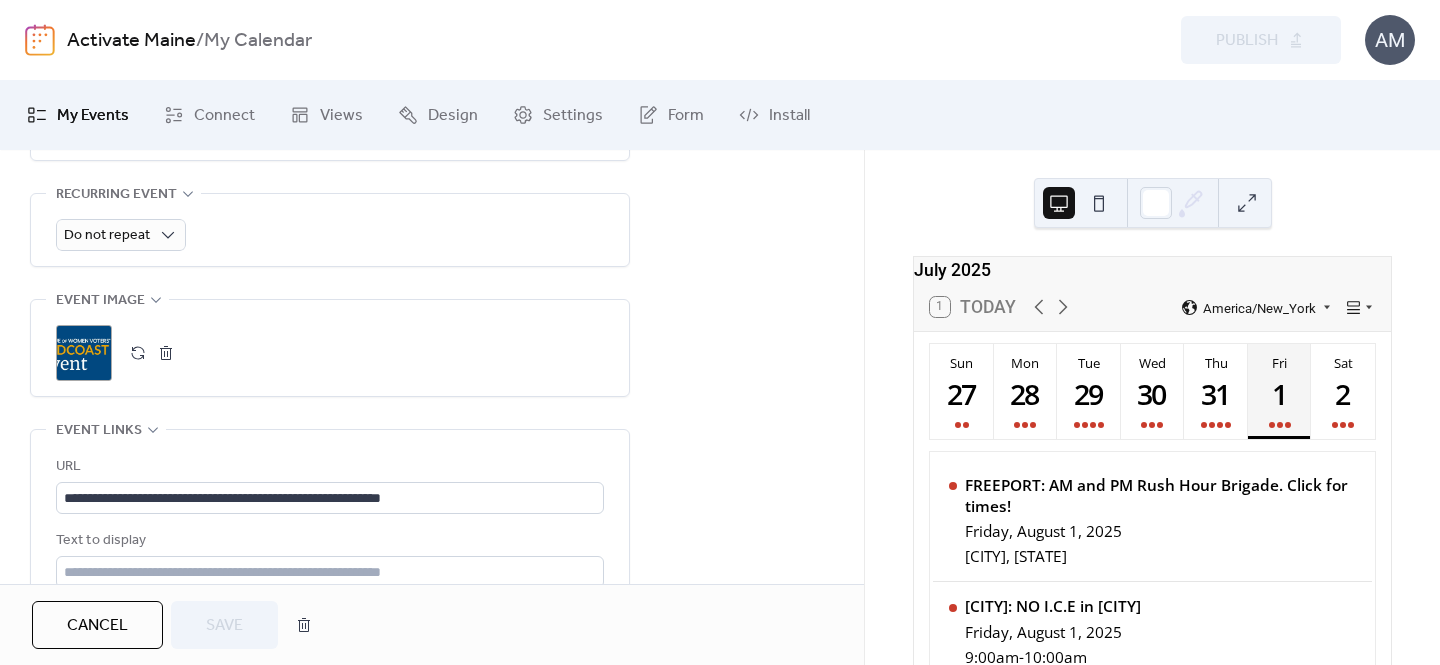 scroll, scrollTop: 912, scrollLeft: 0, axis: vertical 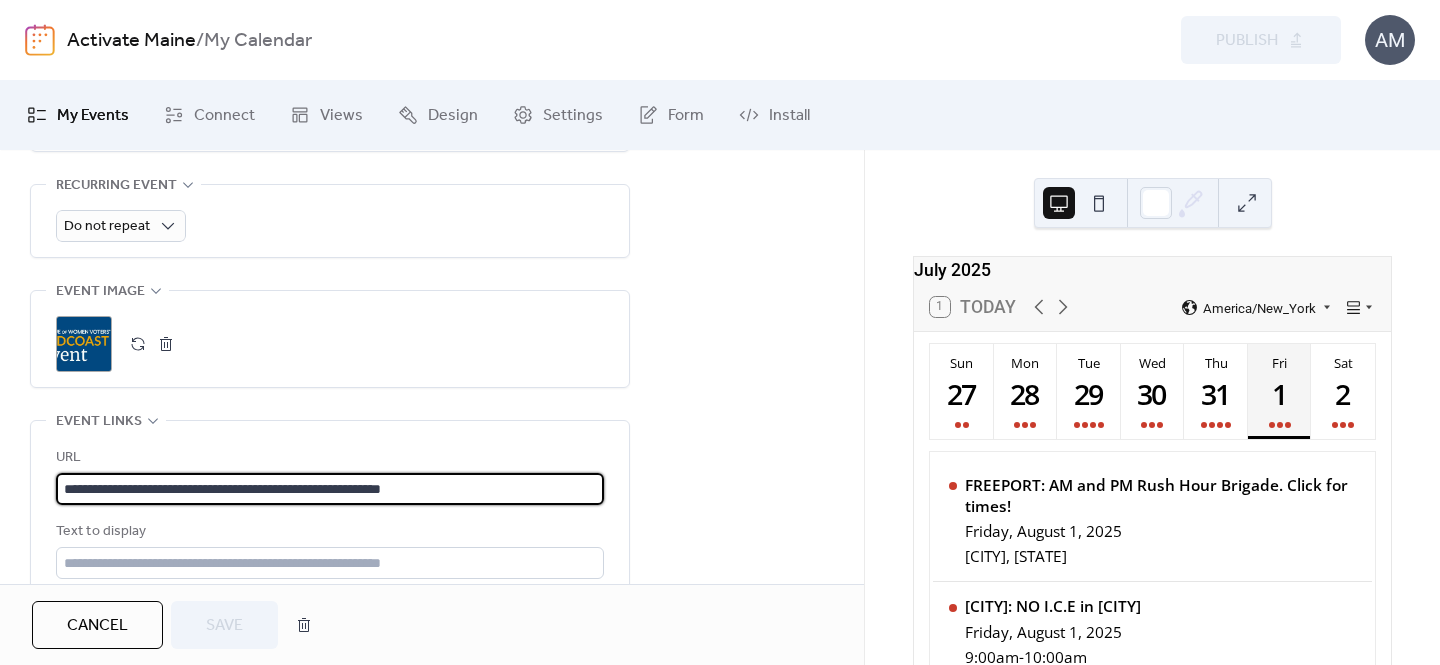click on "**********" at bounding box center (330, 489) 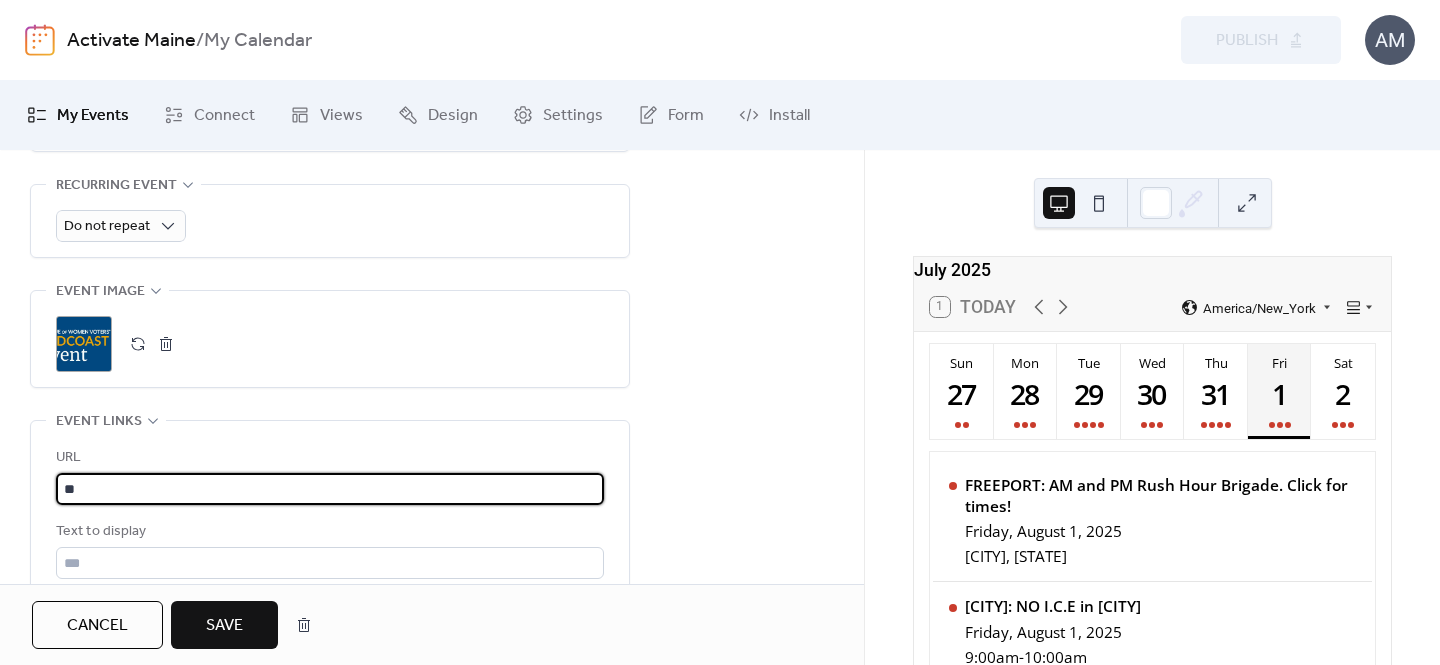 type on "*" 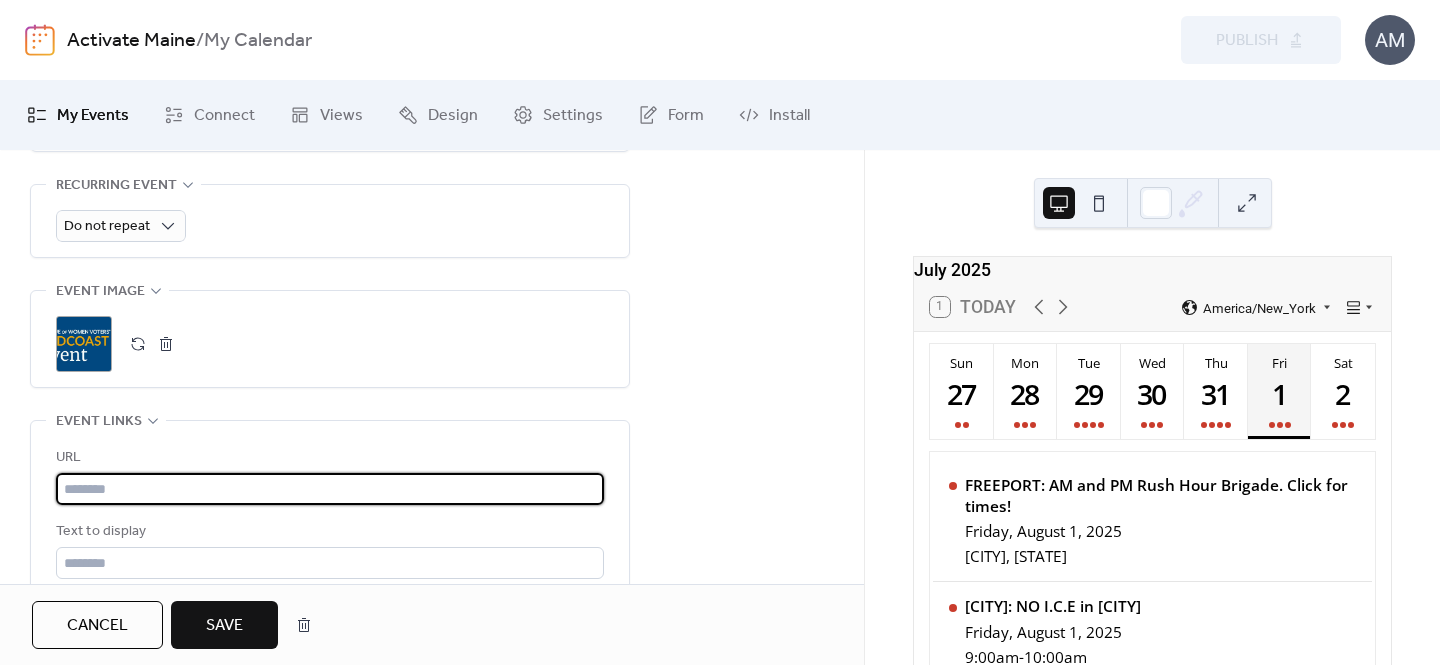 paste on "**********" 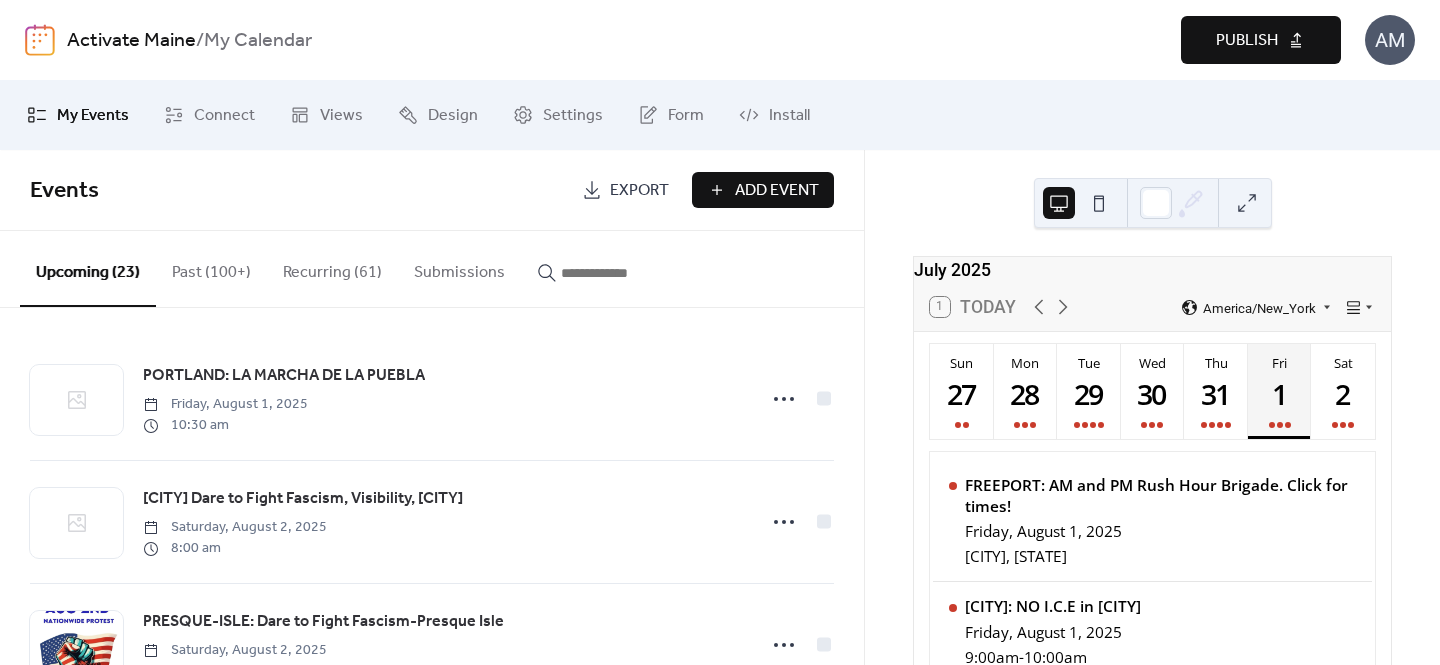 click on "Publish" at bounding box center [1247, 41] 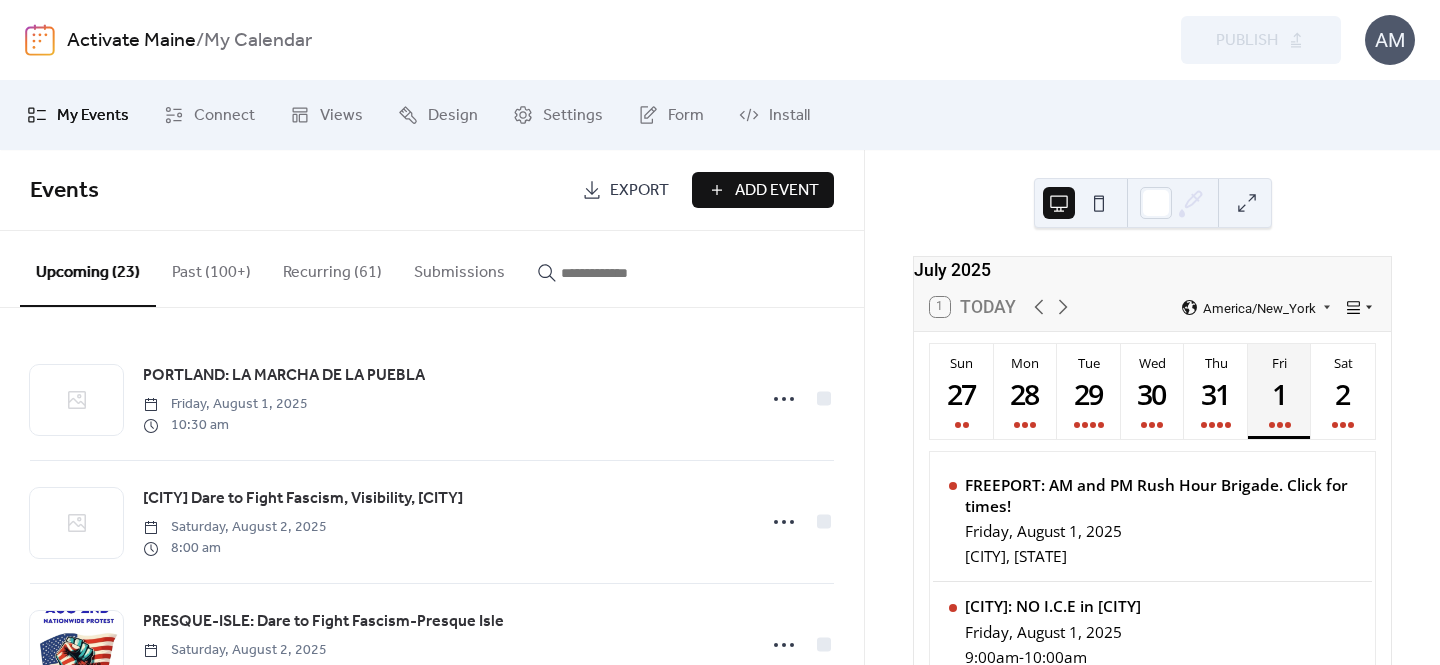 click 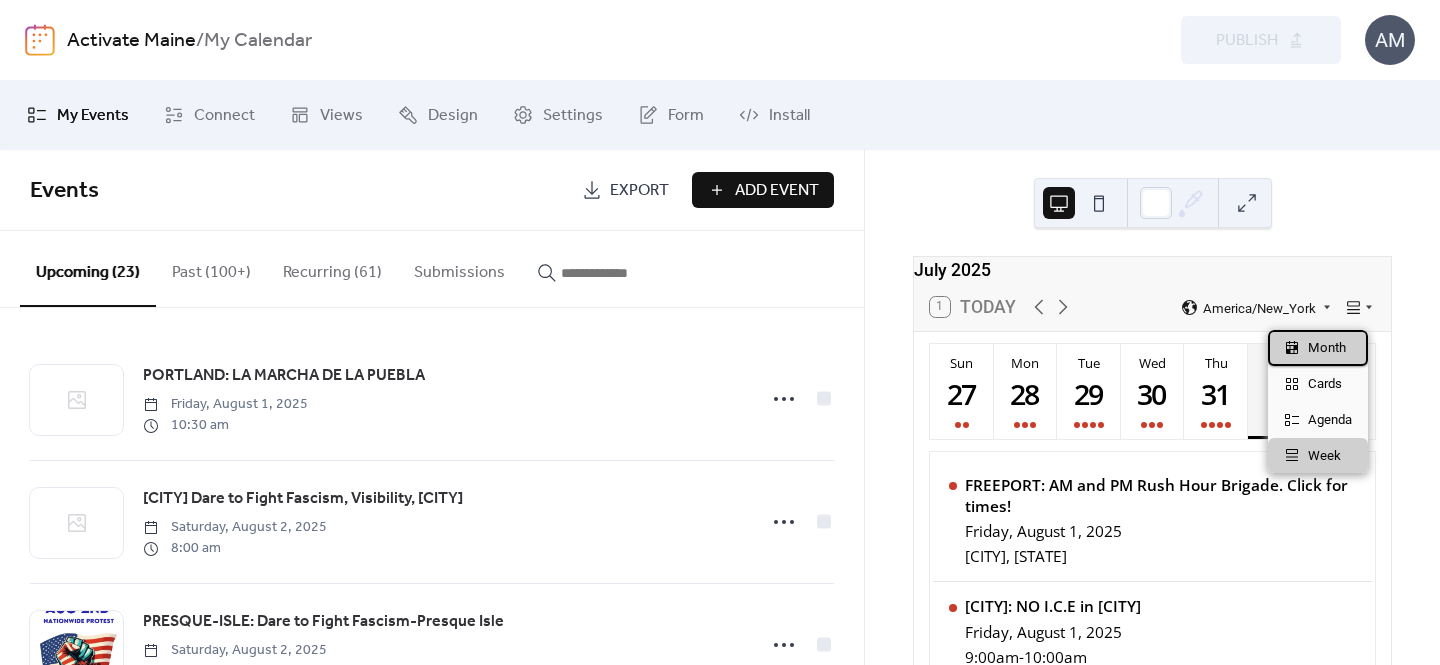 click on "Month" at bounding box center [1327, 348] 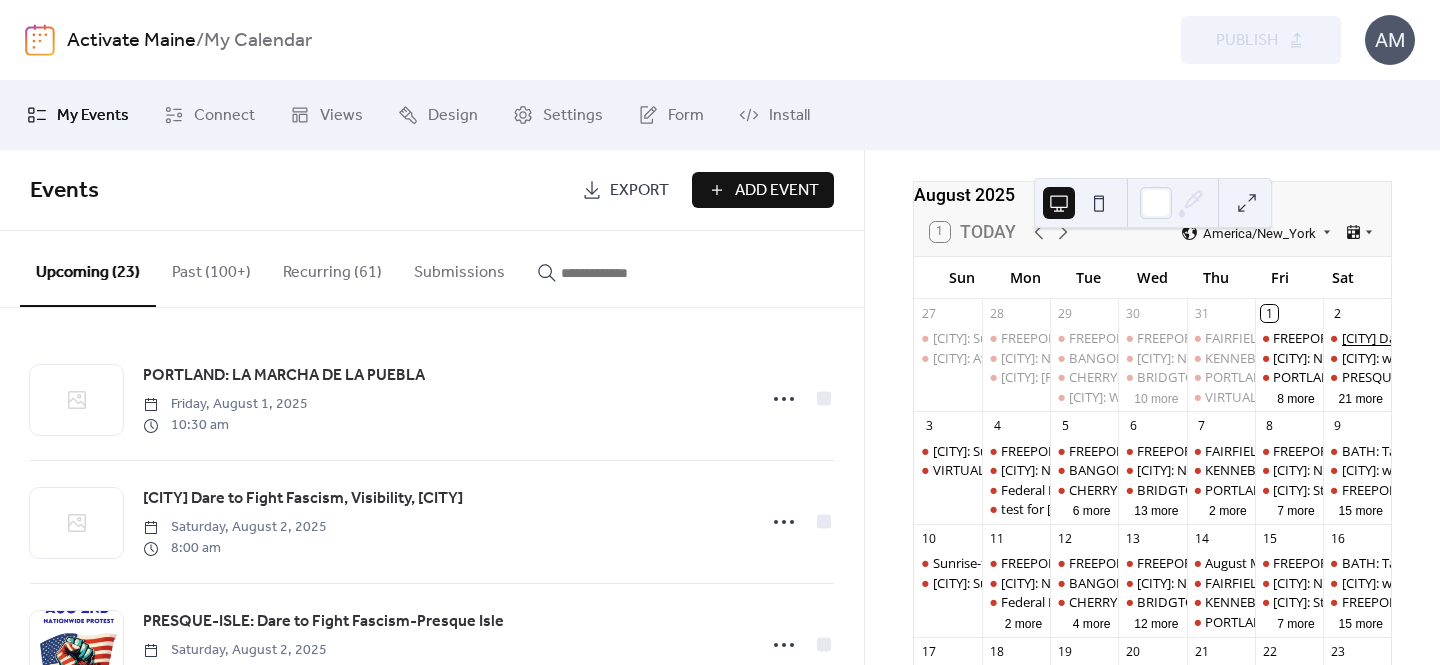 scroll, scrollTop: 78, scrollLeft: 0, axis: vertical 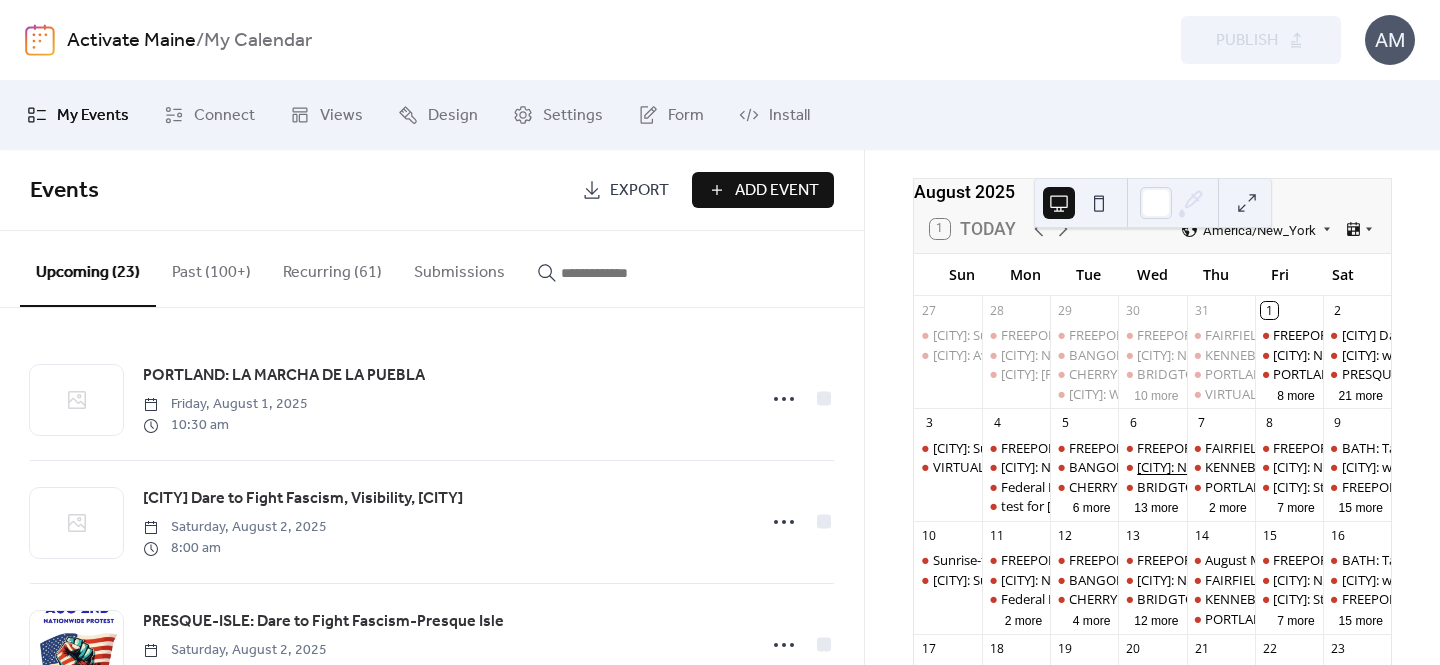 click on "WELLS: NO I.C.E in Wells" at bounding box center (1206, 467) 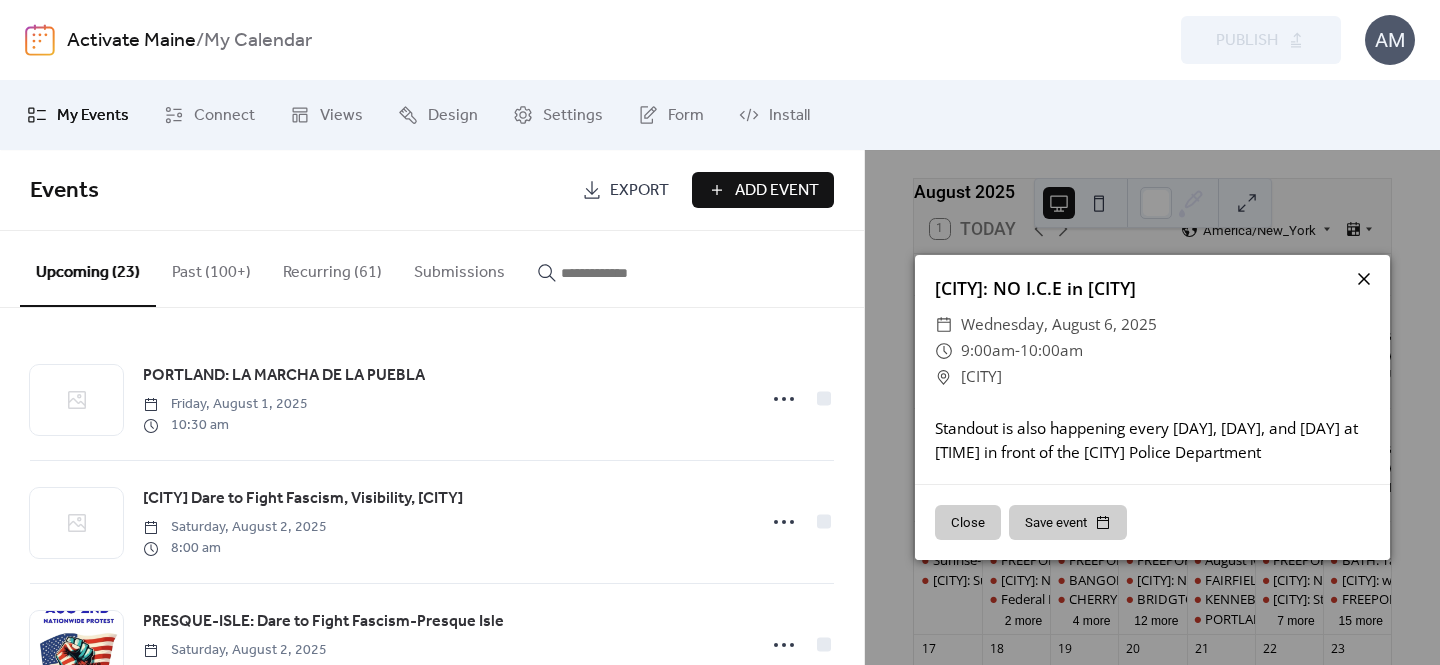 click 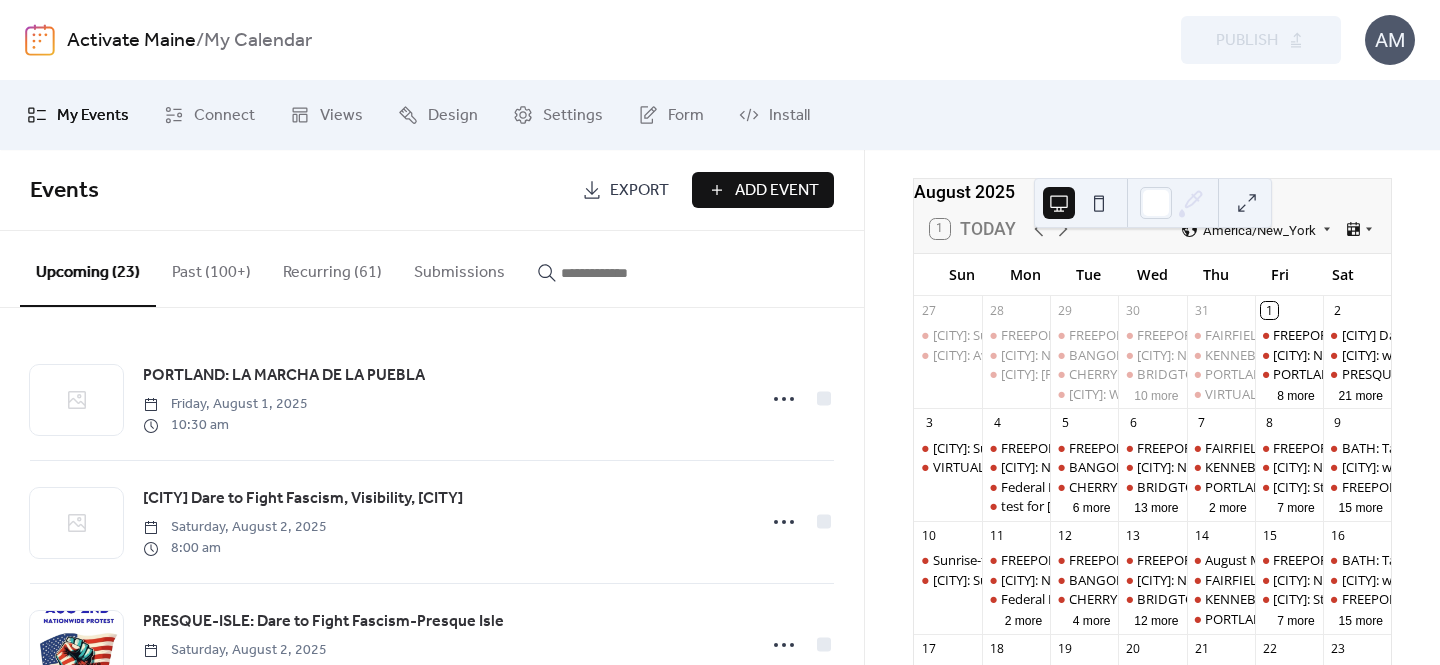 click on "6" at bounding box center (1133, 423) 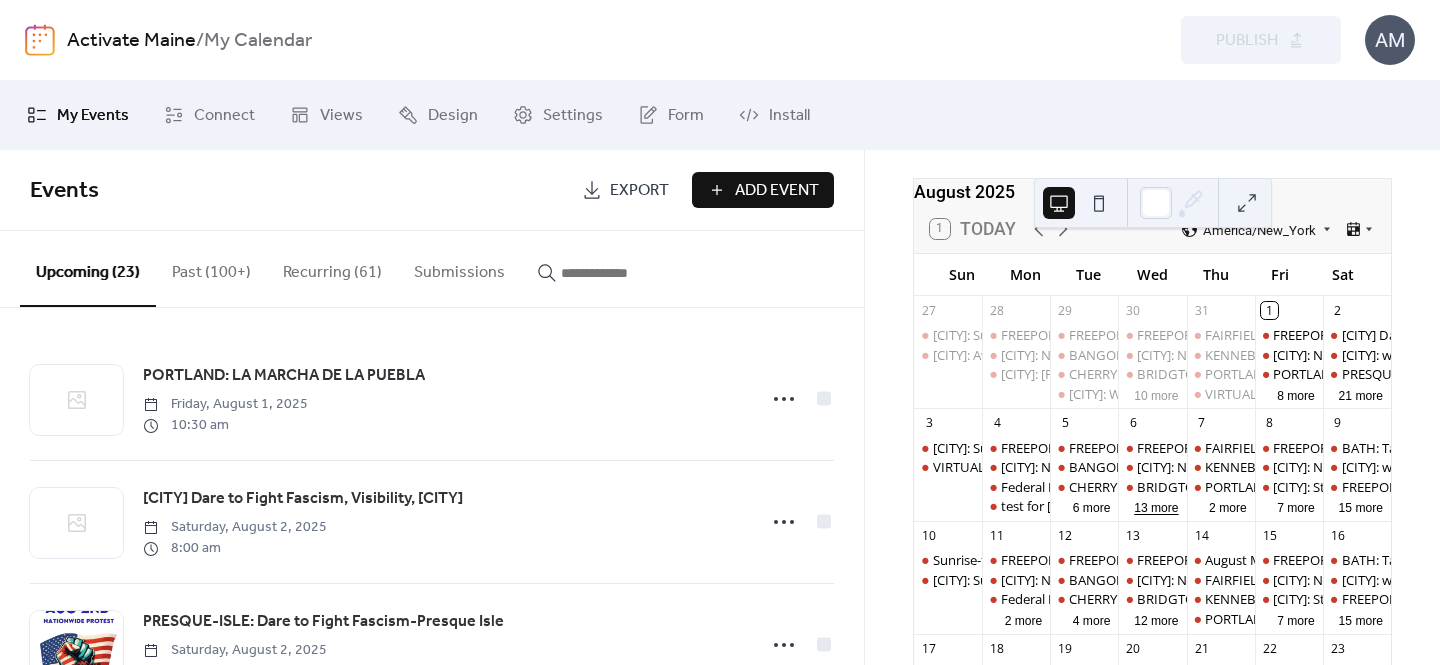 click on "13 more" at bounding box center (1156, 506) 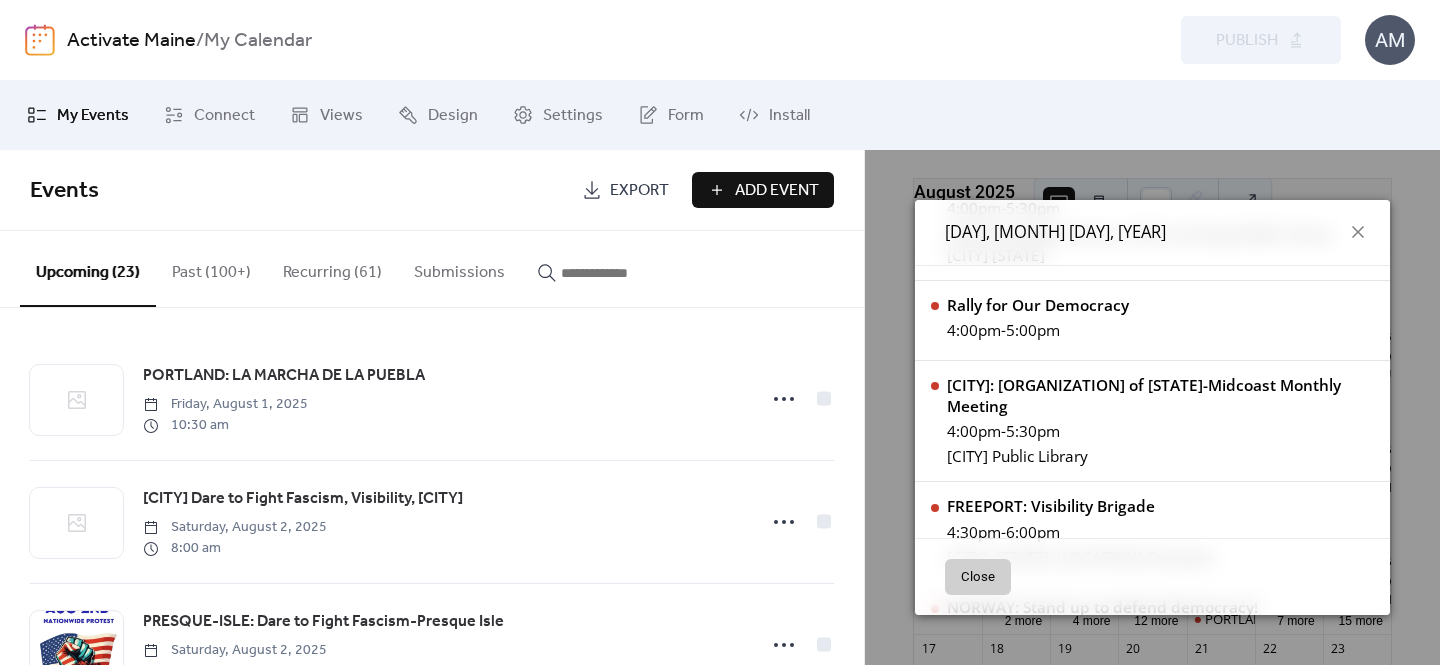 scroll, scrollTop: 1005, scrollLeft: 0, axis: vertical 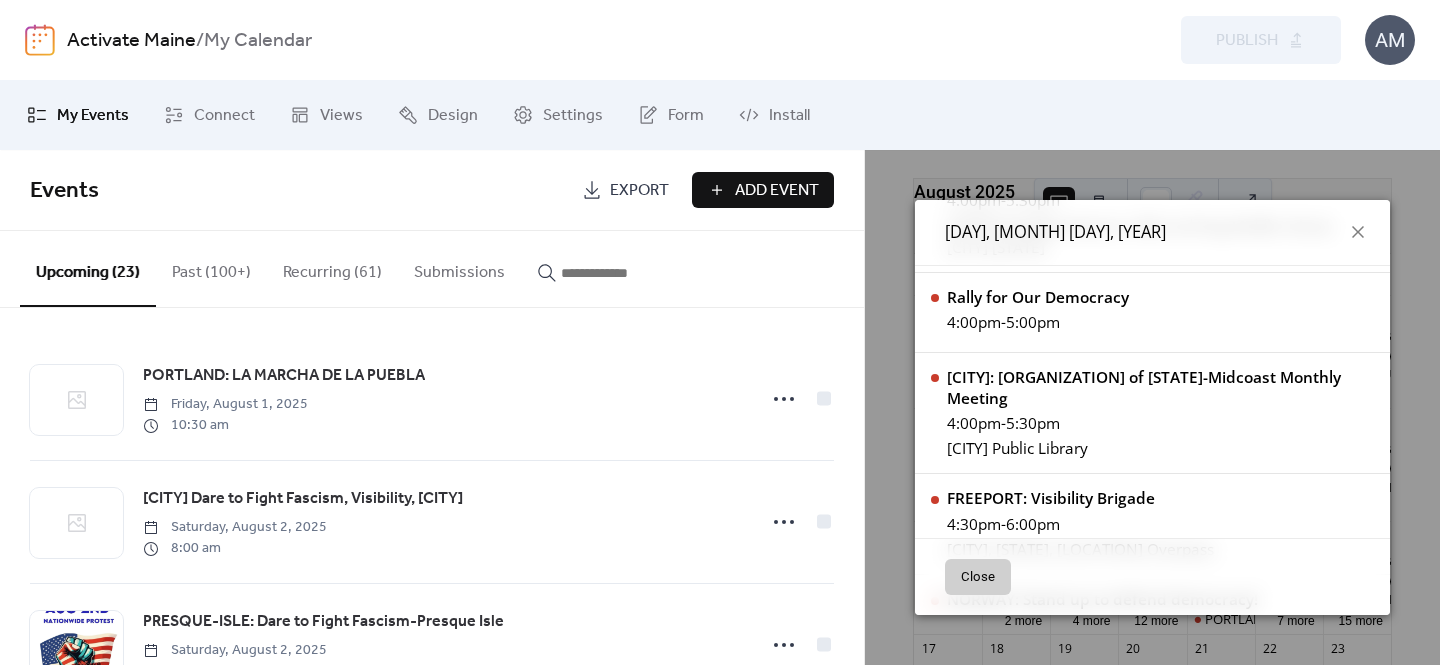 click on "Add Event" at bounding box center [777, 191] 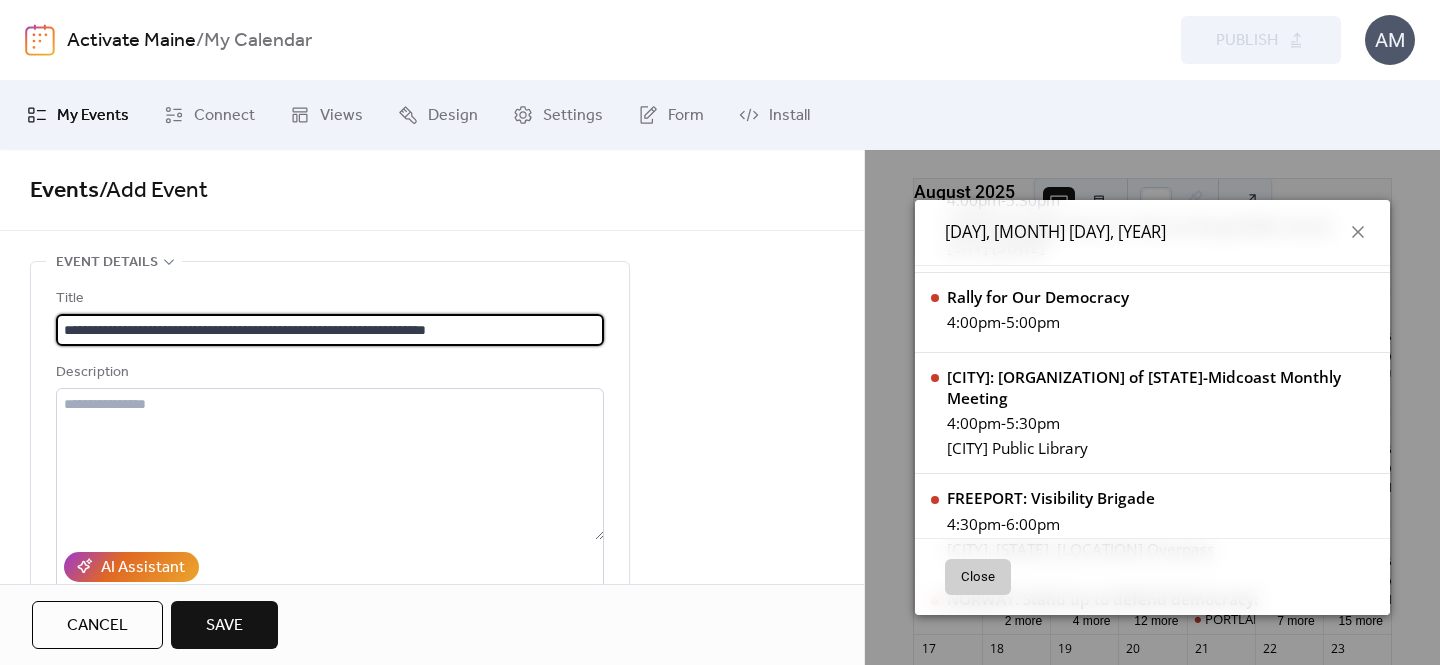 click on "**********" at bounding box center [330, 330] 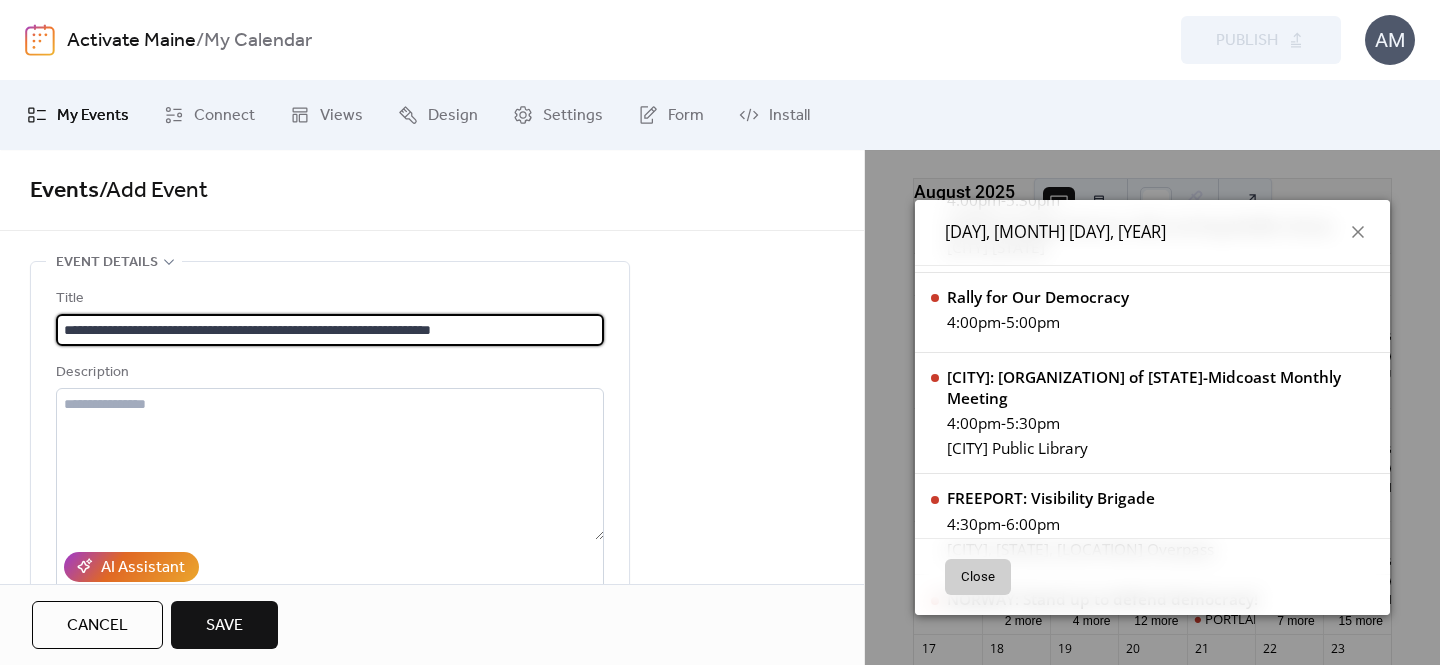click on "**********" at bounding box center (330, 330) 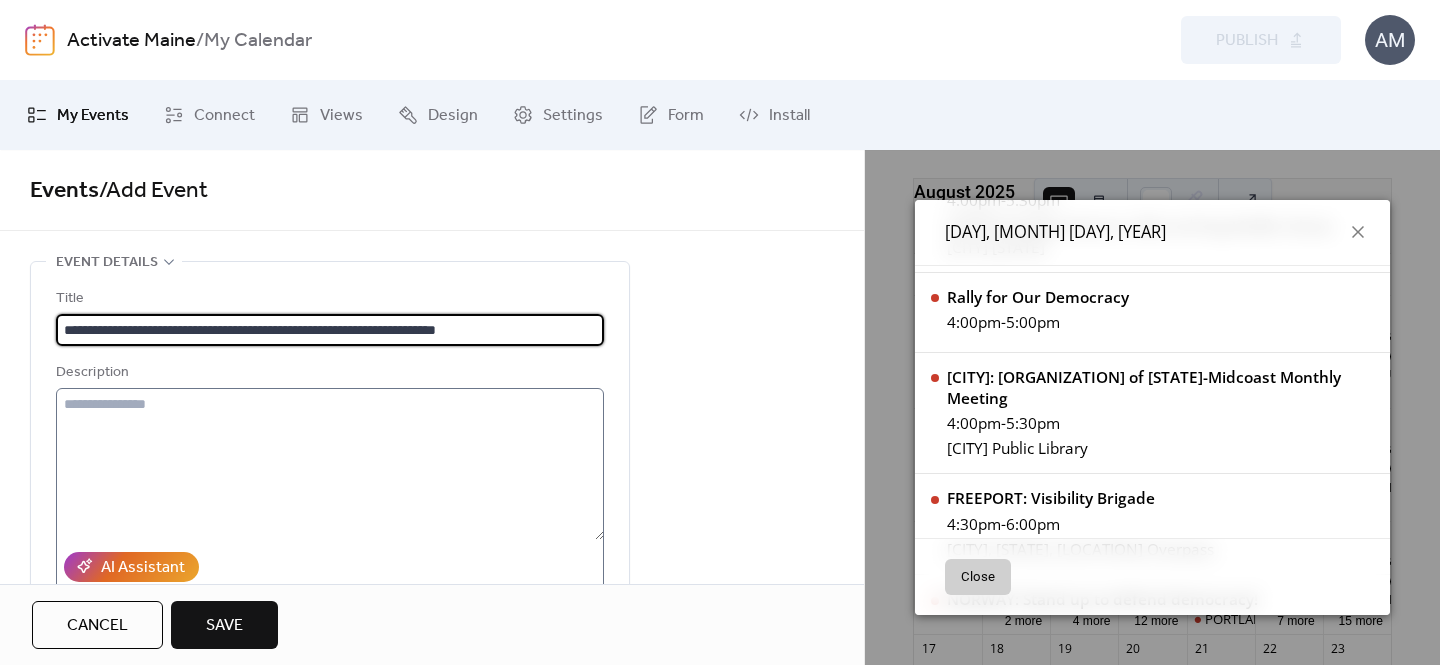type on "**********" 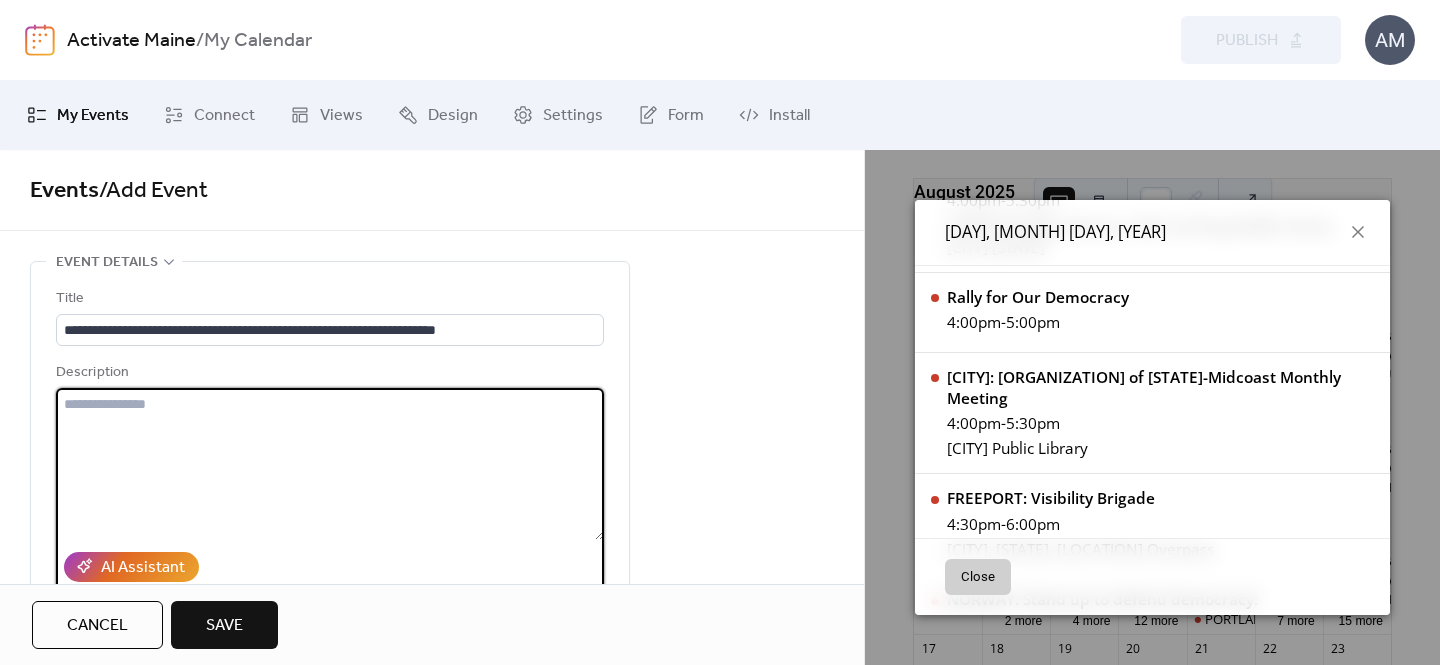 click at bounding box center (330, 464) 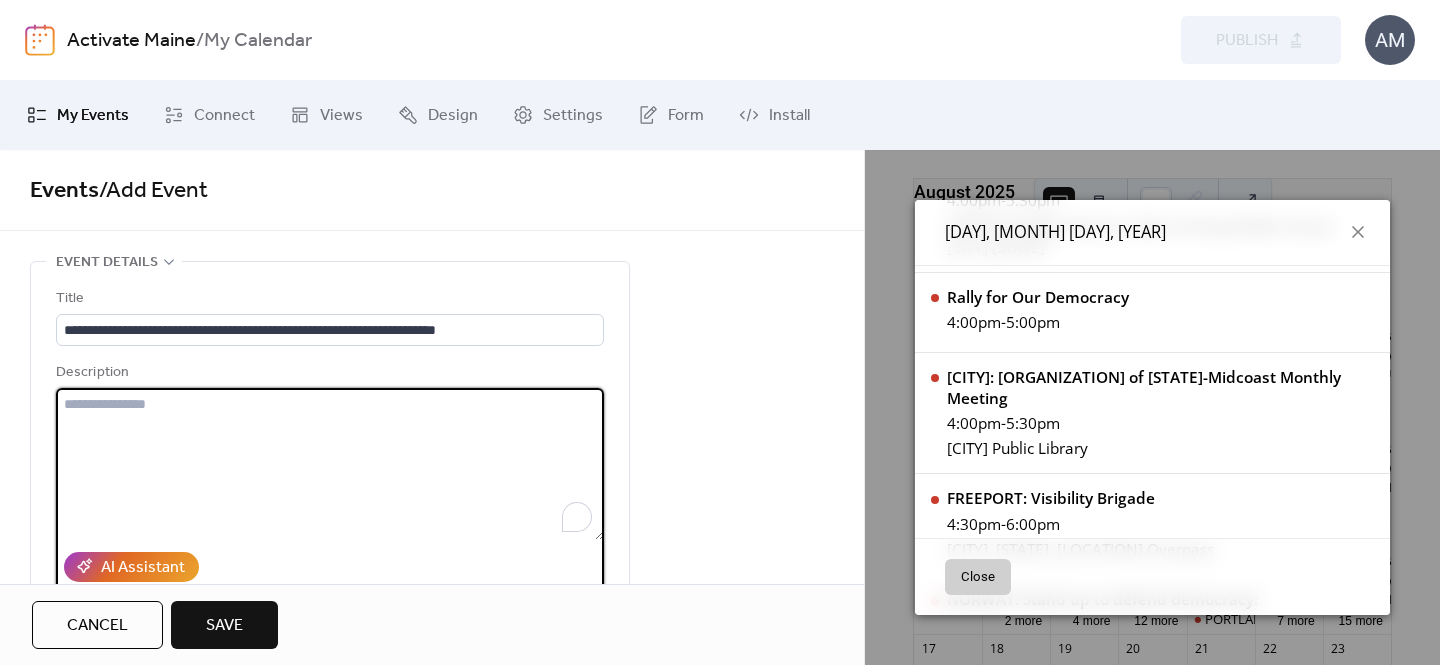 paste on "**********" 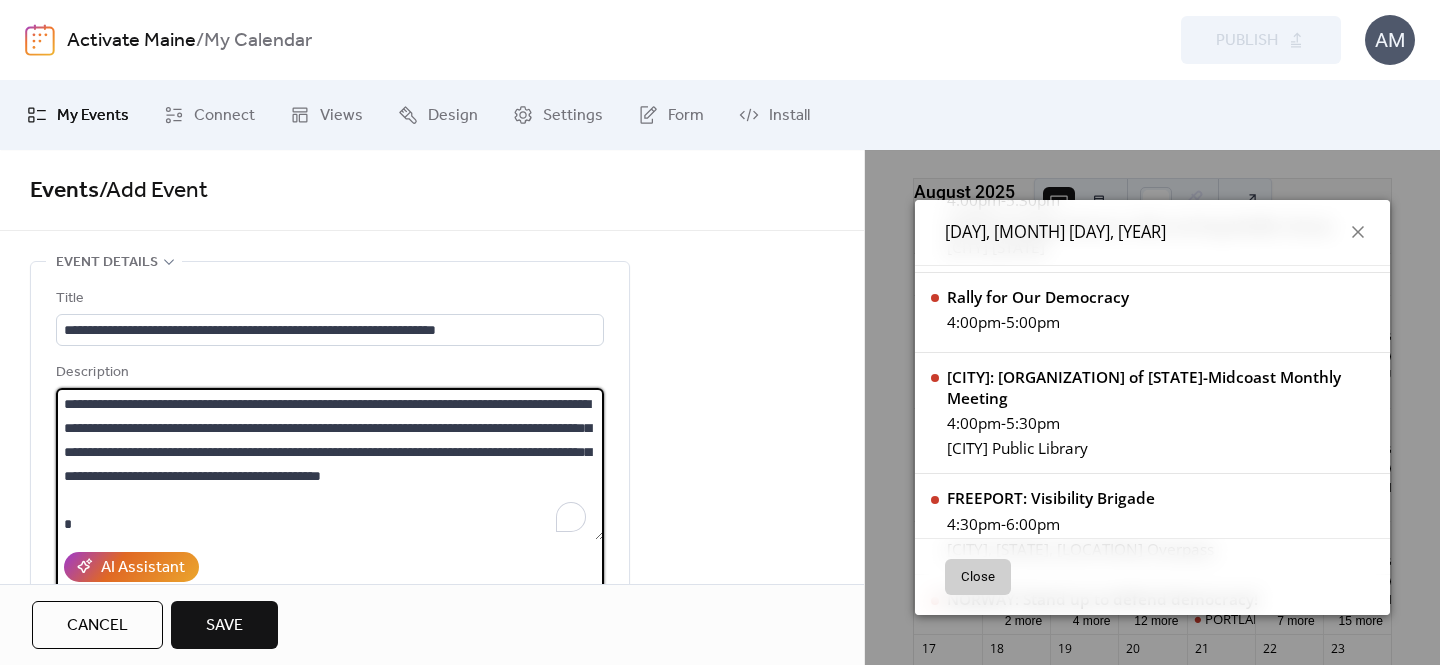 scroll, scrollTop: 69, scrollLeft: 0, axis: vertical 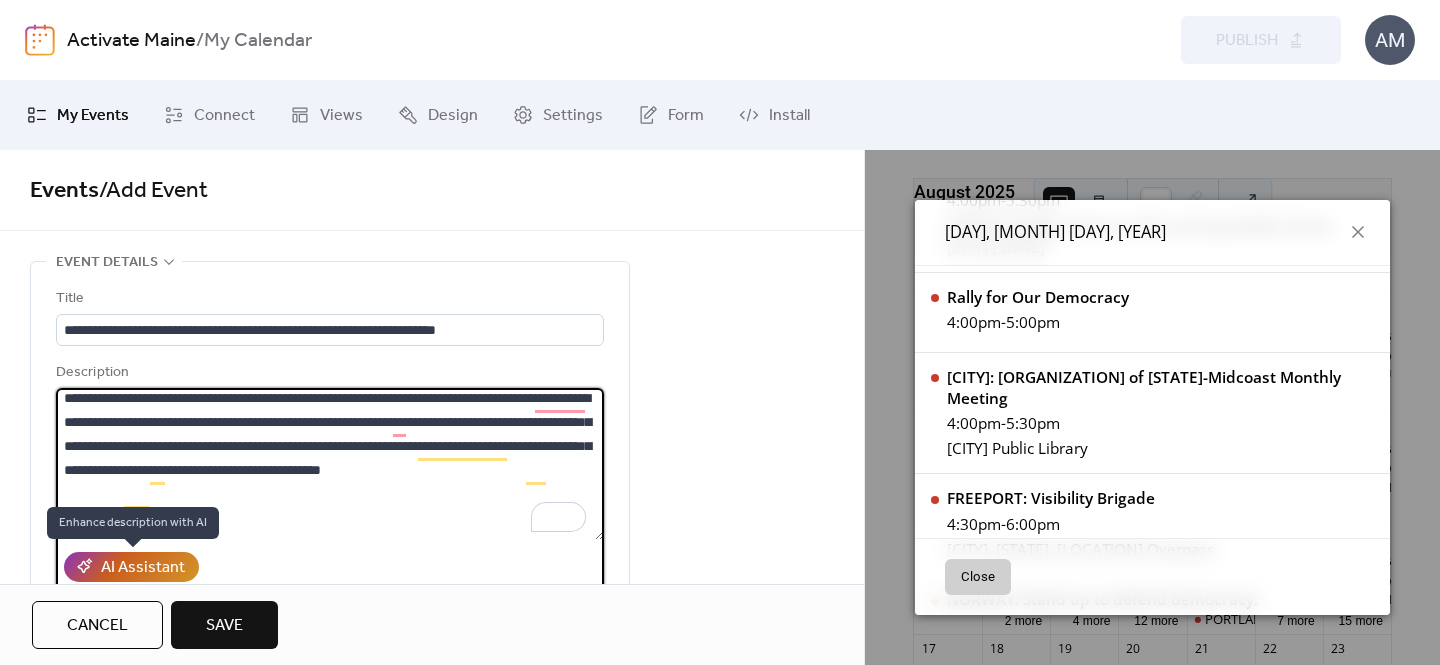 type on "**********" 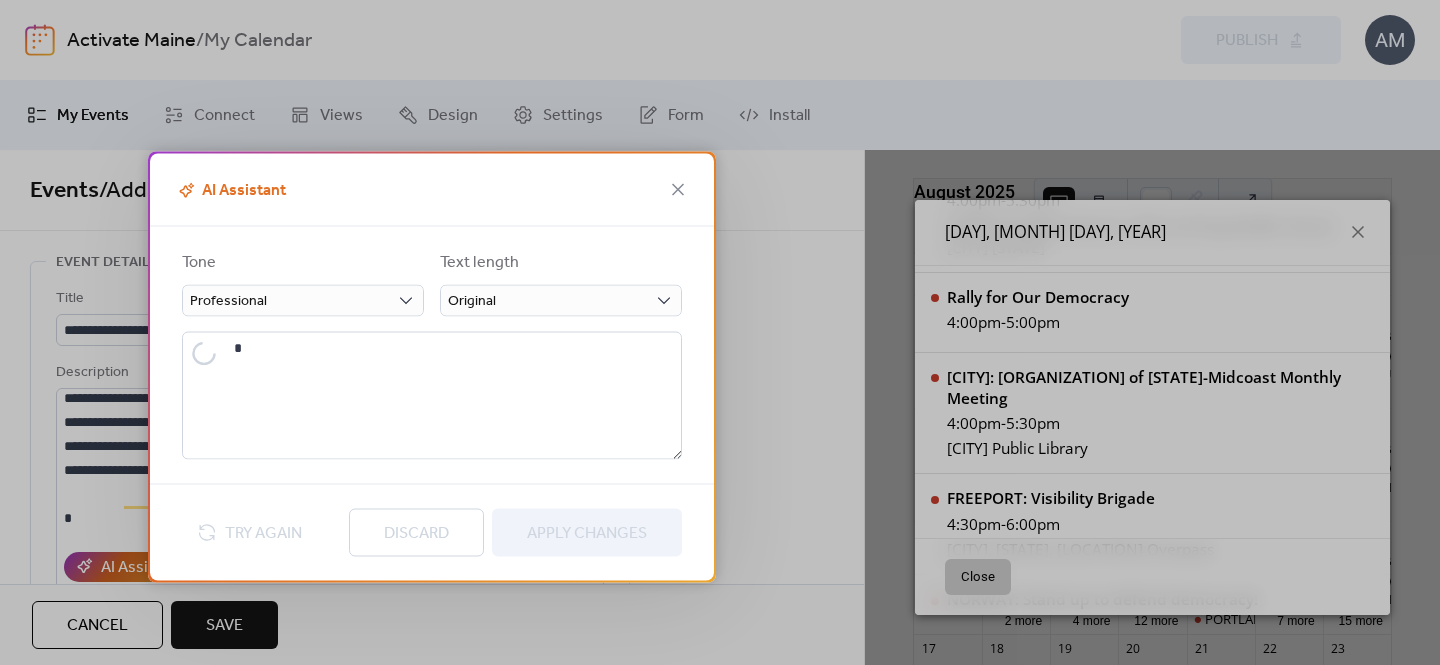 type on "**********" 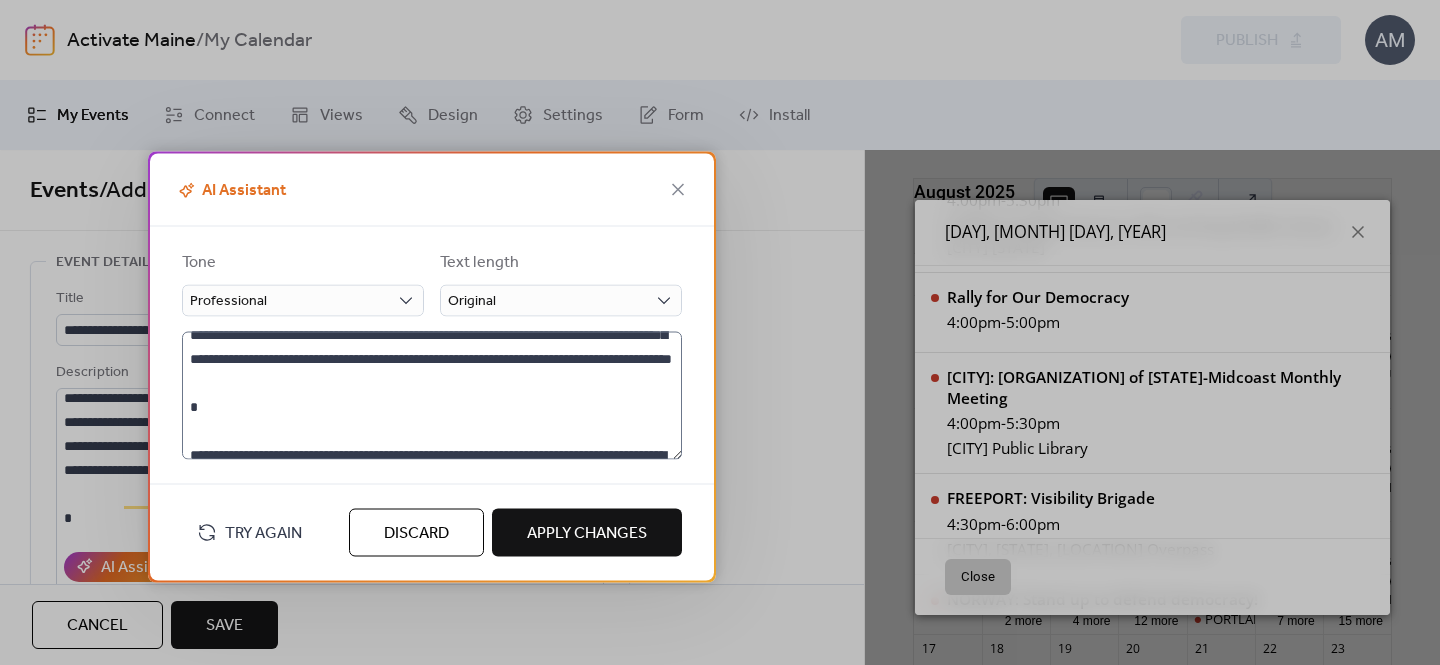 scroll, scrollTop: 0, scrollLeft: 0, axis: both 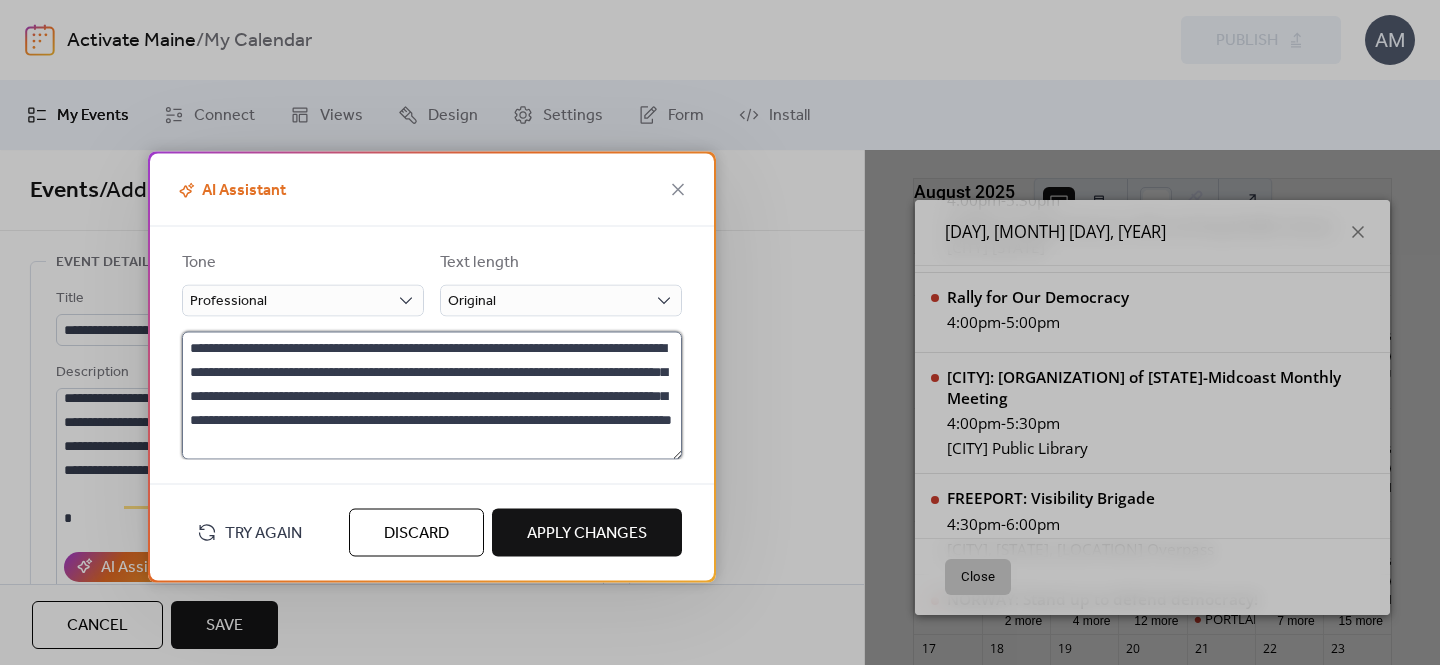 click on "**********" at bounding box center [432, 396] 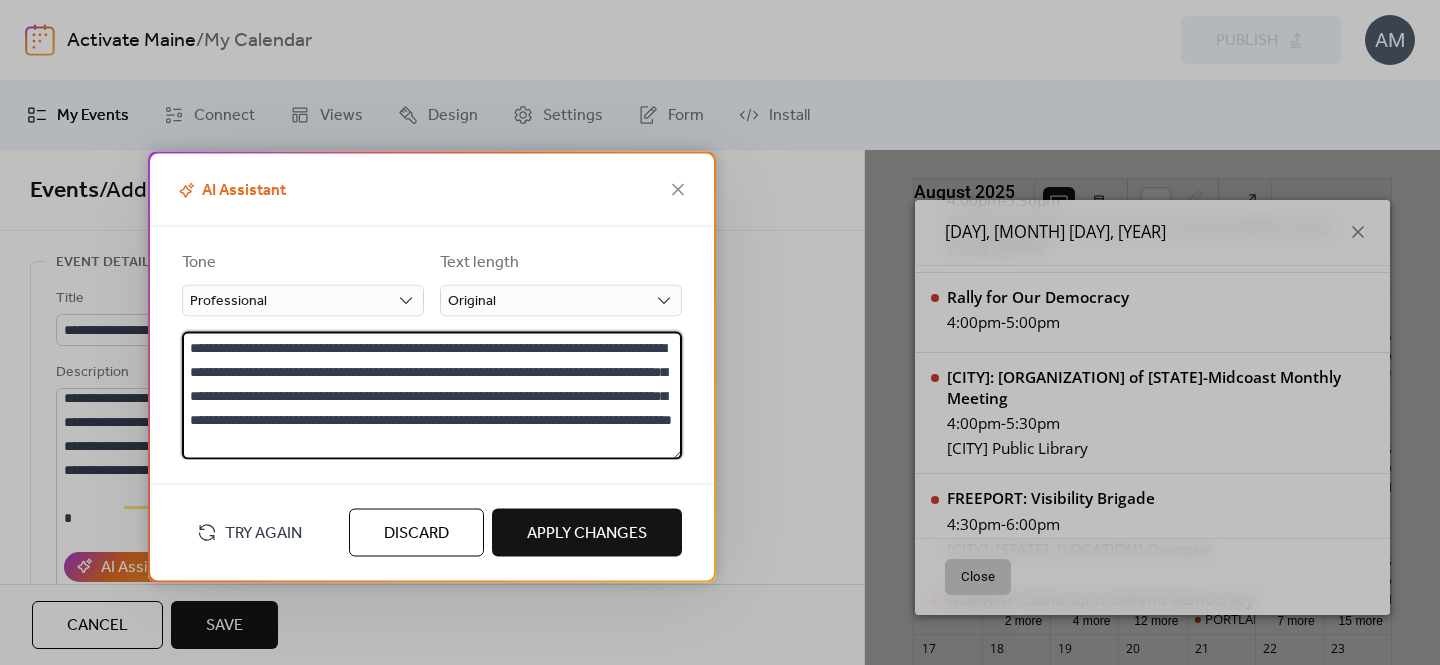 click on "**********" at bounding box center (432, 396) 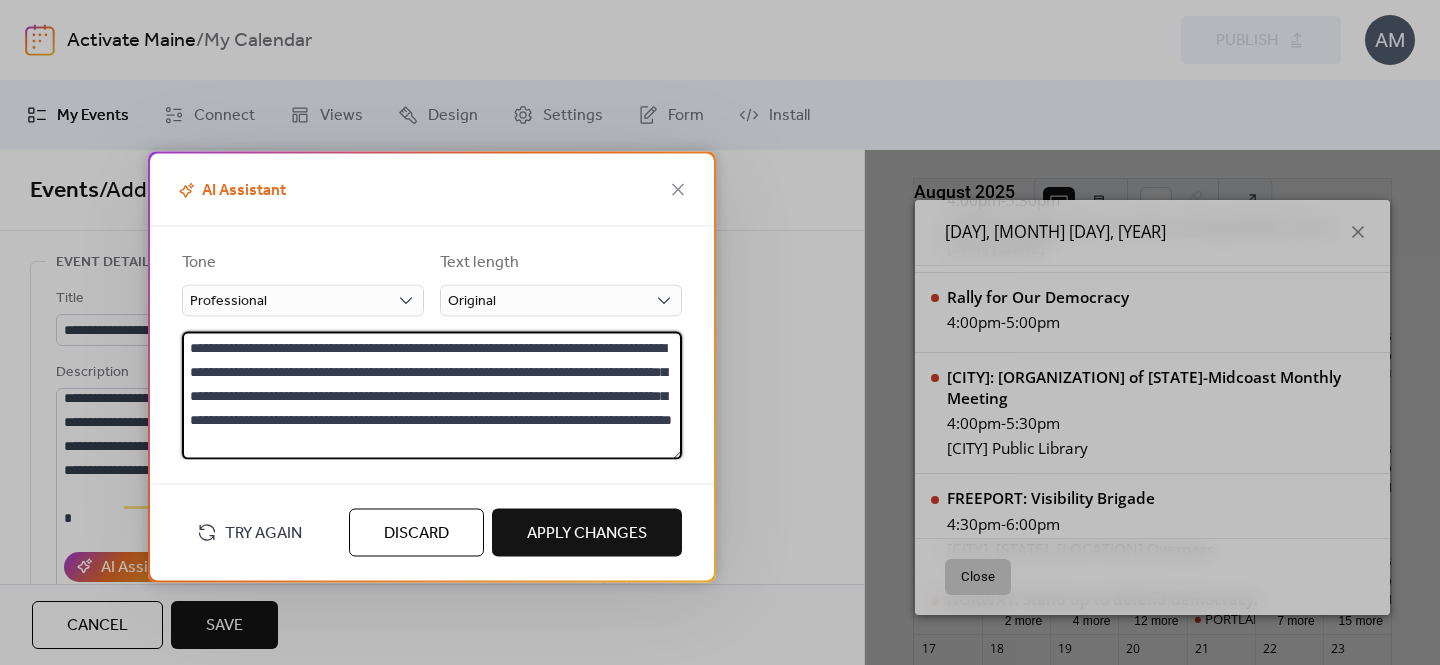 click on "**********" at bounding box center (432, 396) 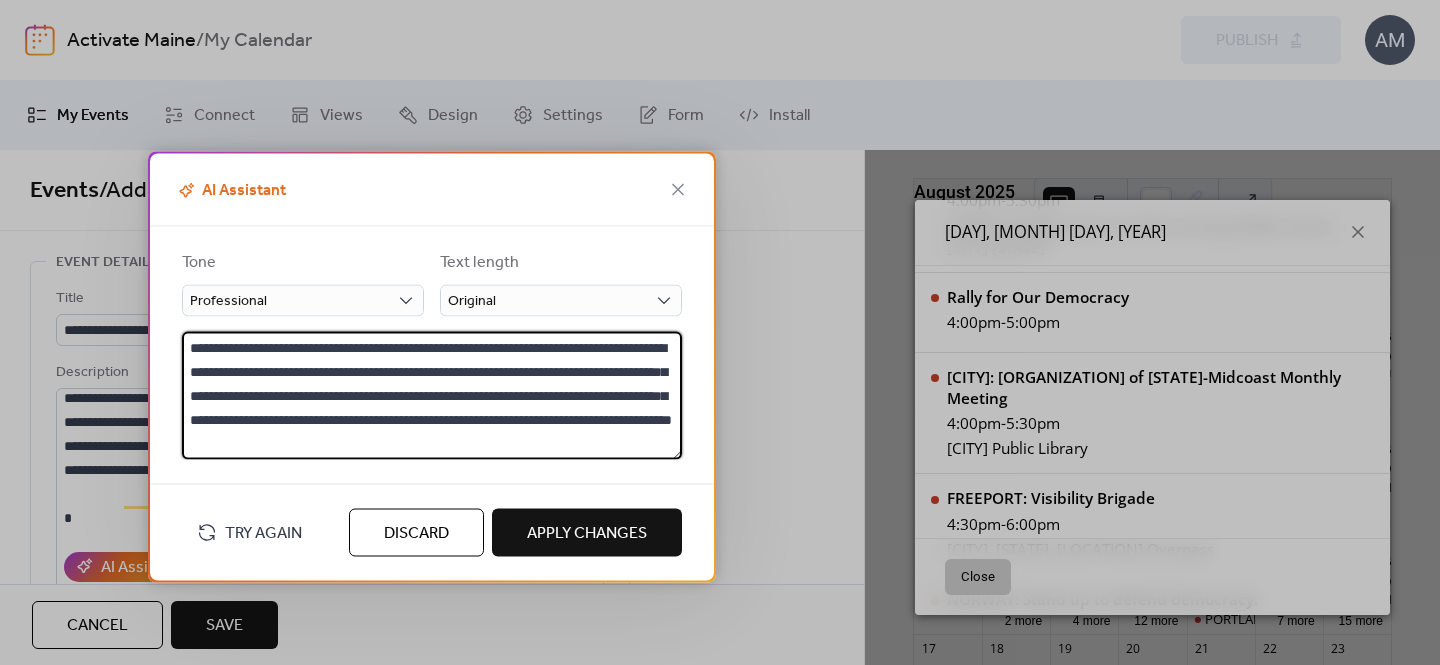 click on "**********" at bounding box center [432, 396] 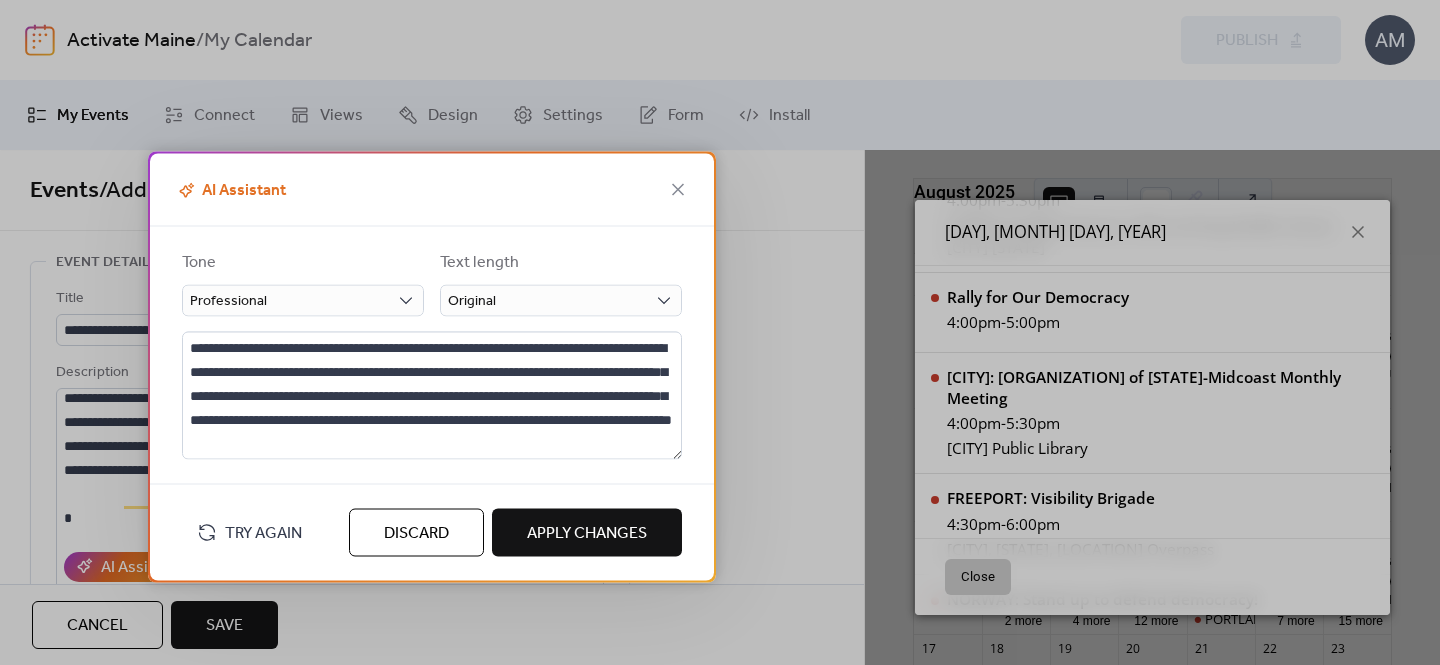 click on "Apply Changes" at bounding box center (587, 534) 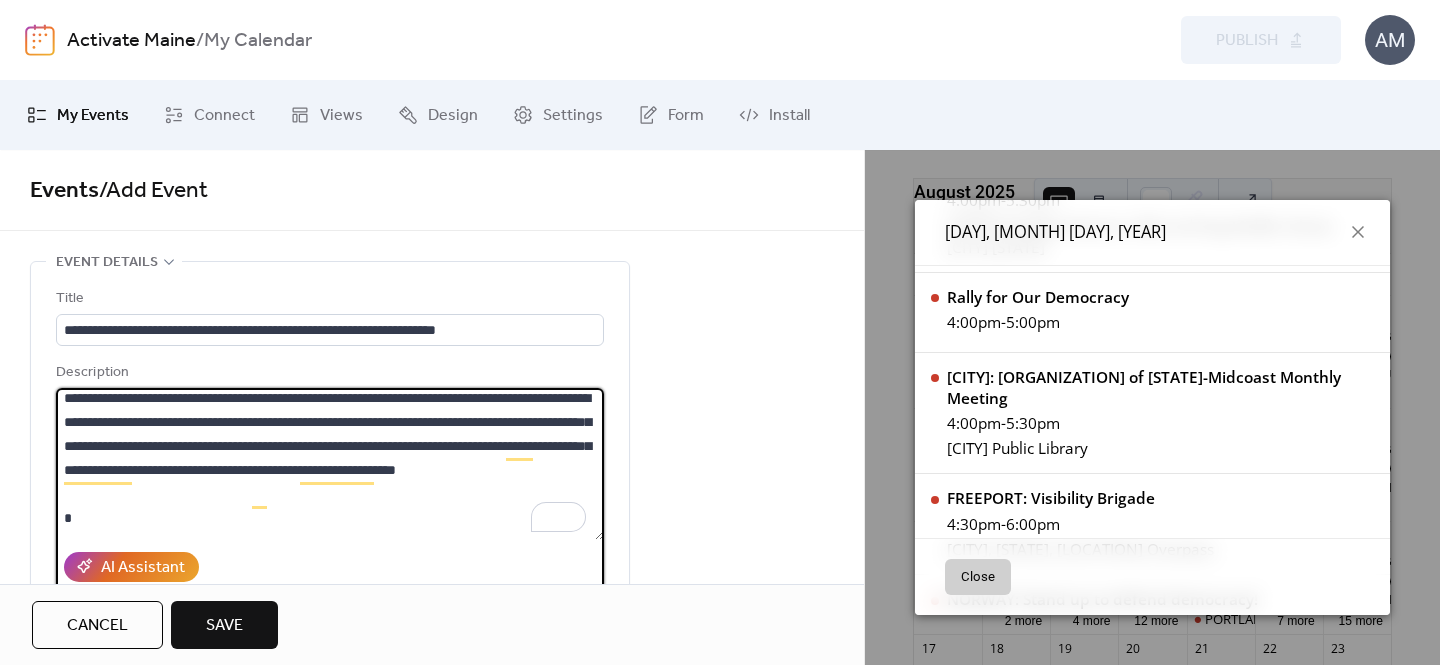 click on "**********" at bounding box center (330, 464) 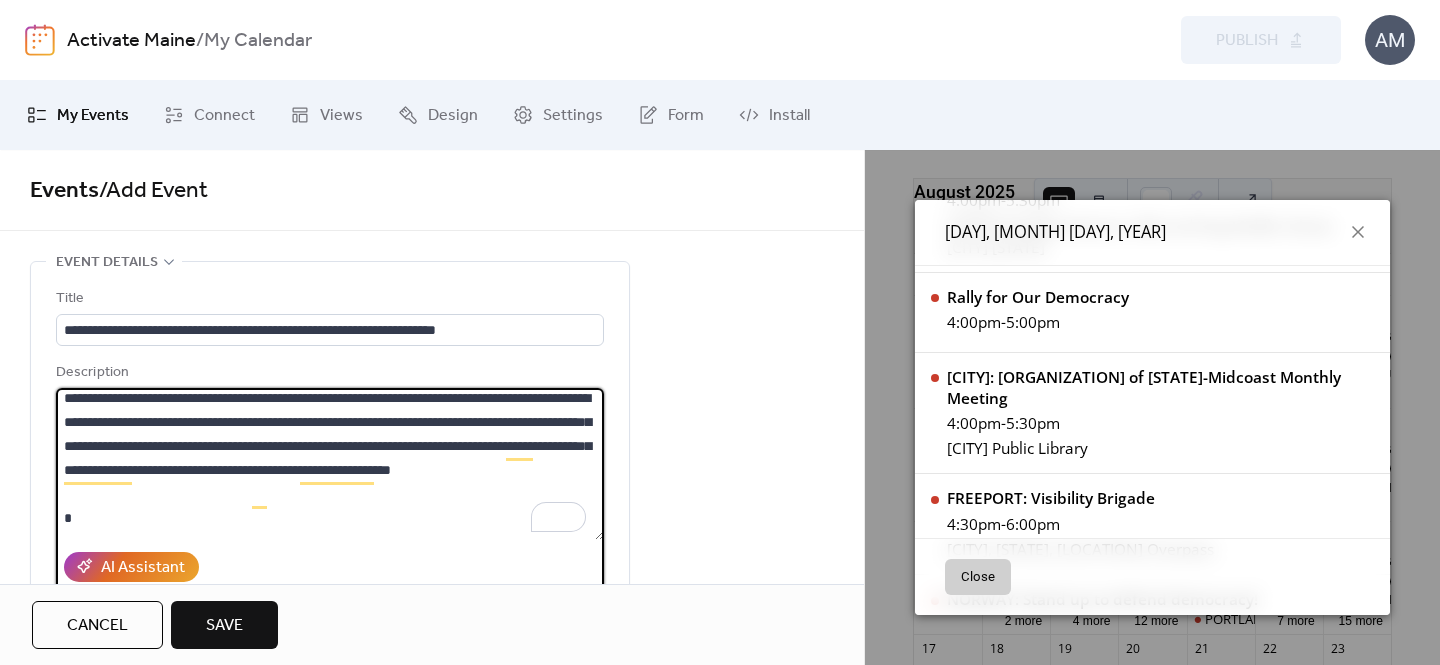 scroll, scrollTop: 43, scrollLeft: 0, axis: vertical 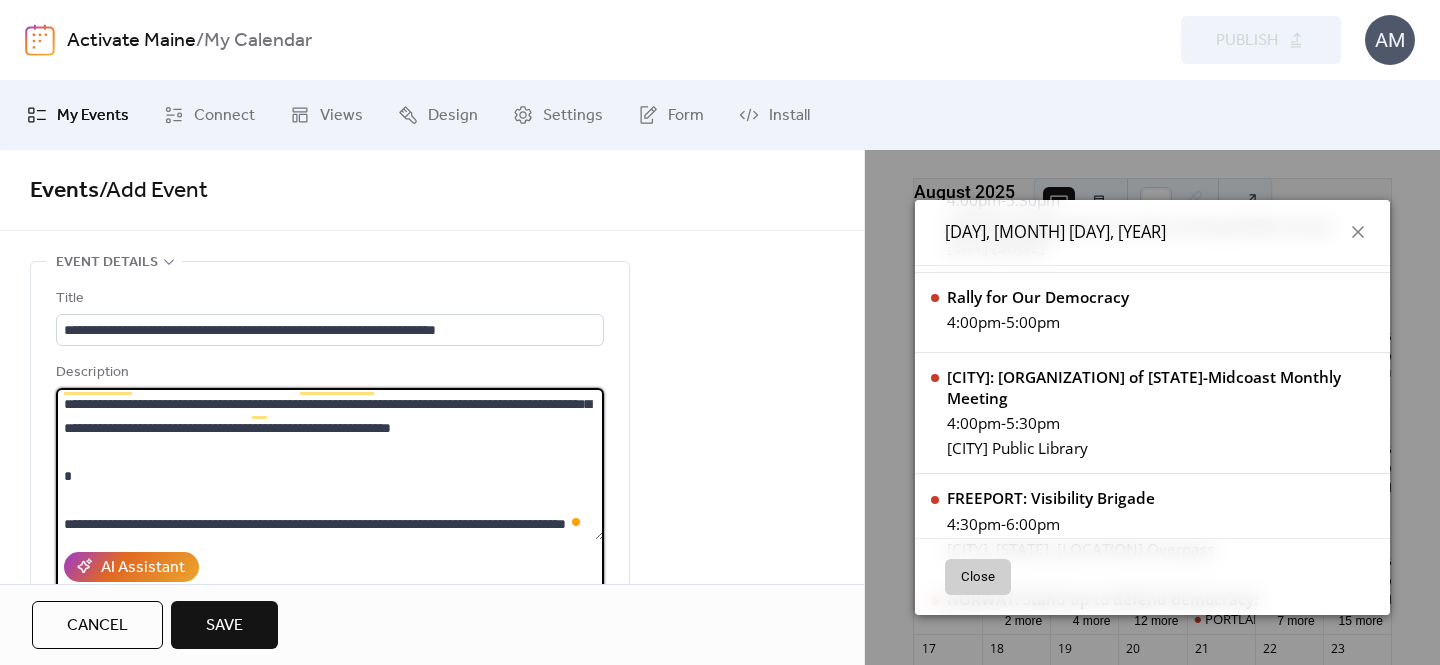 click on "**********" at bounding box center [330, 464] 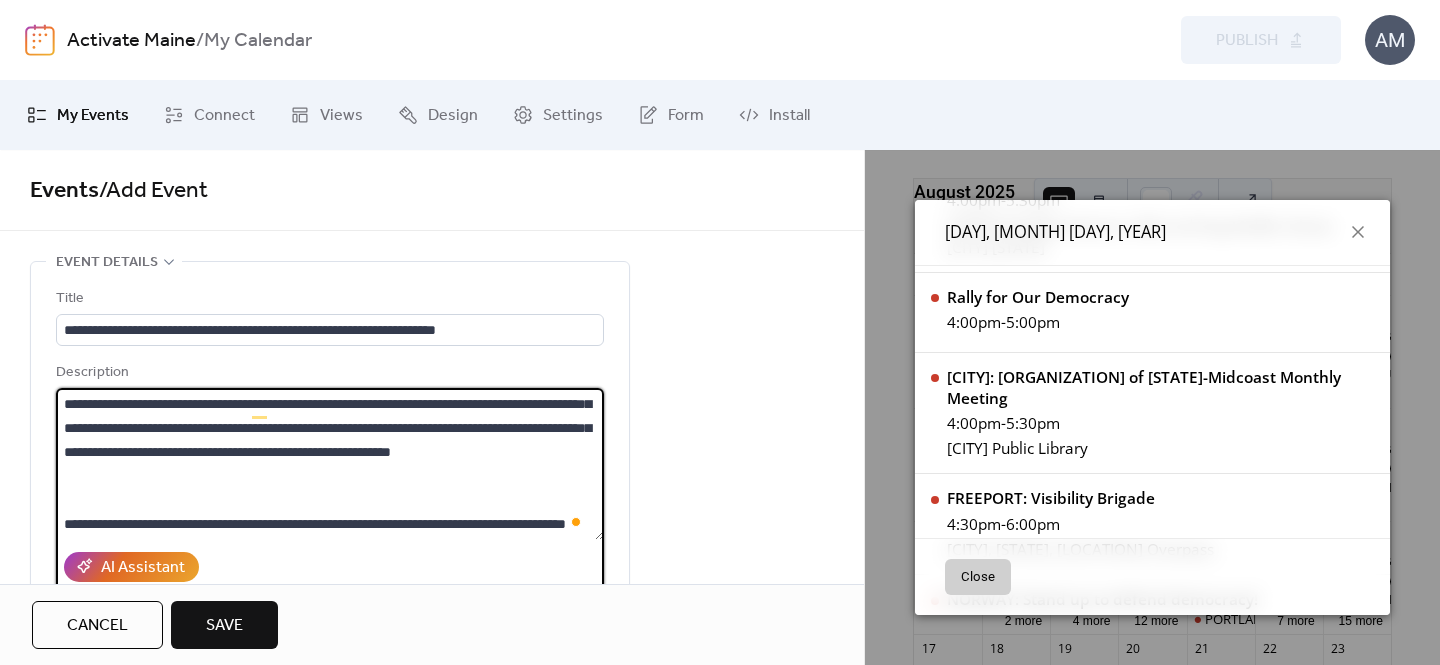 scroll, scrollTop: 72, scrollLeft: 0, axis: vertical 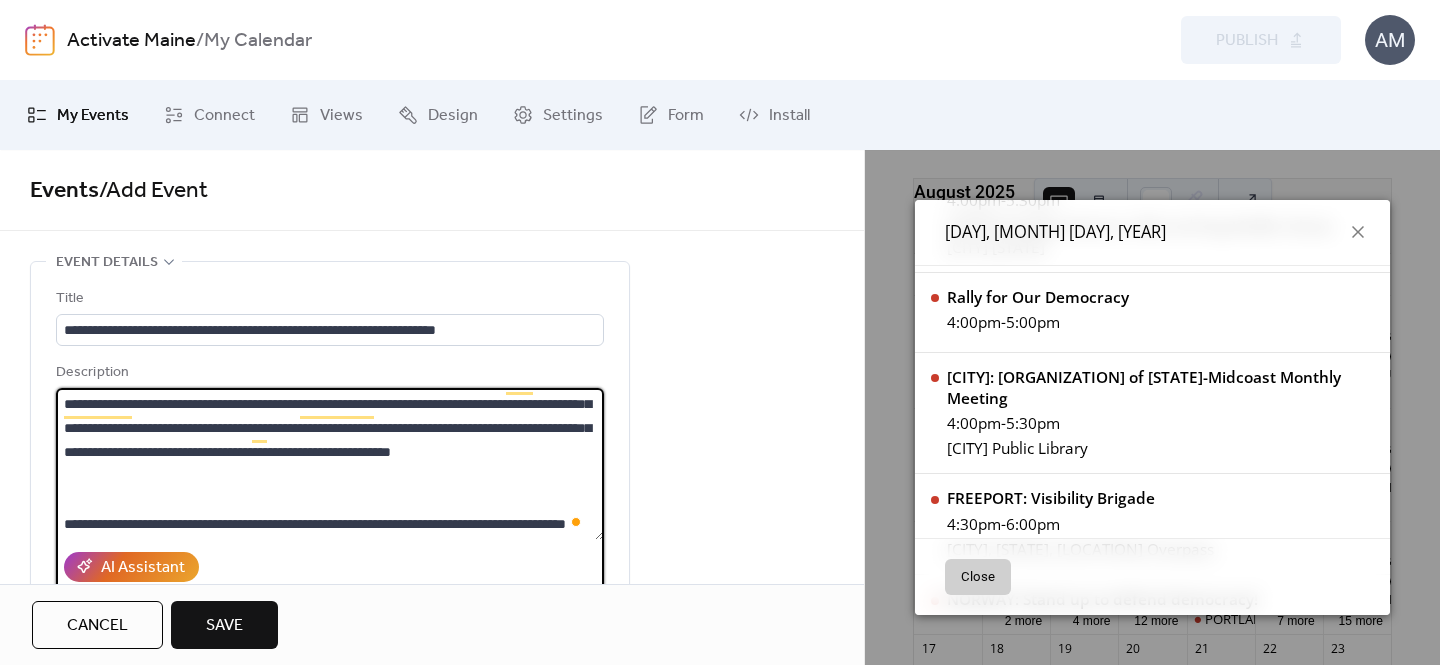 click on "**********" at bounding box center [330, 464] 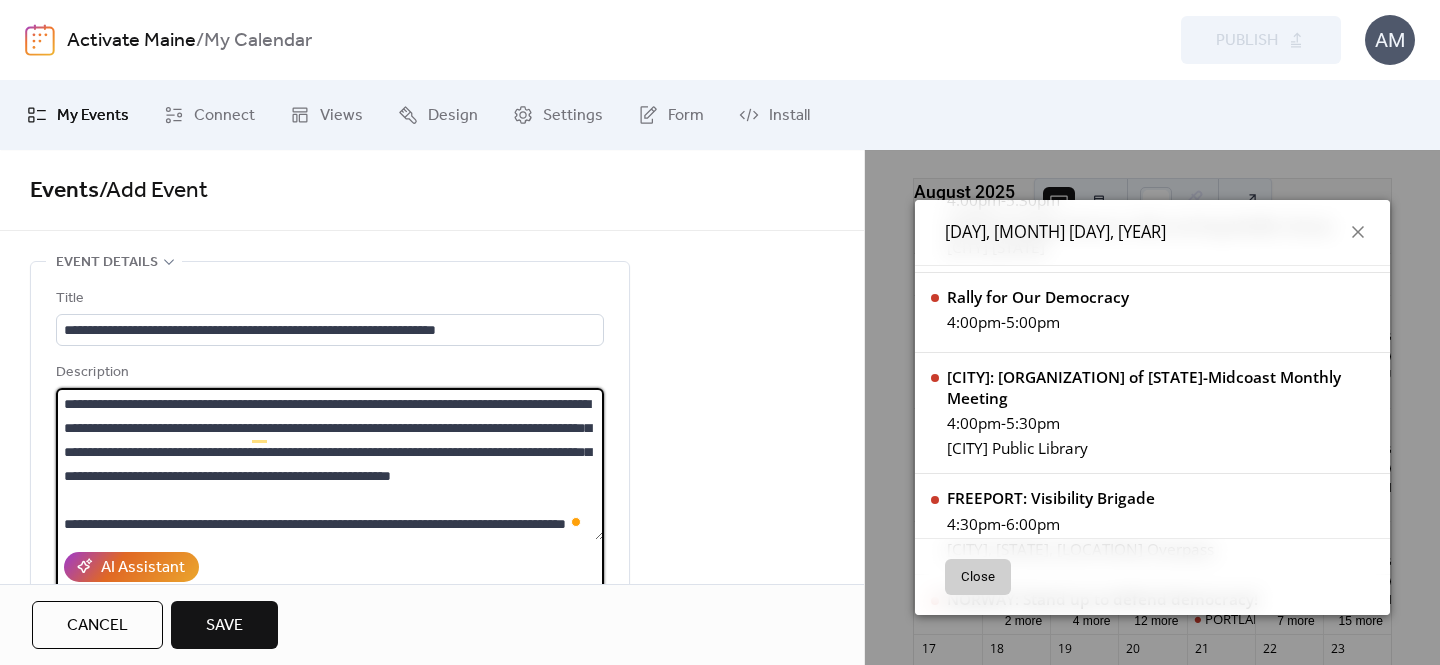 scroll, scrollTop: 48, scrollLeft: 0, axis: vertical 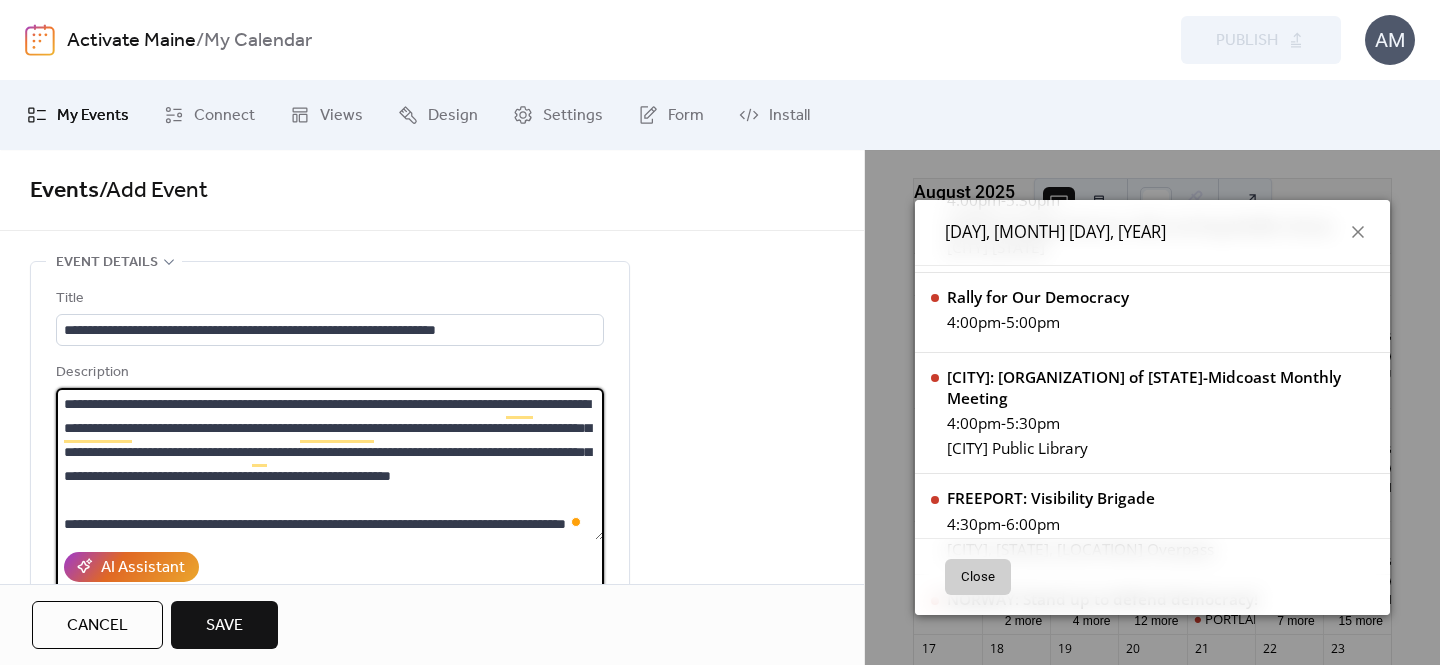 click on "**********" at bounding box center (330, 464) 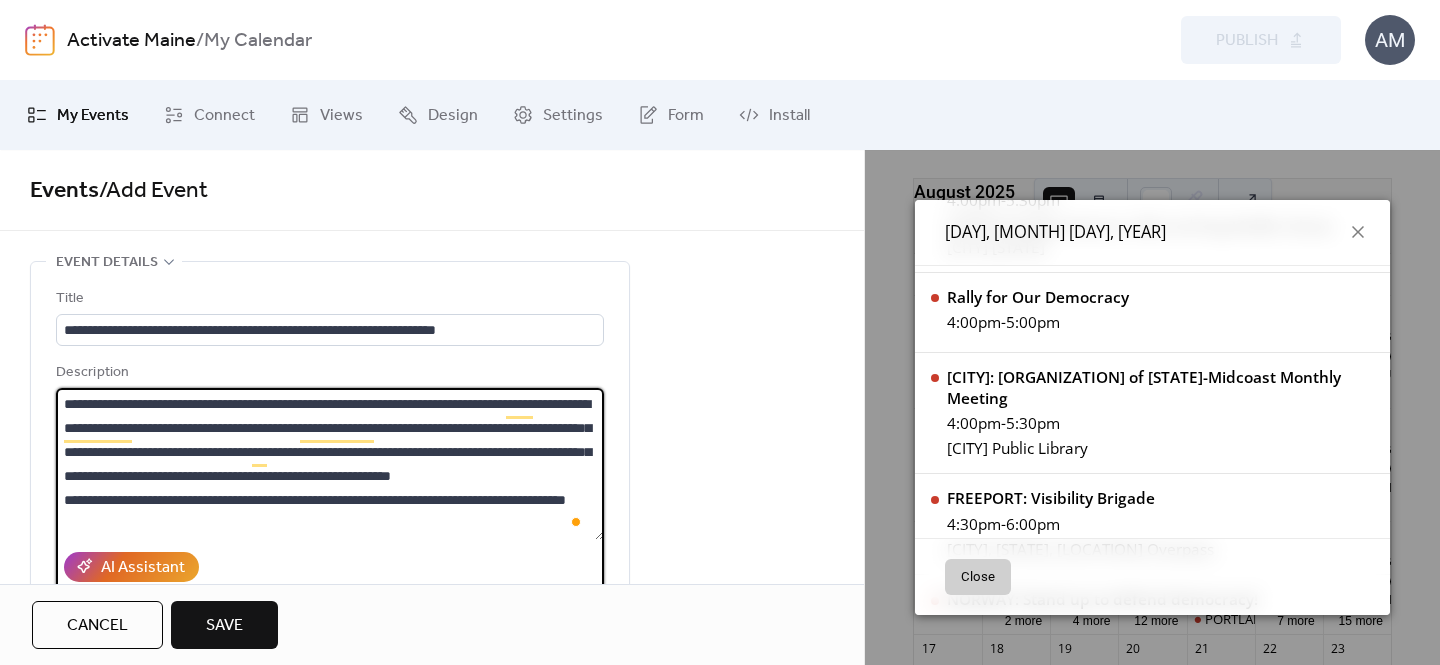 scroll, scrollTop: 24, scrollLeft: 0, axis: vertical 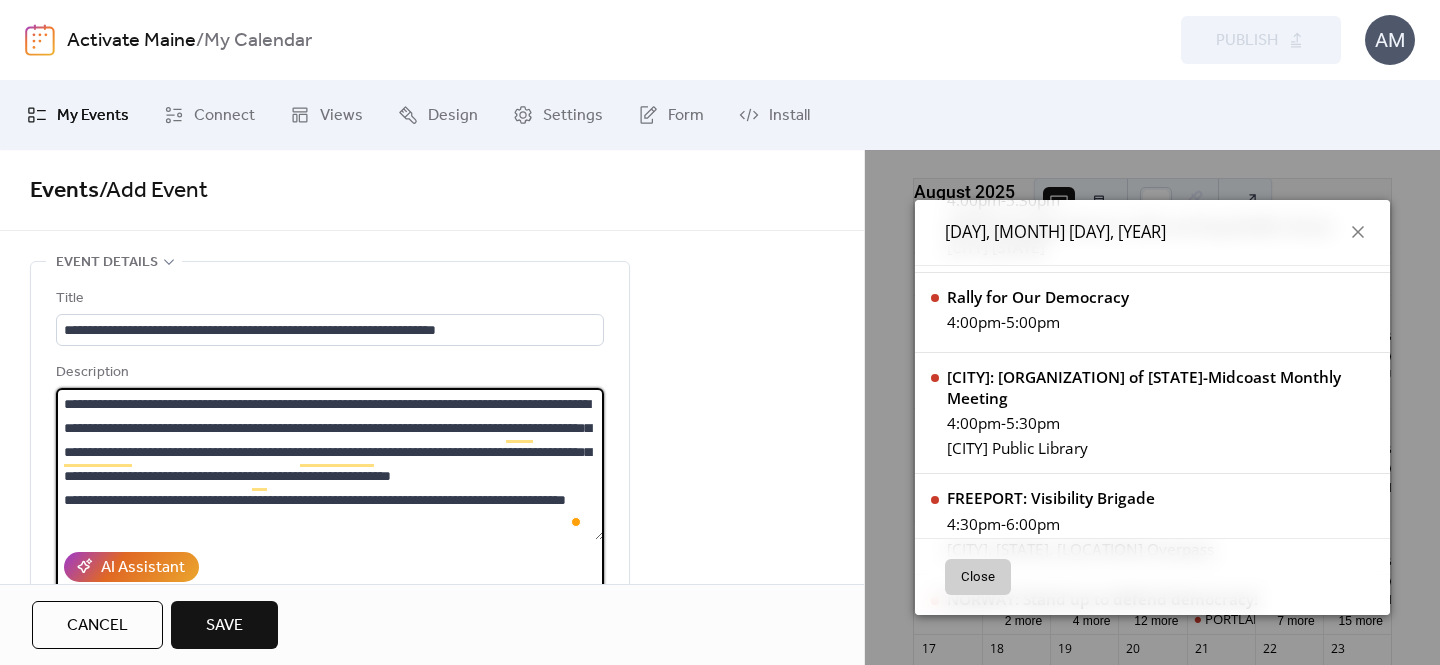 type on "**********" 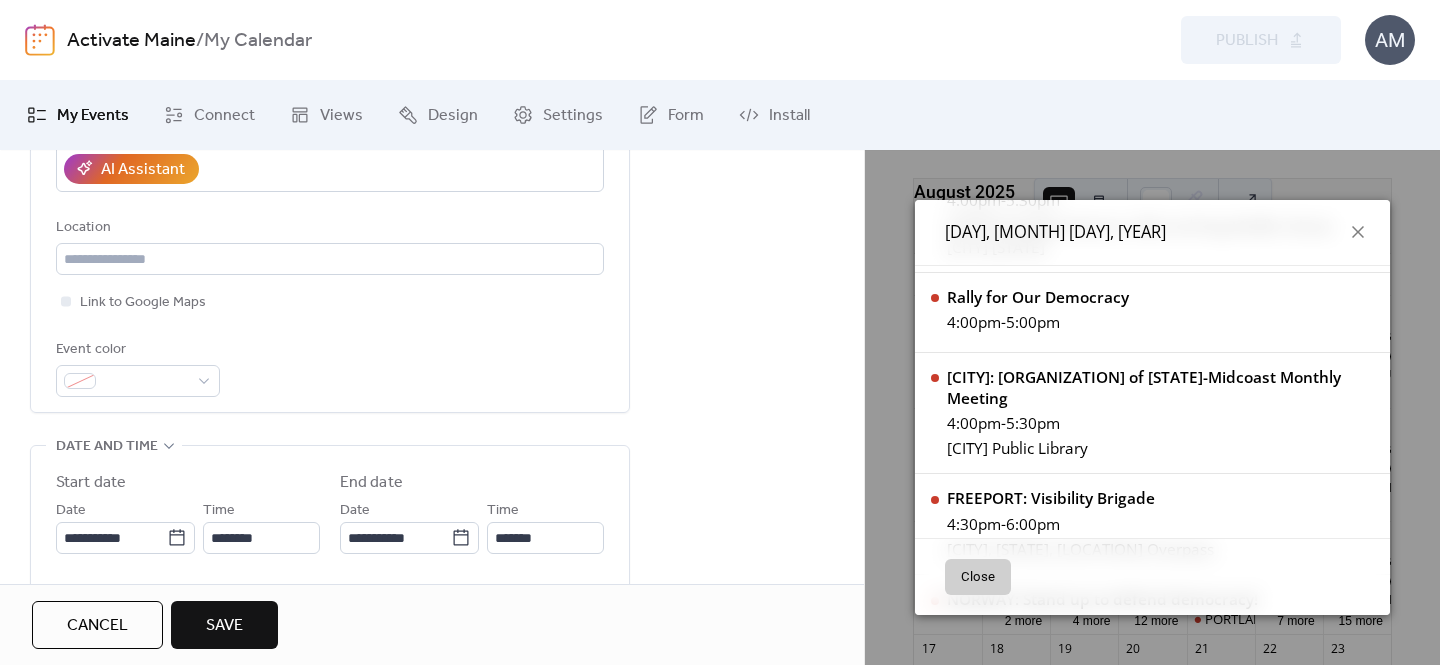 scroll, scrollTop: 400, scrollLeft: 0, axis: vertical 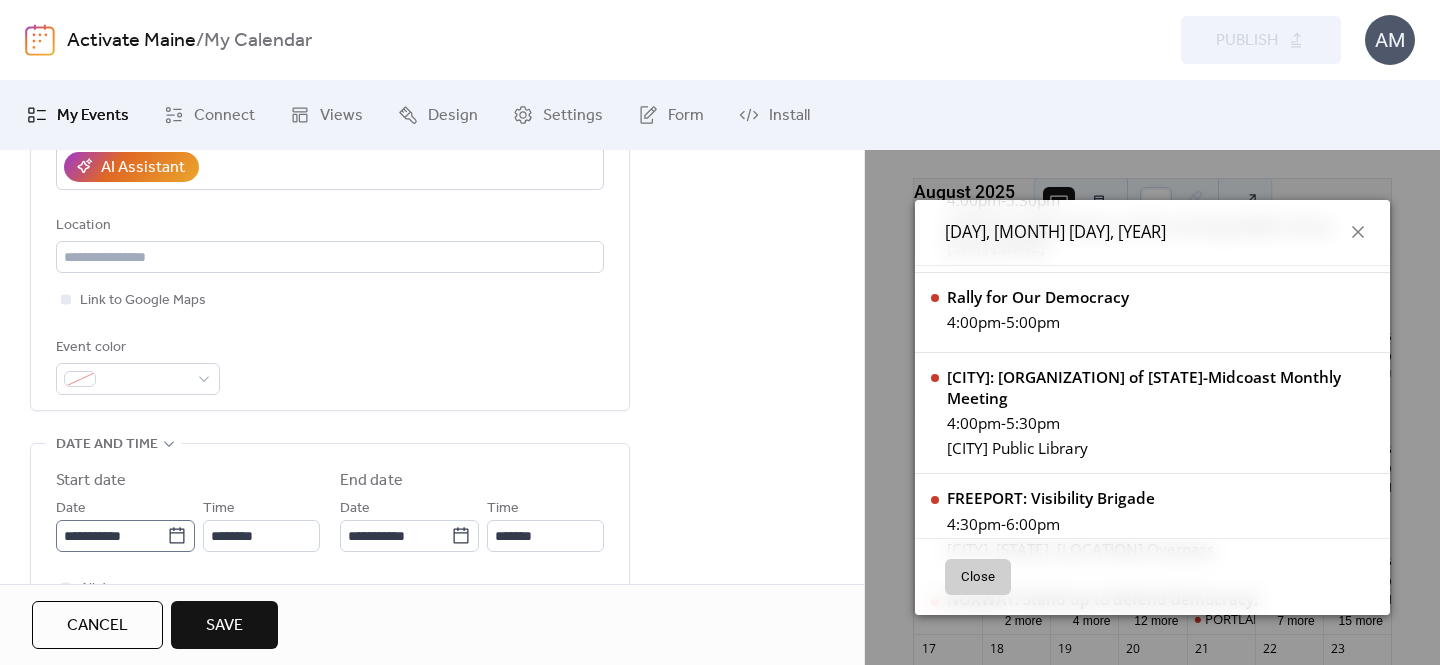 click on "**********" at bounding box center [720, 332] 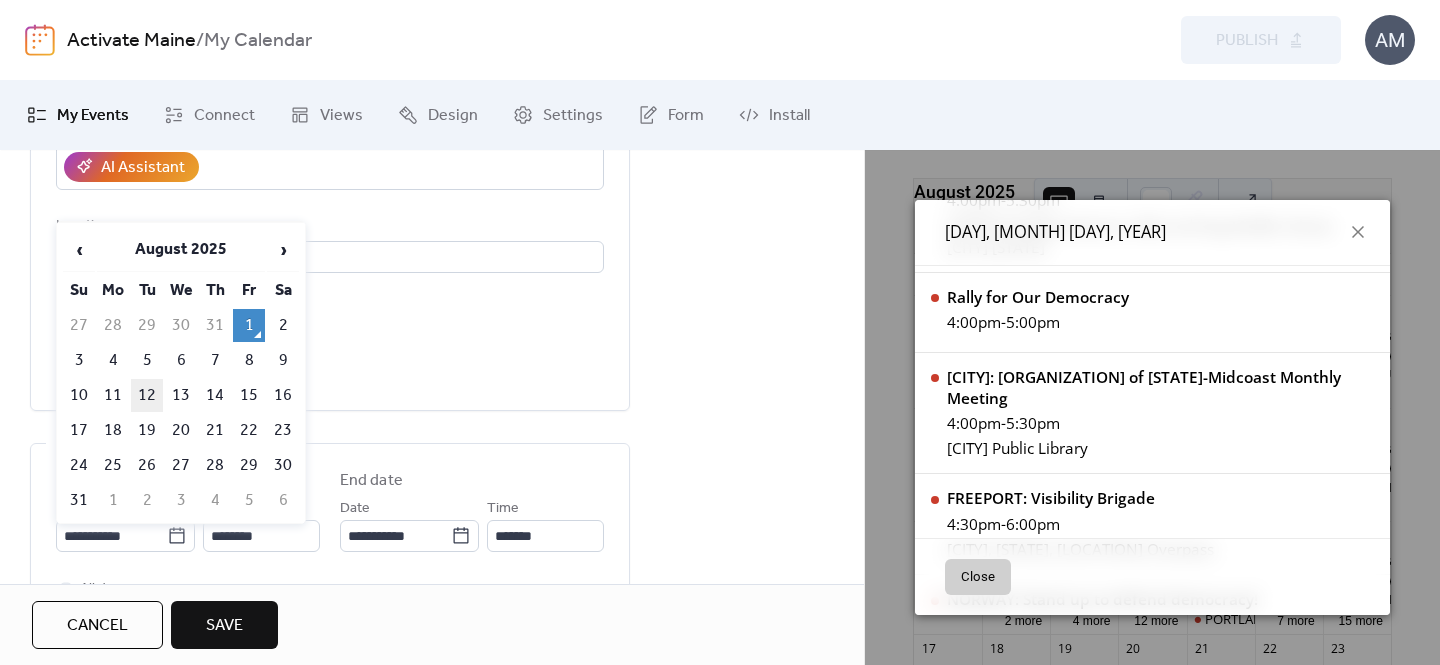 click on "12" at bounding box center (147, 395) 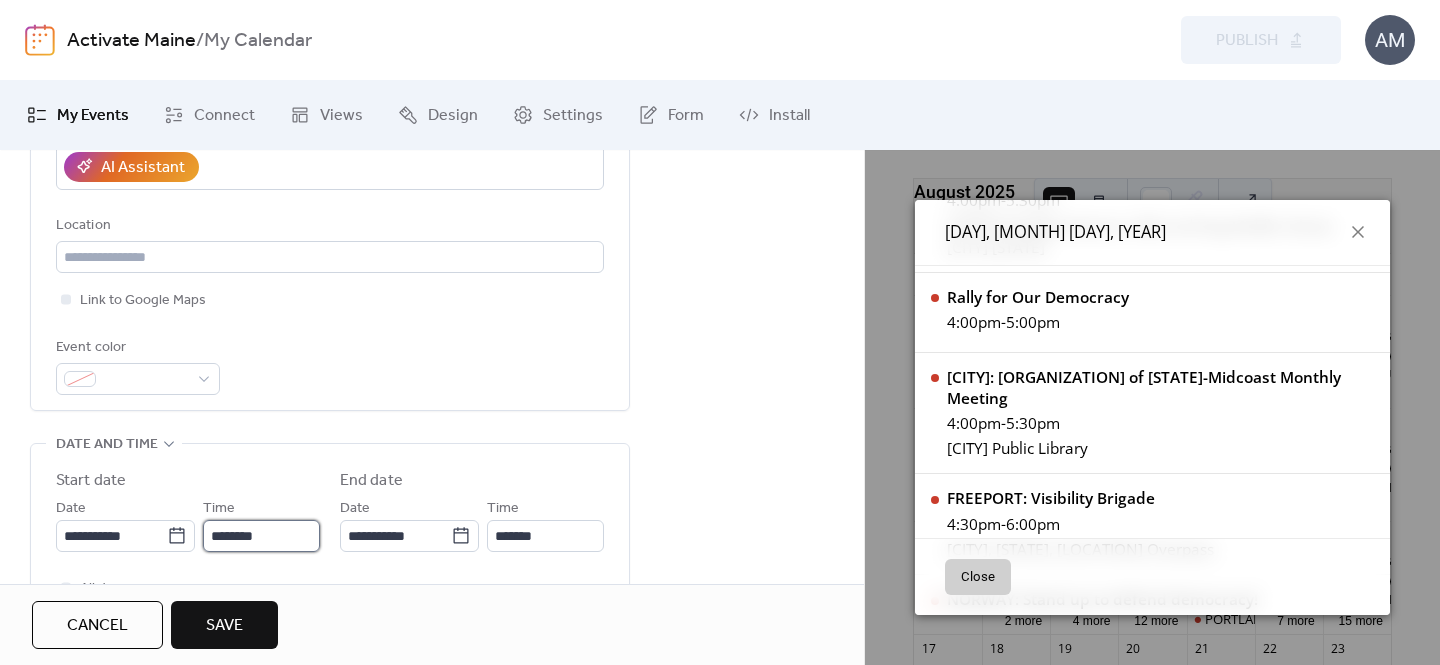 click on "********" at bounding box center [261, 536] 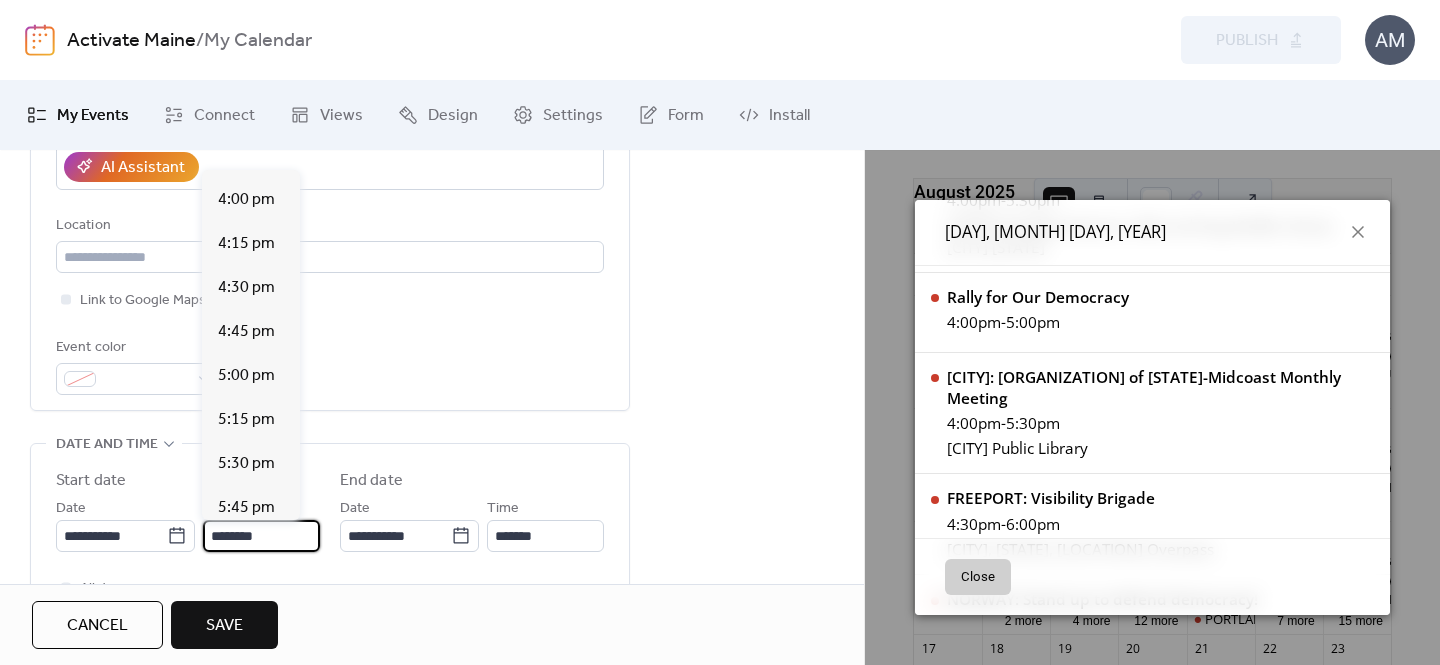 scroll, scrollTop: 2830, scrollLeft: 0, axis: vertical 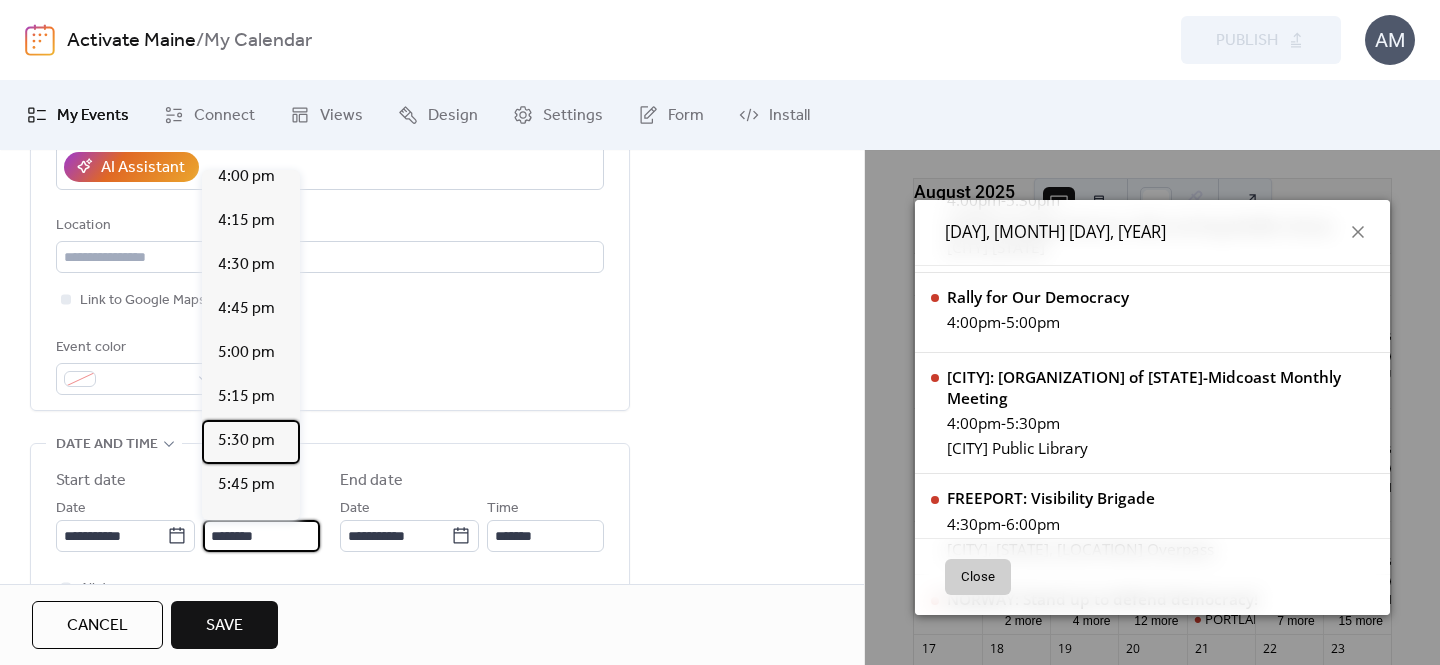 click on "5:30 pm" at bounding box center (246, 441) 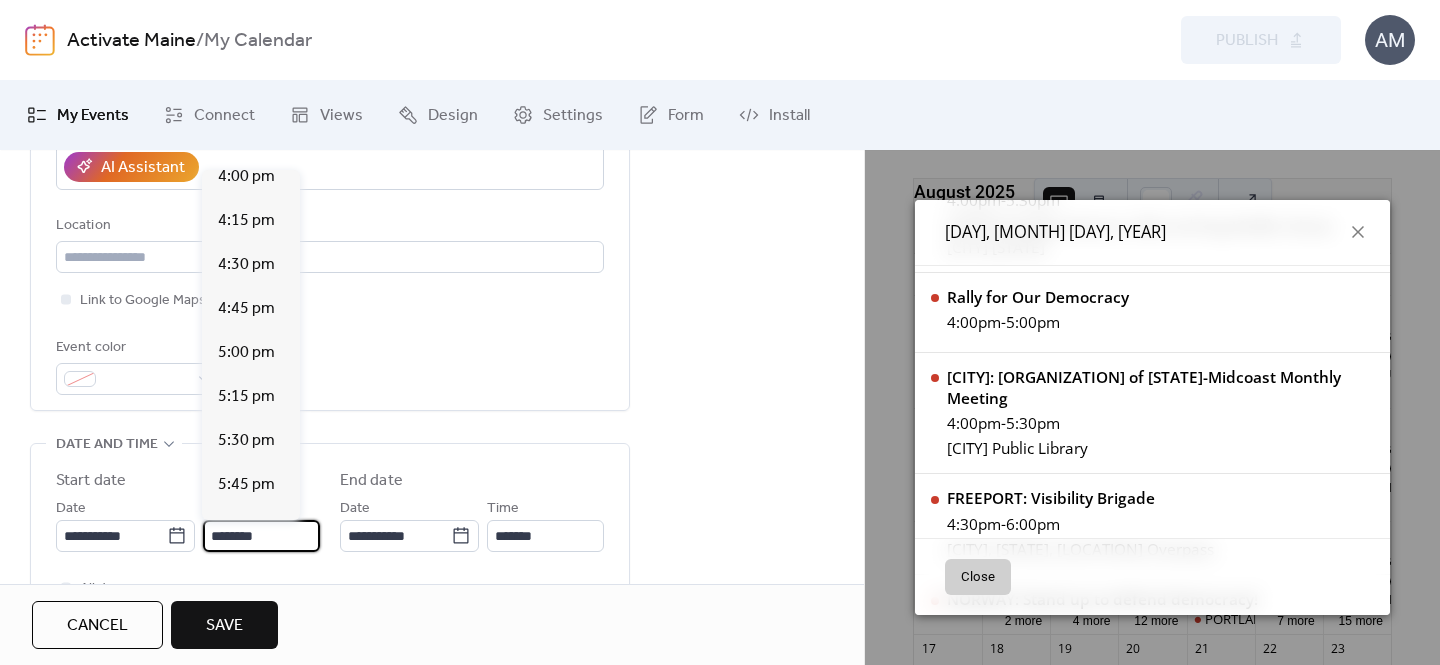 type on "*******" 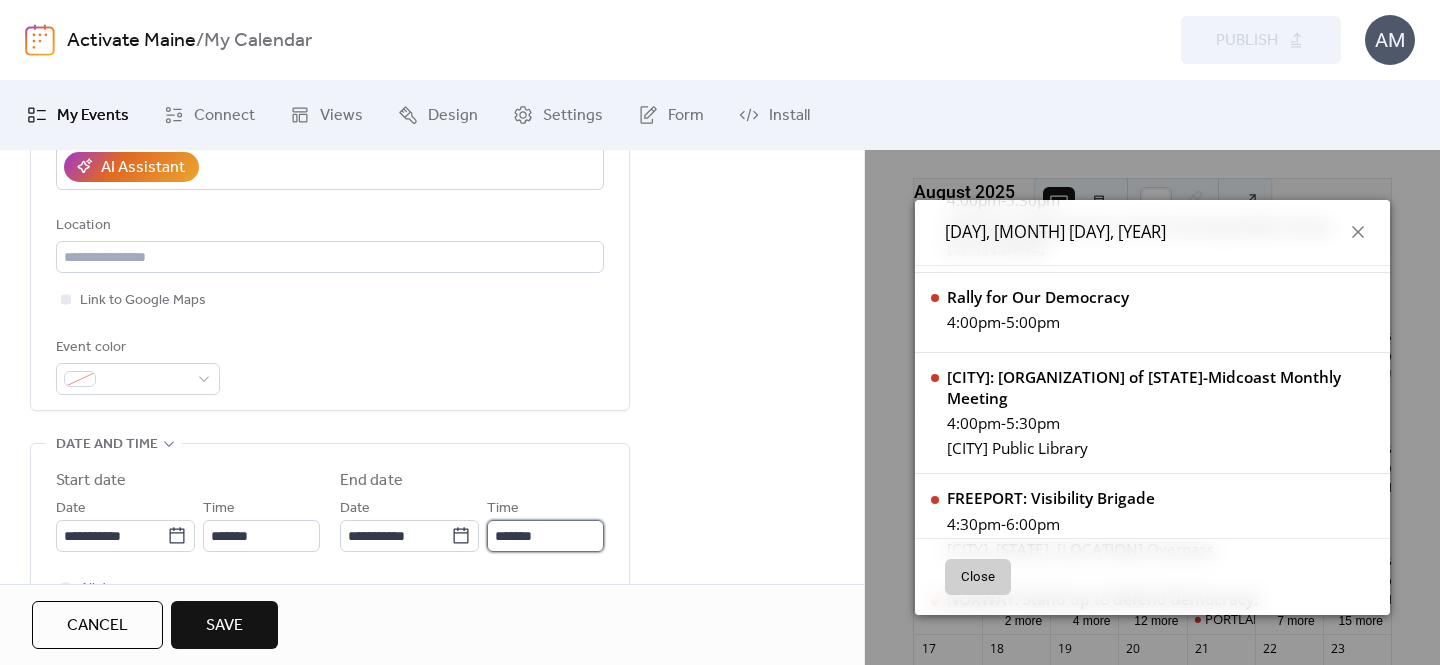 click on "*******" at bounding box center [545, 536] 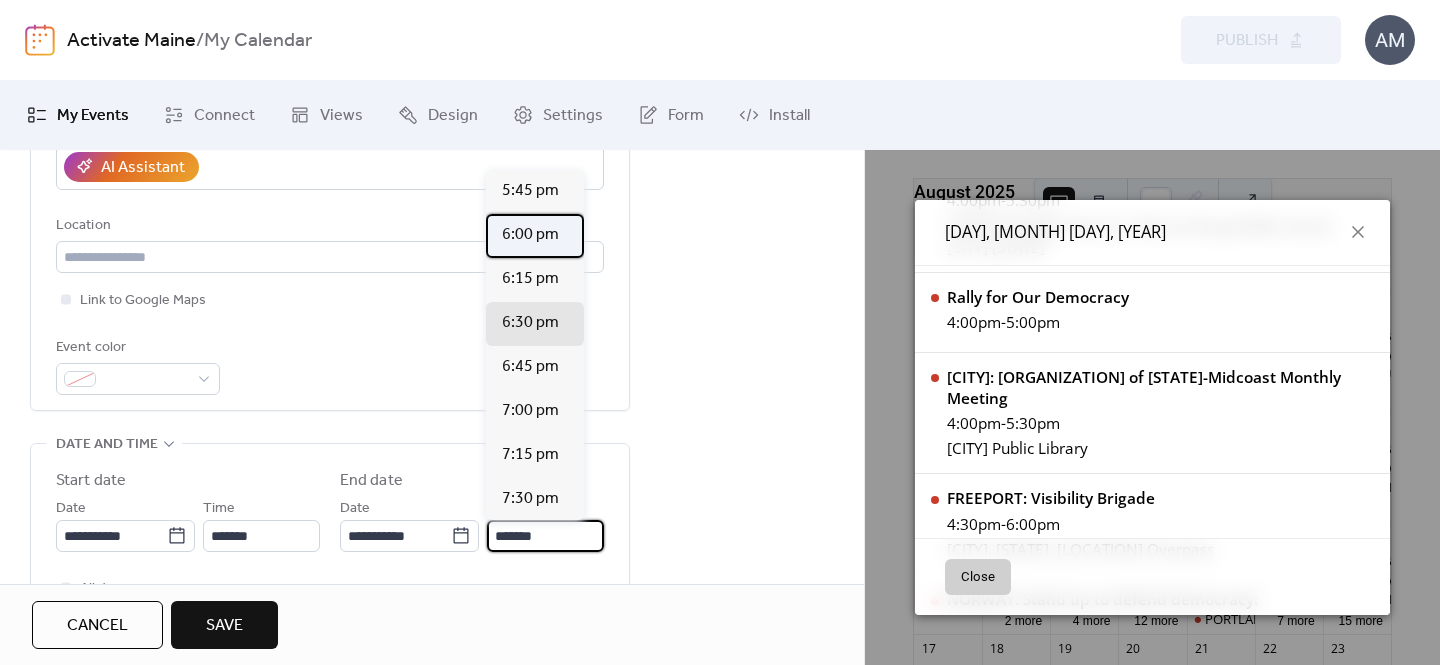 click on "6:00 pm" at bounding box center [530, 235] 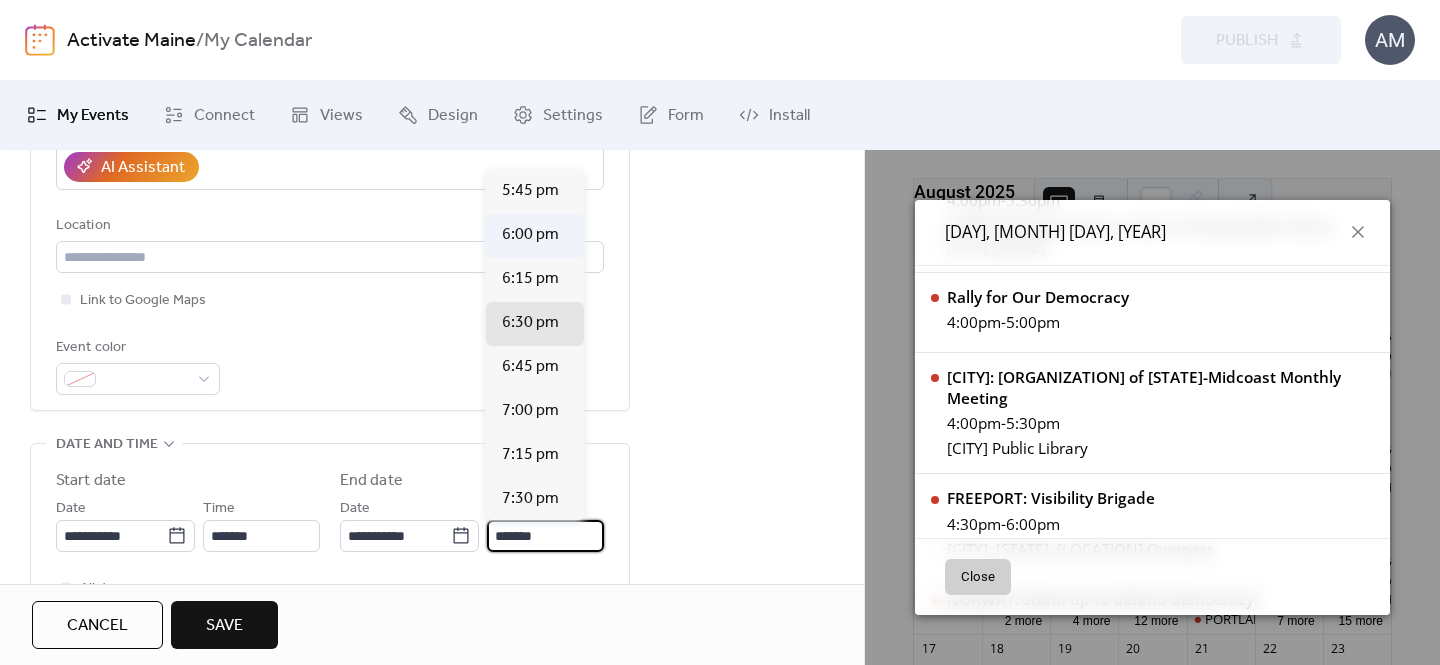 type on "*******" 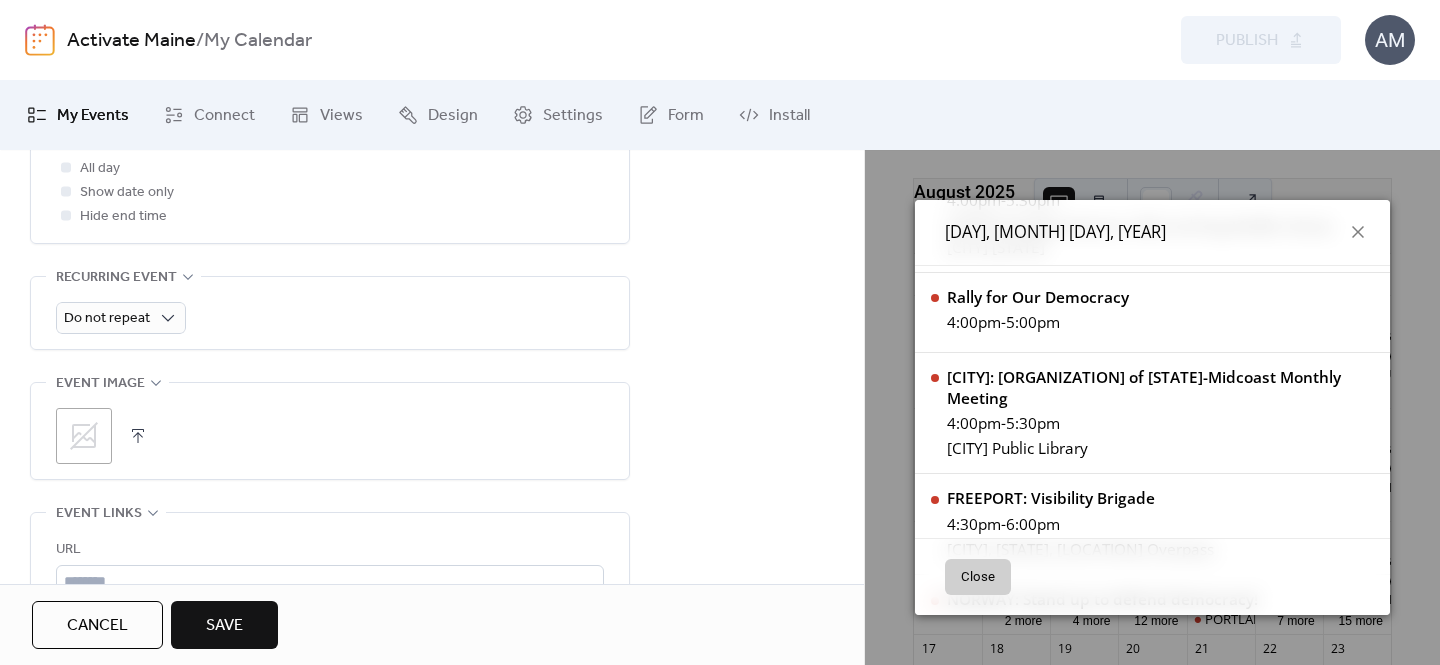scroll, scrollTop: 832, scrollLeft: 0, axis: vertical 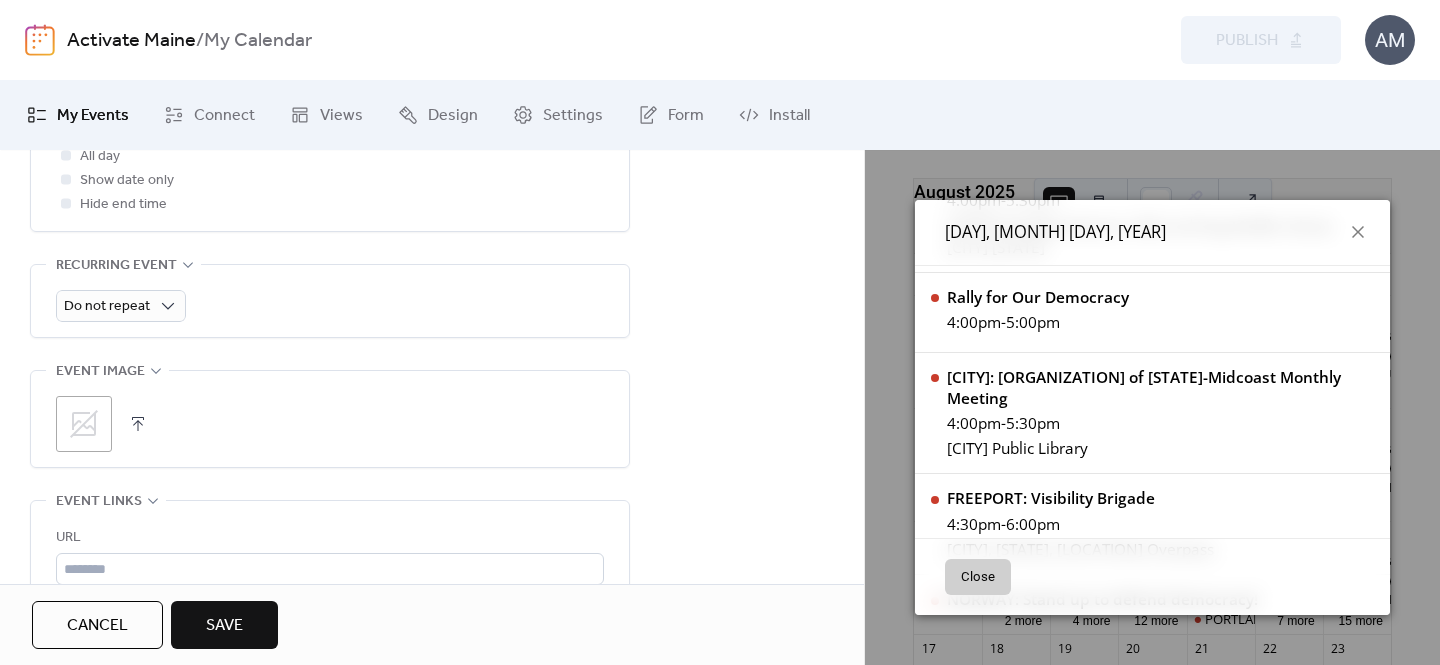 click 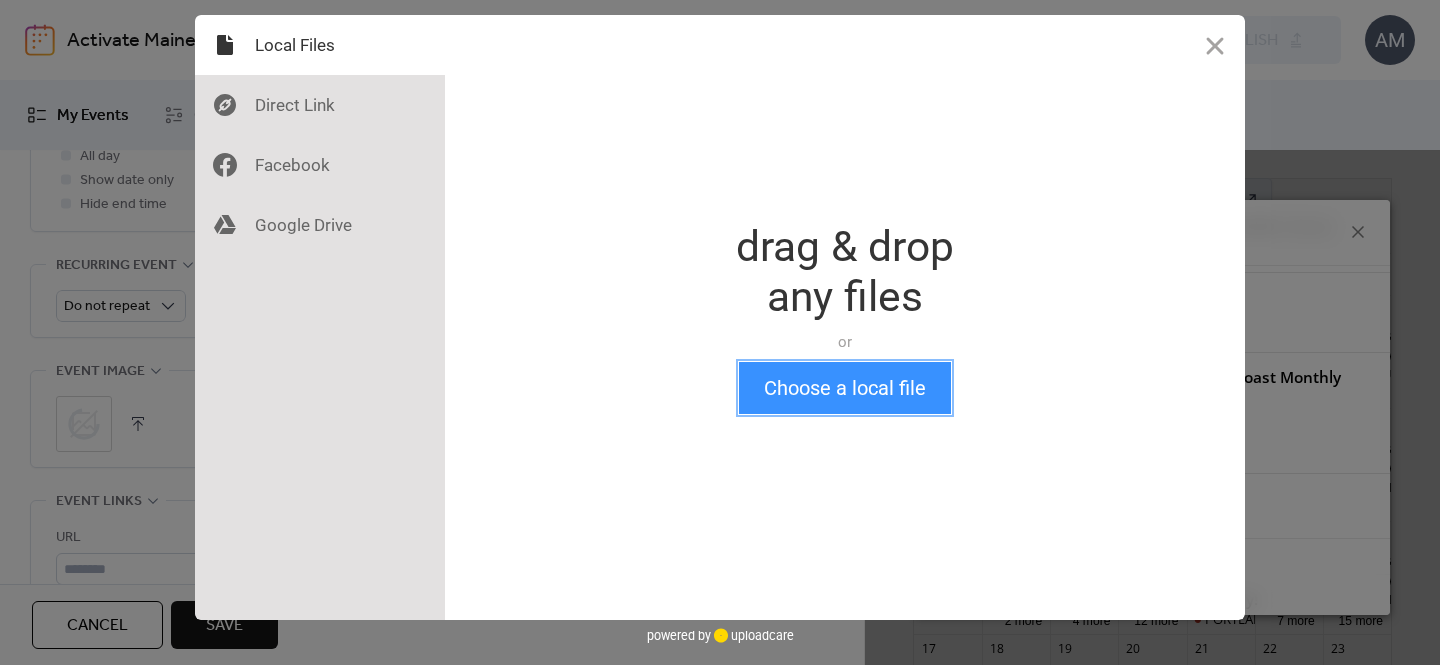 click on "Choose a local file" at bounding box center [845, 388] 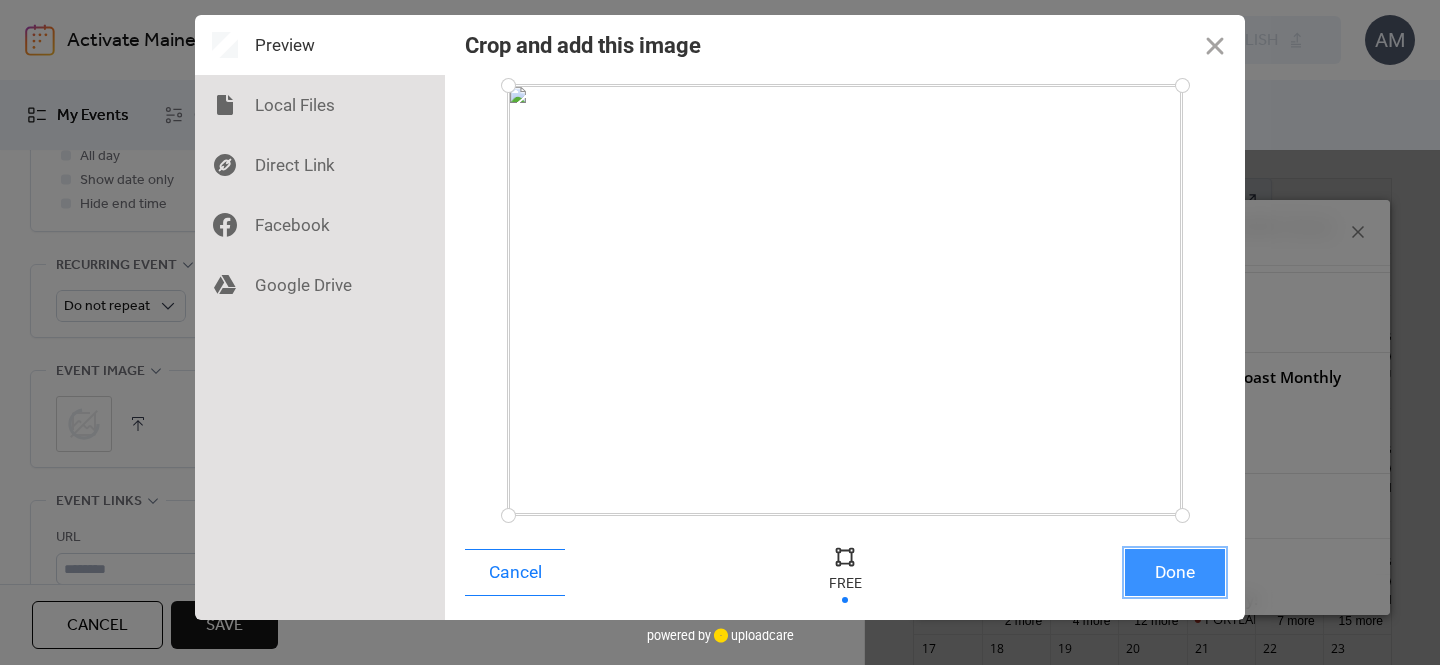 click on "Done" at bounding box center (1175, 572) 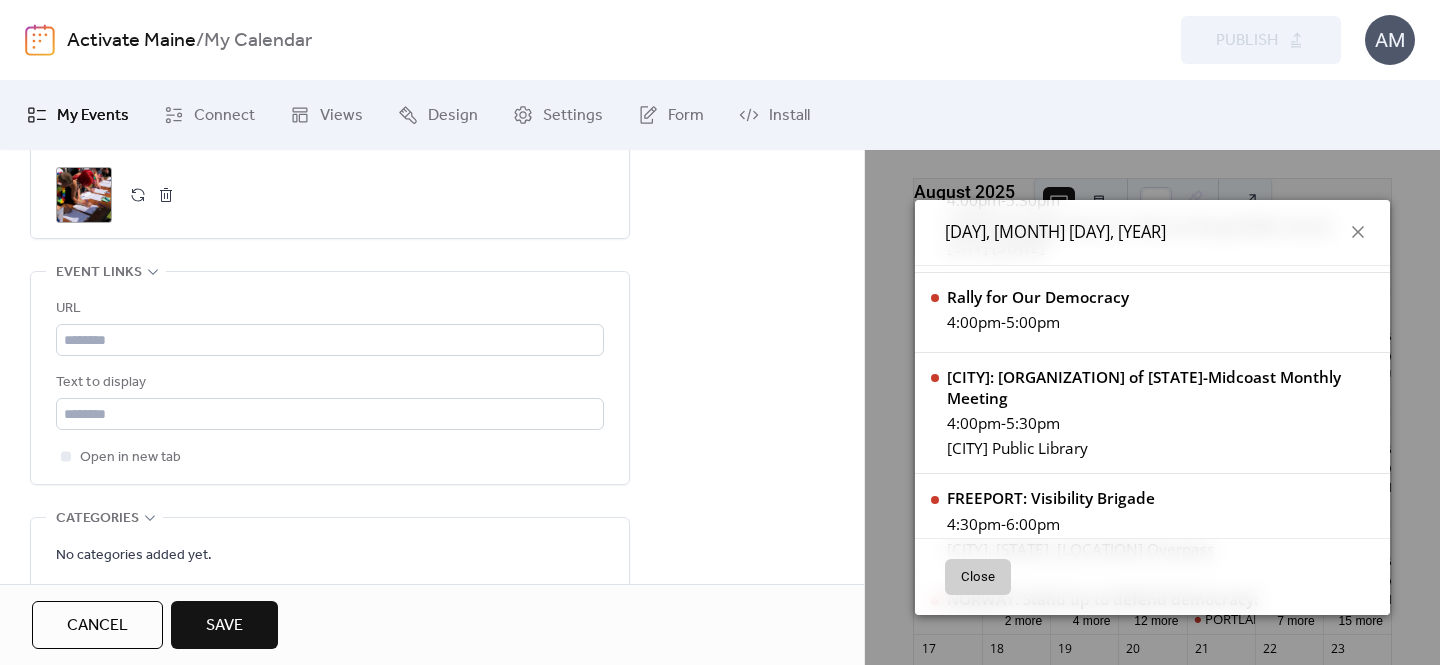 scroll, scrollTop: 1091, scrollLeft: 0, axis: vertical 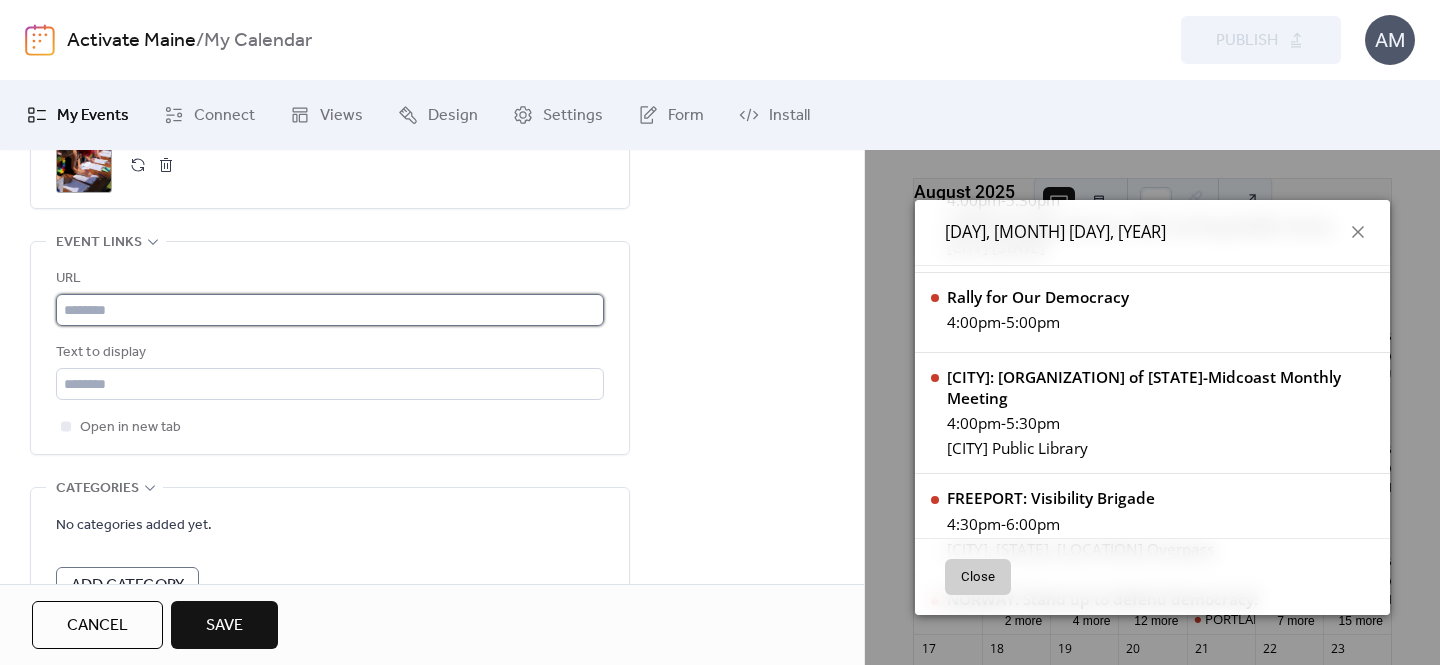 click at bounding box center (330, 310) 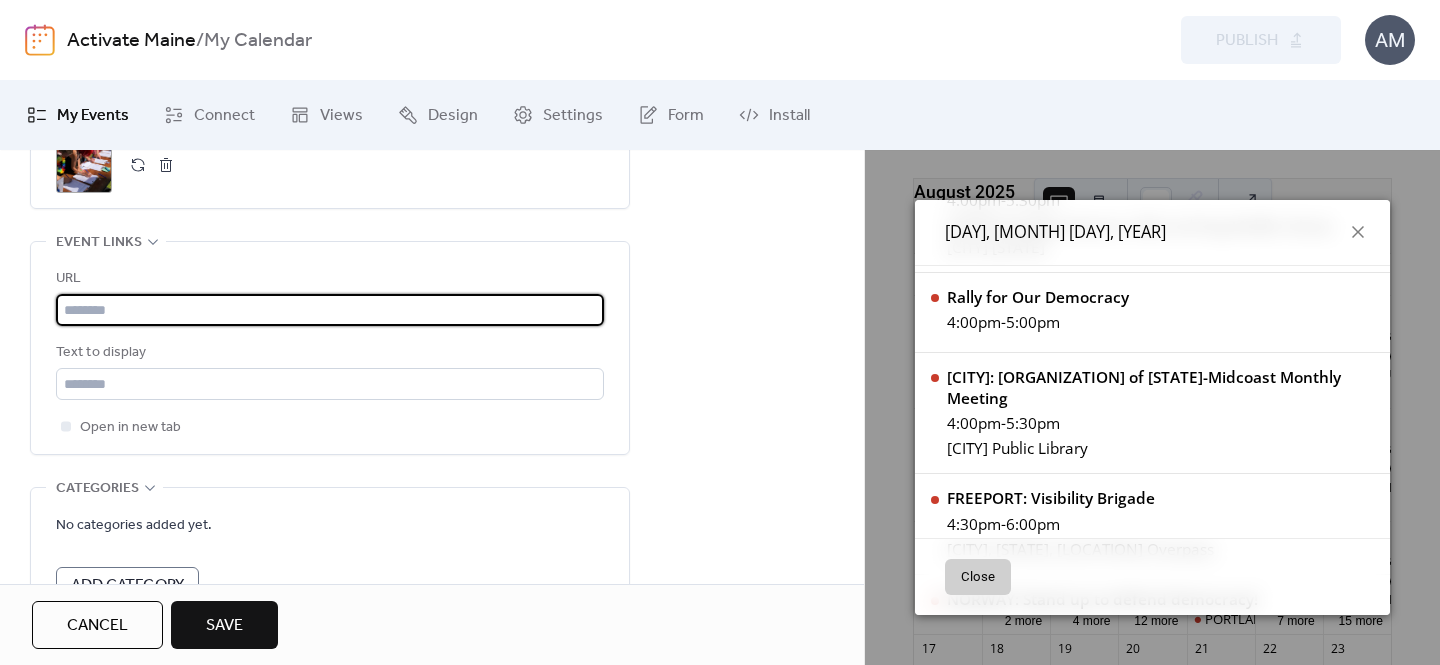 paste on "**********" 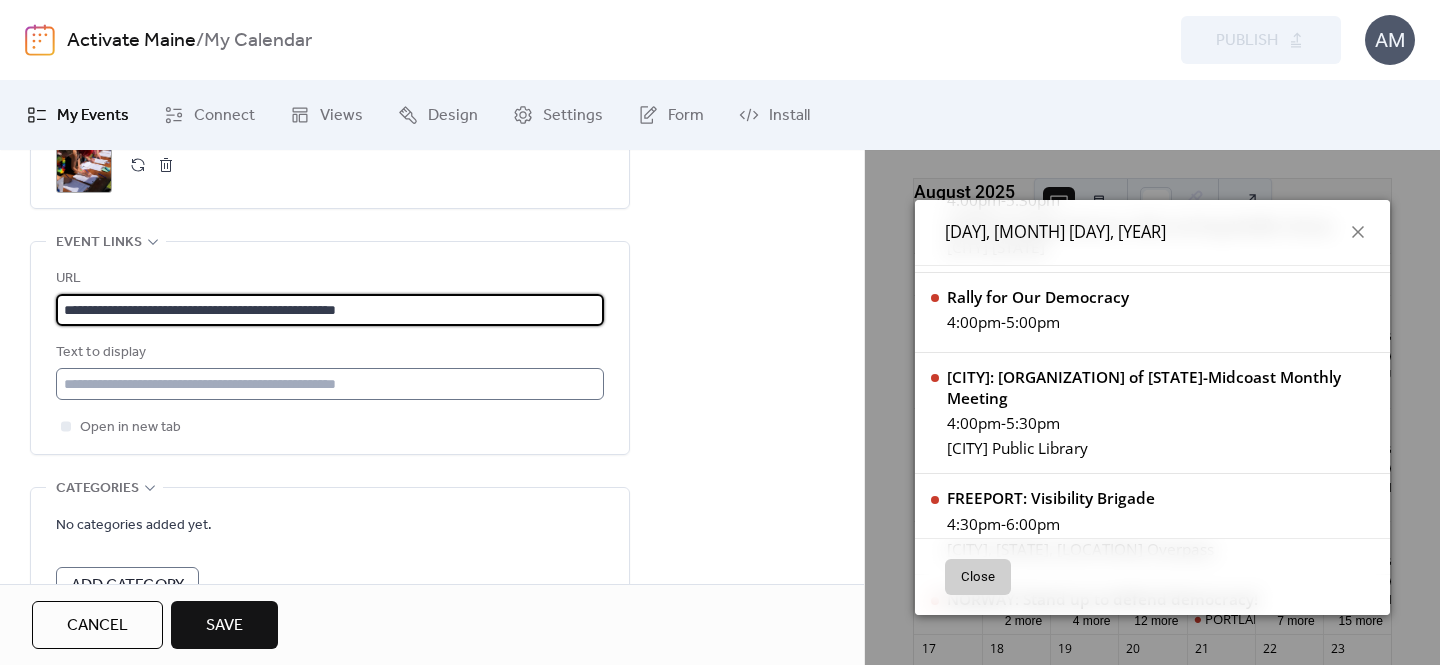 type on "**********" 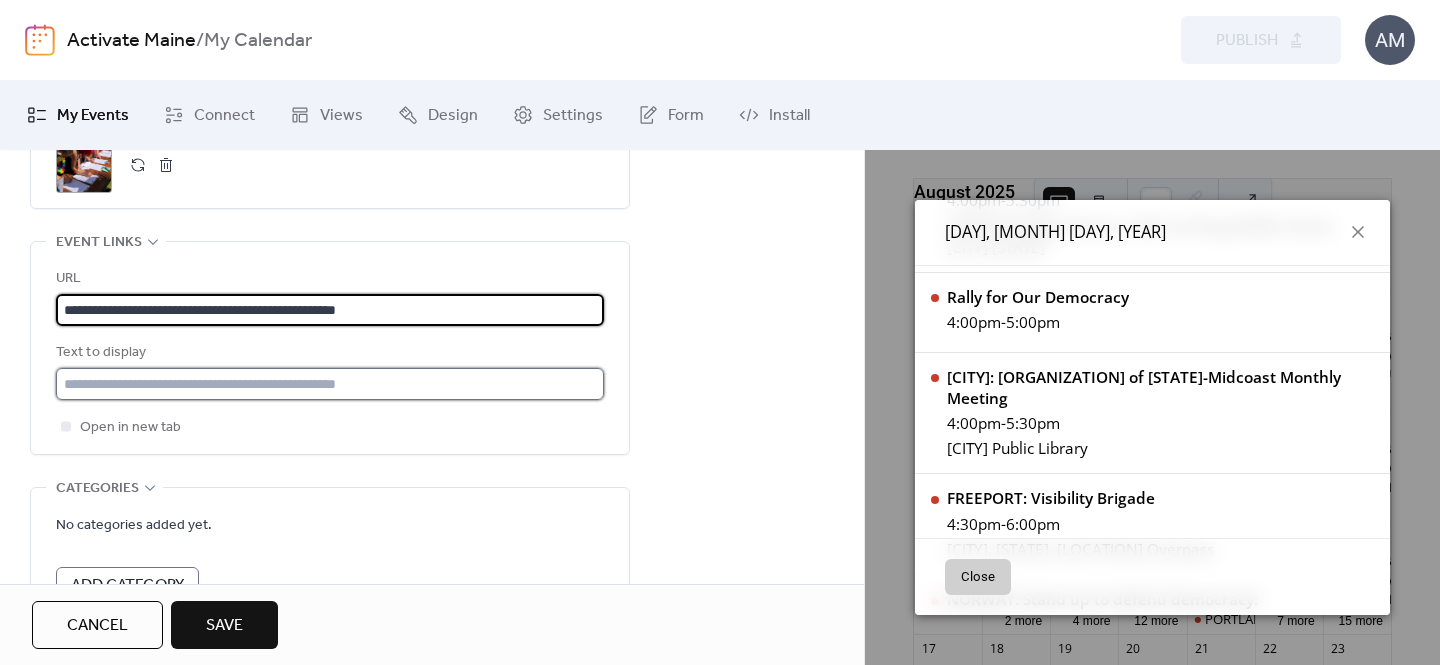 click at bounding box center [330, 384] 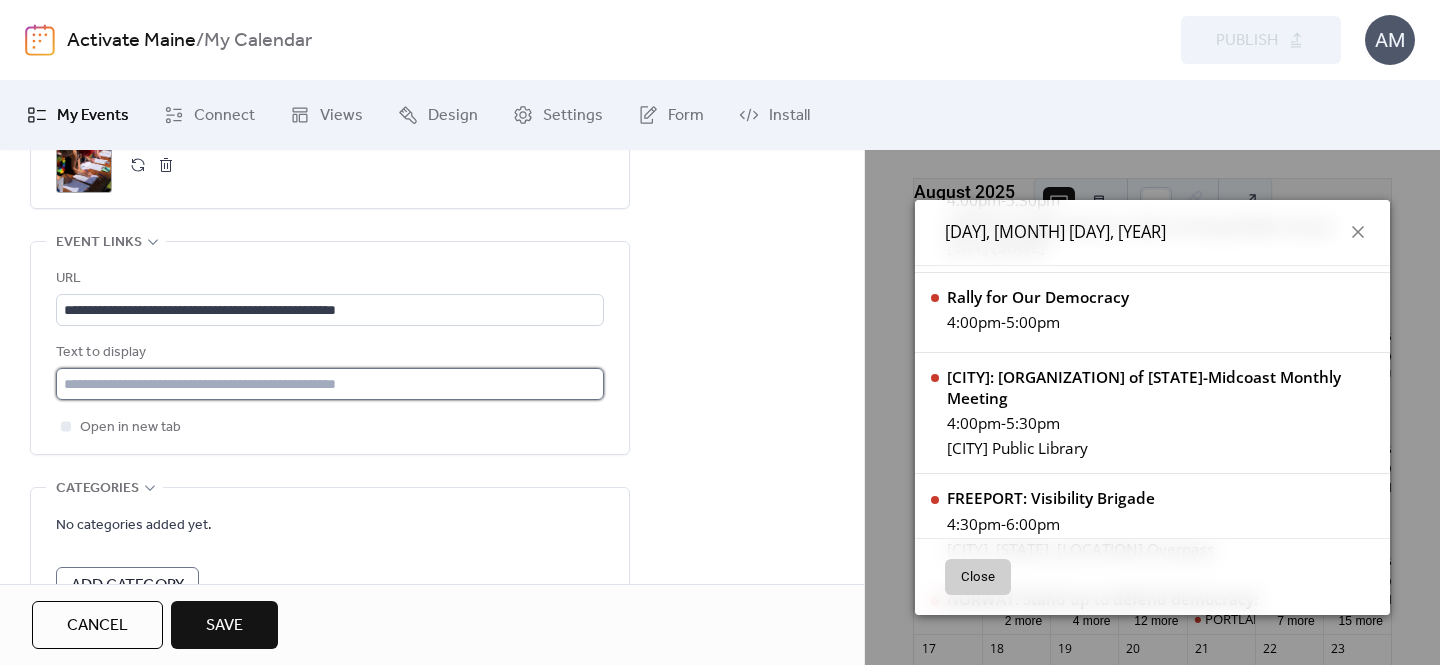 click at bounding box center [330, 384] 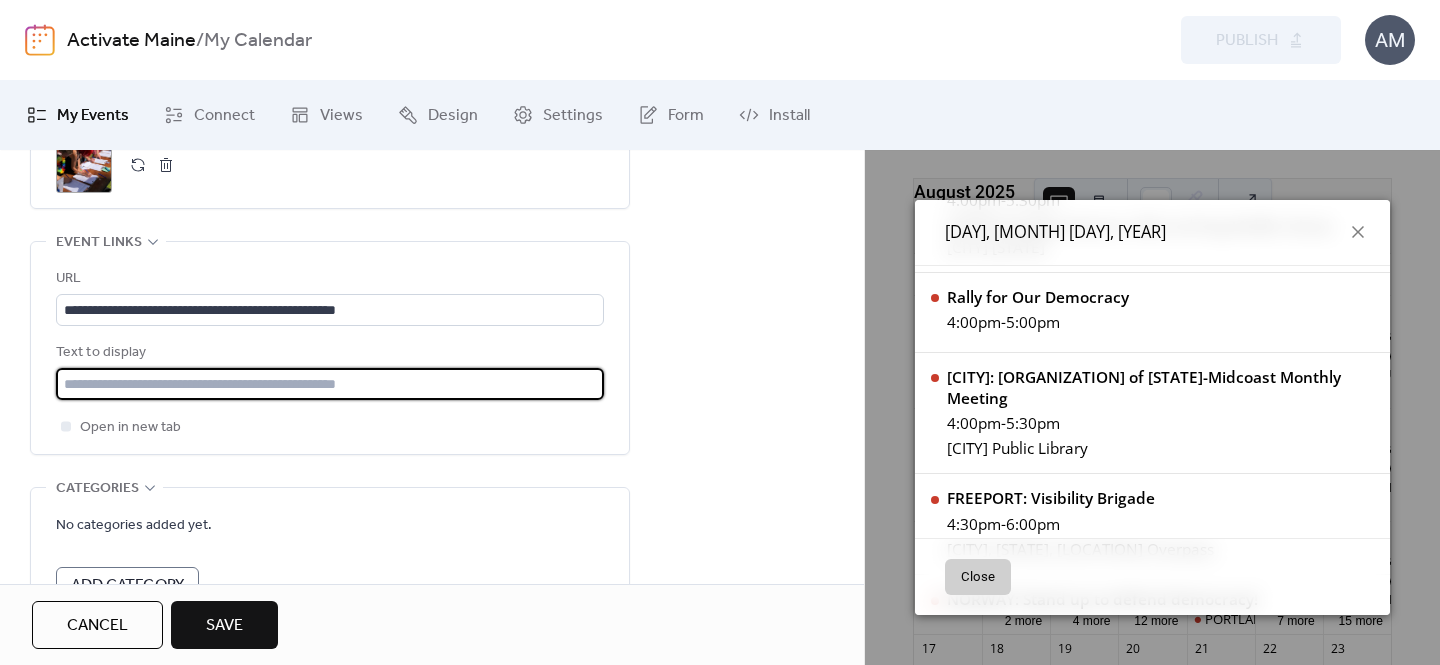 click at bounding box center [330, 384] 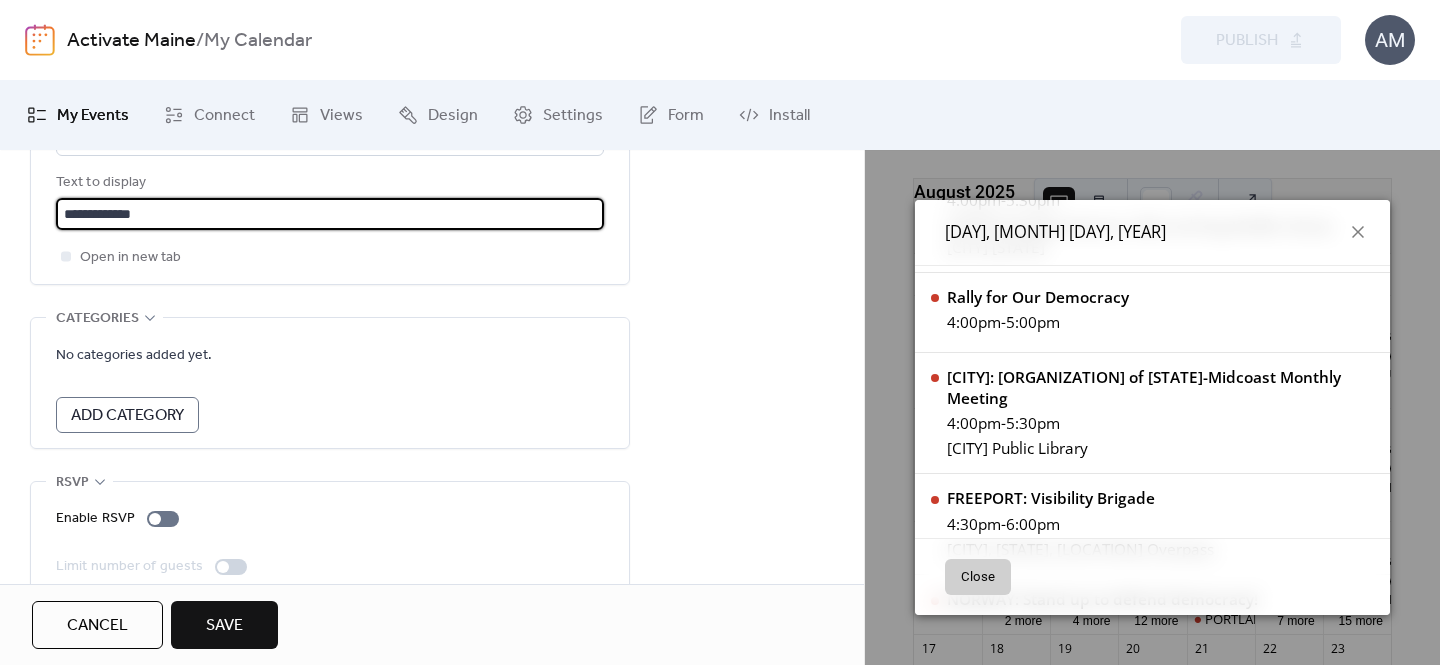 scroll, scrollTop: 1296, scrollLeft: 0, axis: vertical 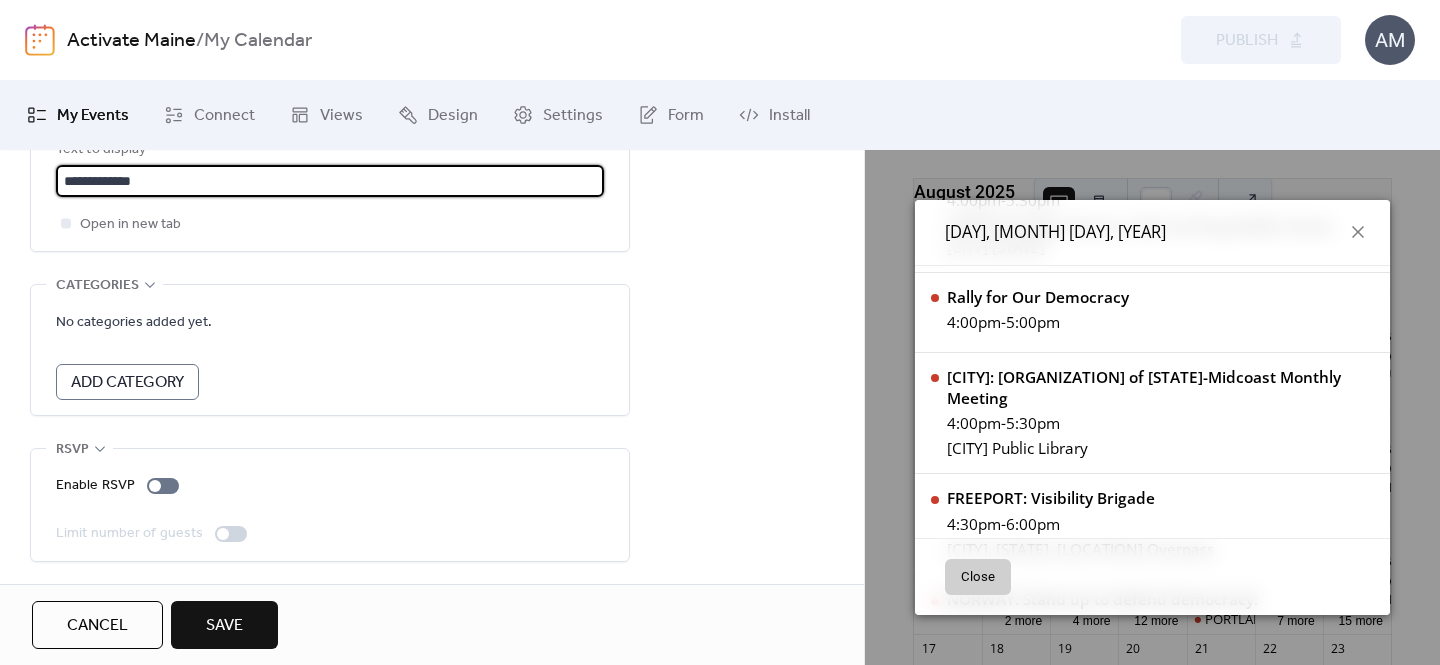 type on "**********" 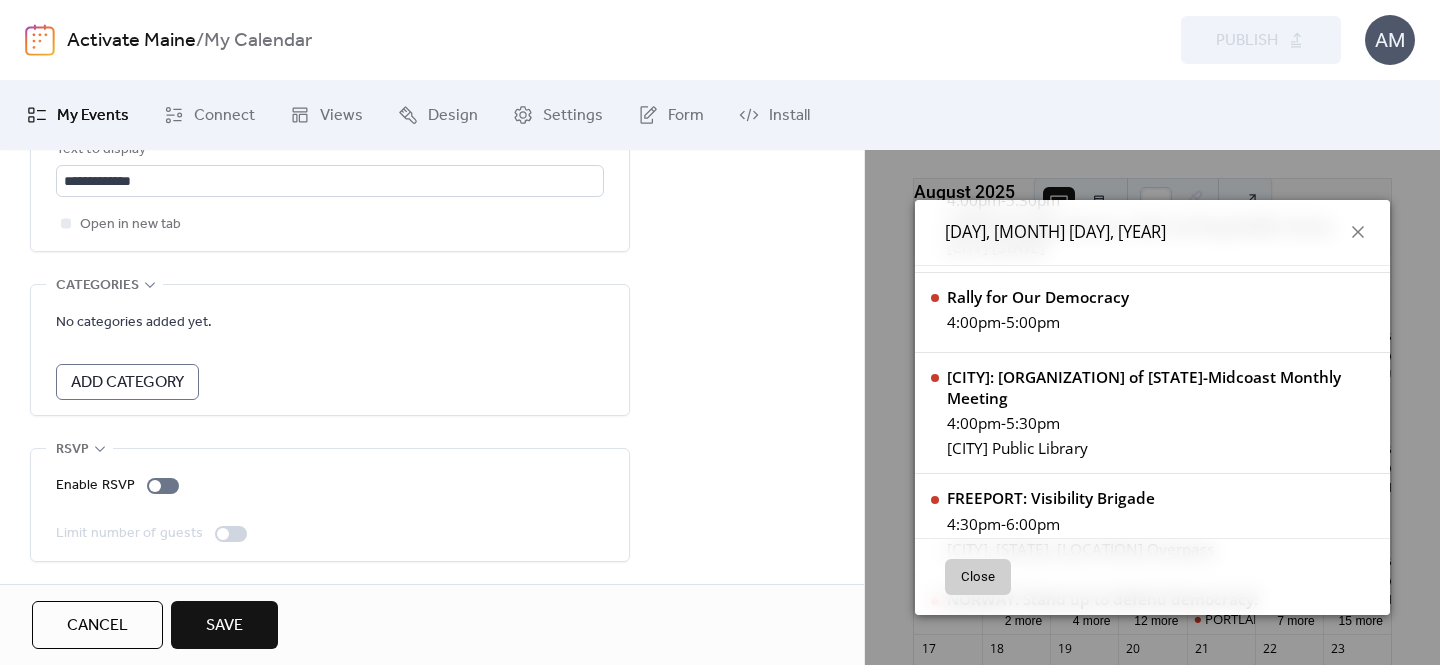 click on "Save" at bounding box center [224, 626] 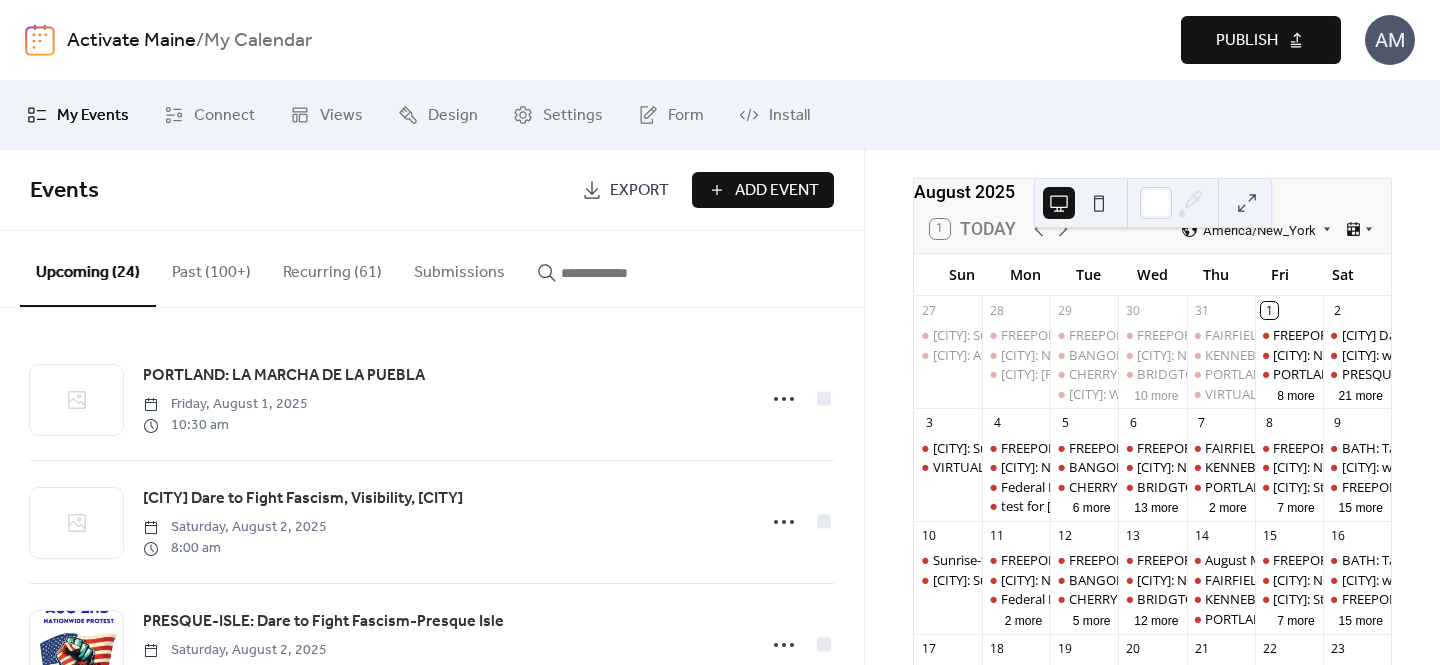 click on "Publish" at bounding box center [1247, 41] 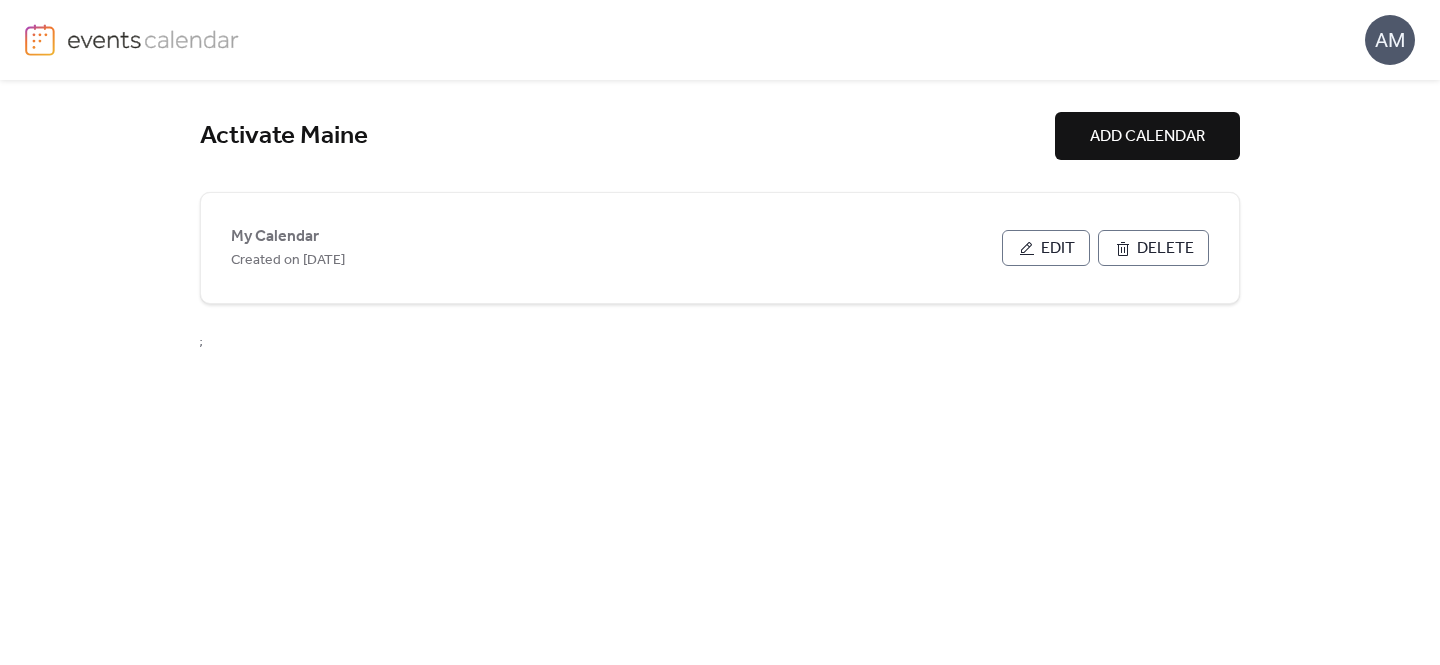 scroll, scrollTop: 0, scrollLeft: 0, axis: both 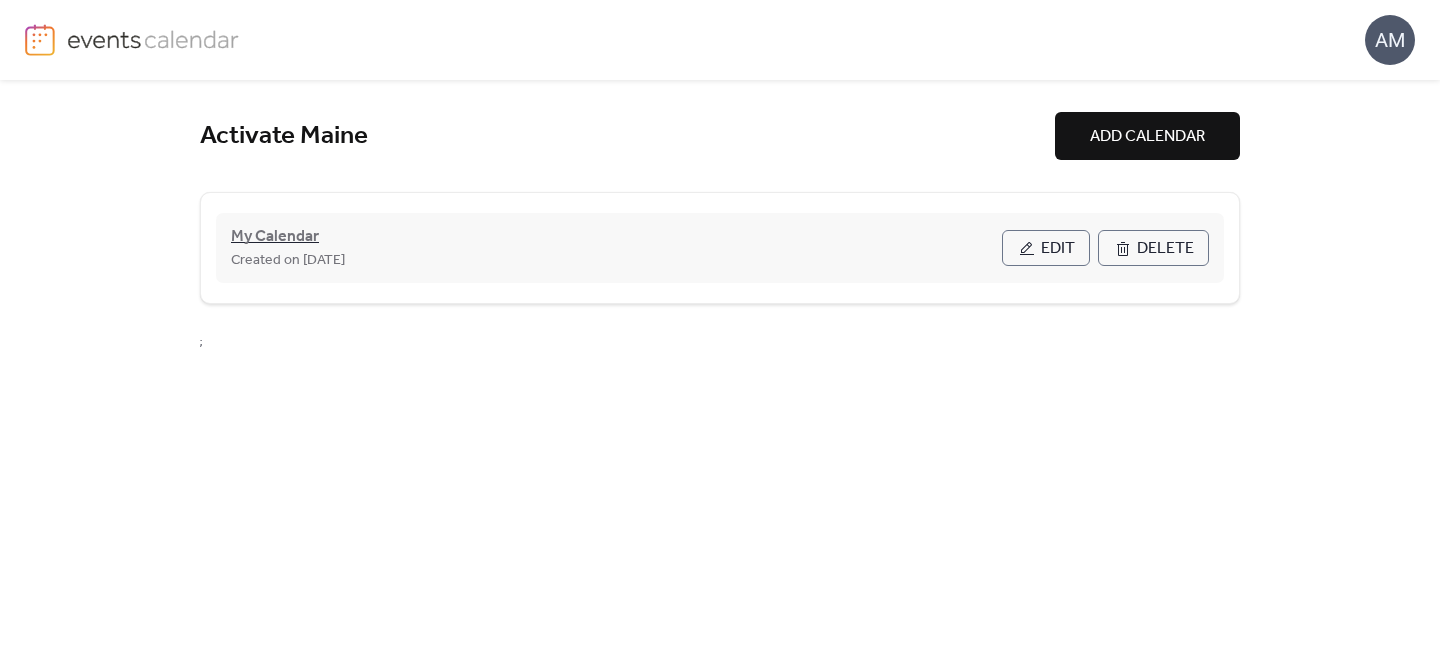 click on "My Calendar" at bounding box center (275, 237) 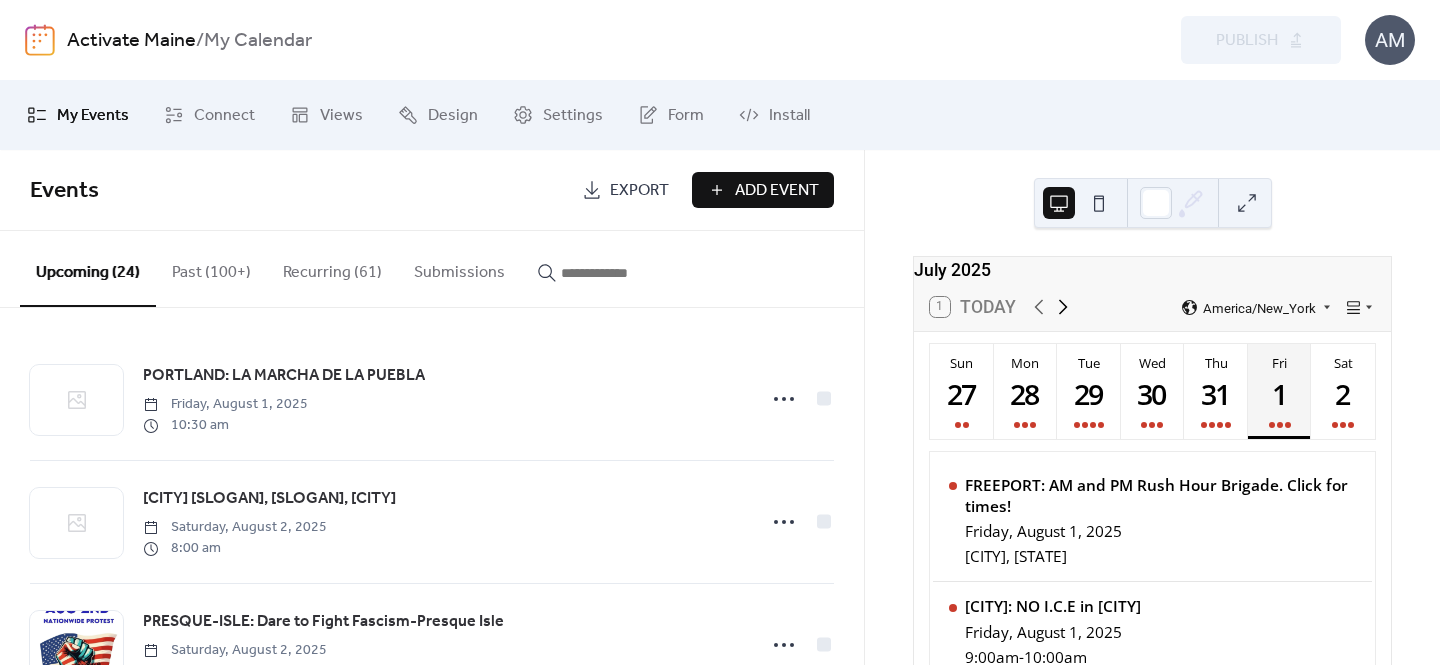 click 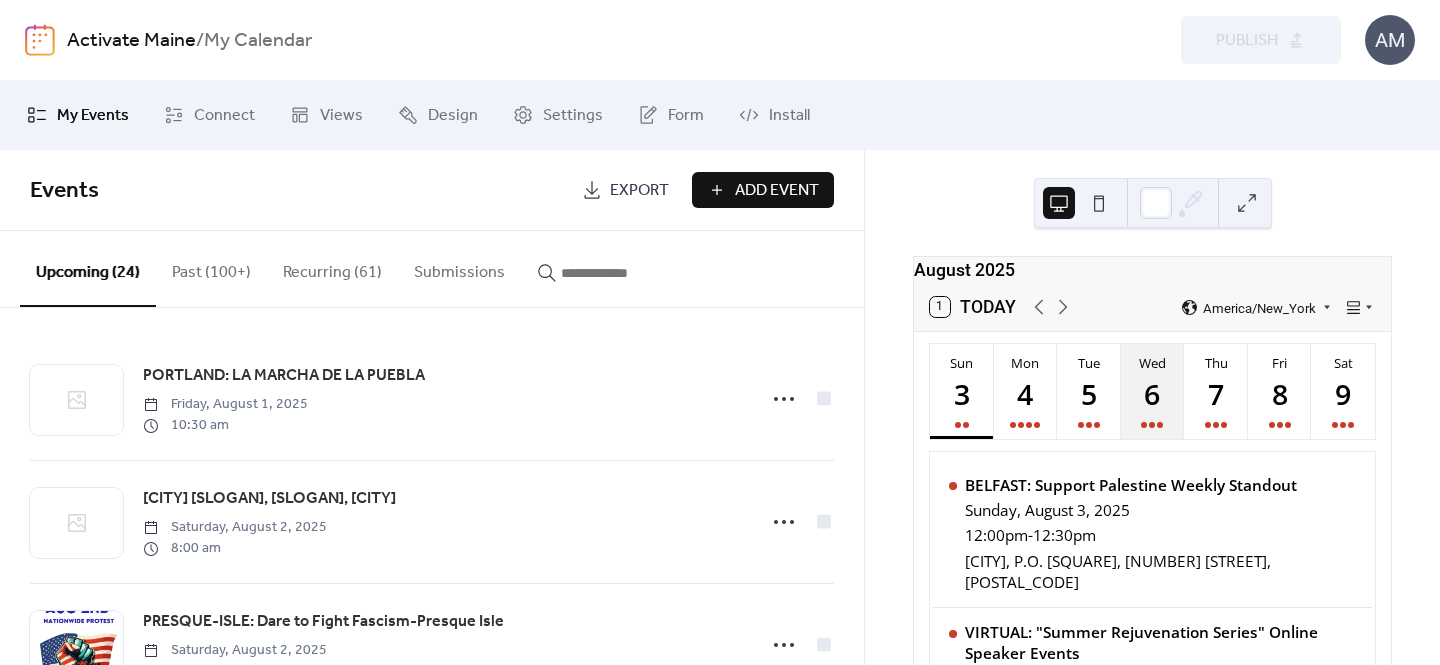 click on "6" at bounding box center (1152, 393) 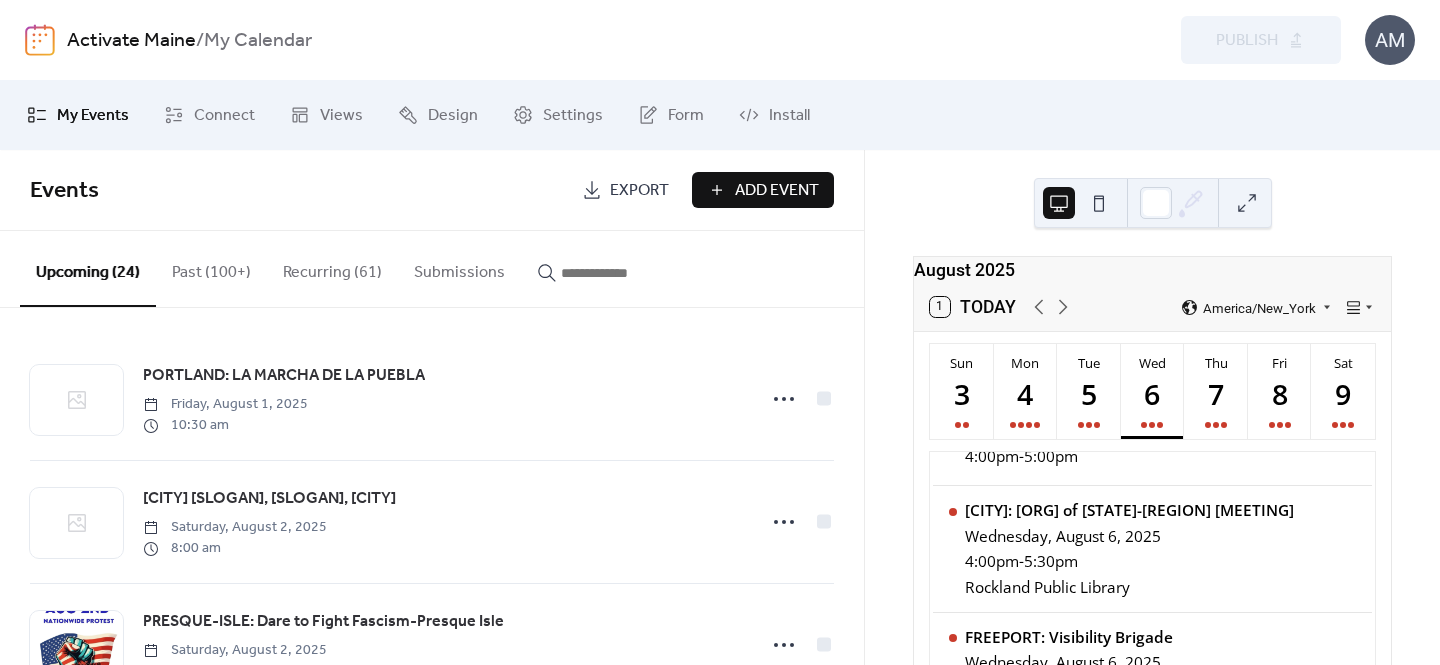 scroll, scrollTop: 1321, scrollLeft: 0, axis: vertical 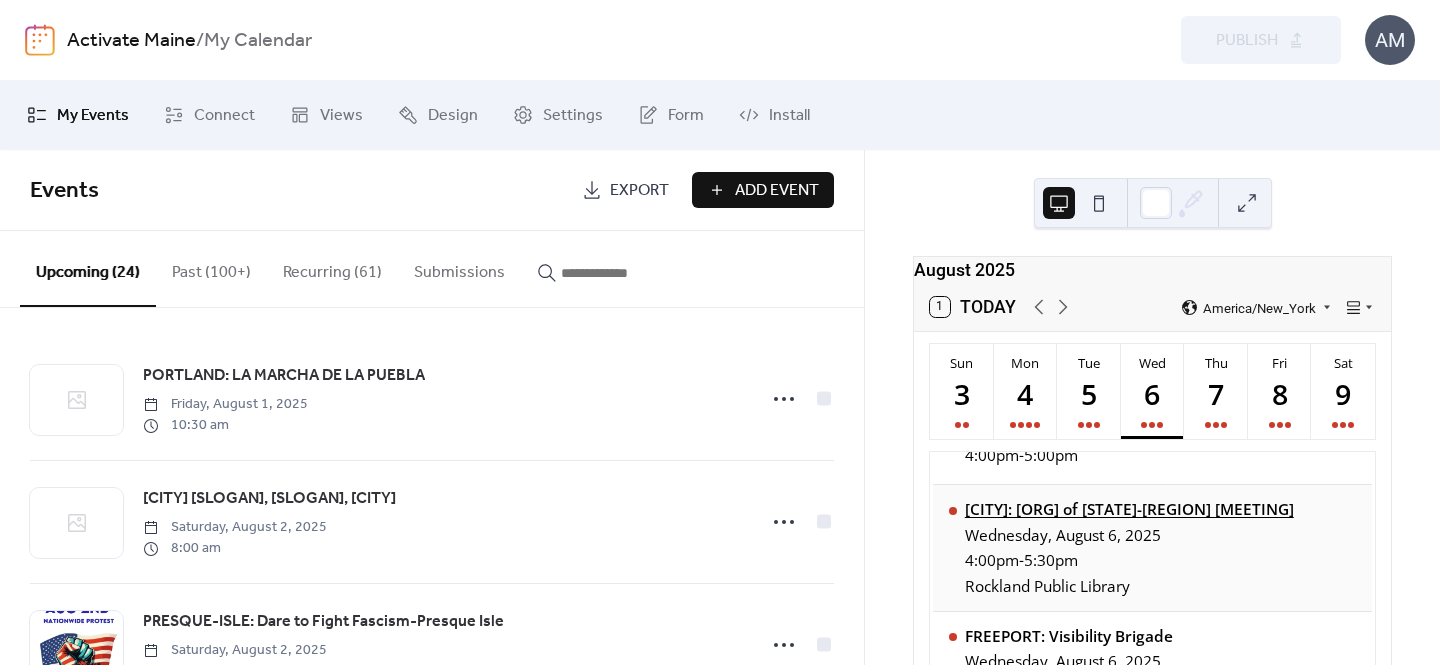click on "[CITY]: League of Women Voters of Maine-Midcoast Monthly Meeting" at bounding box center [1129, 509] 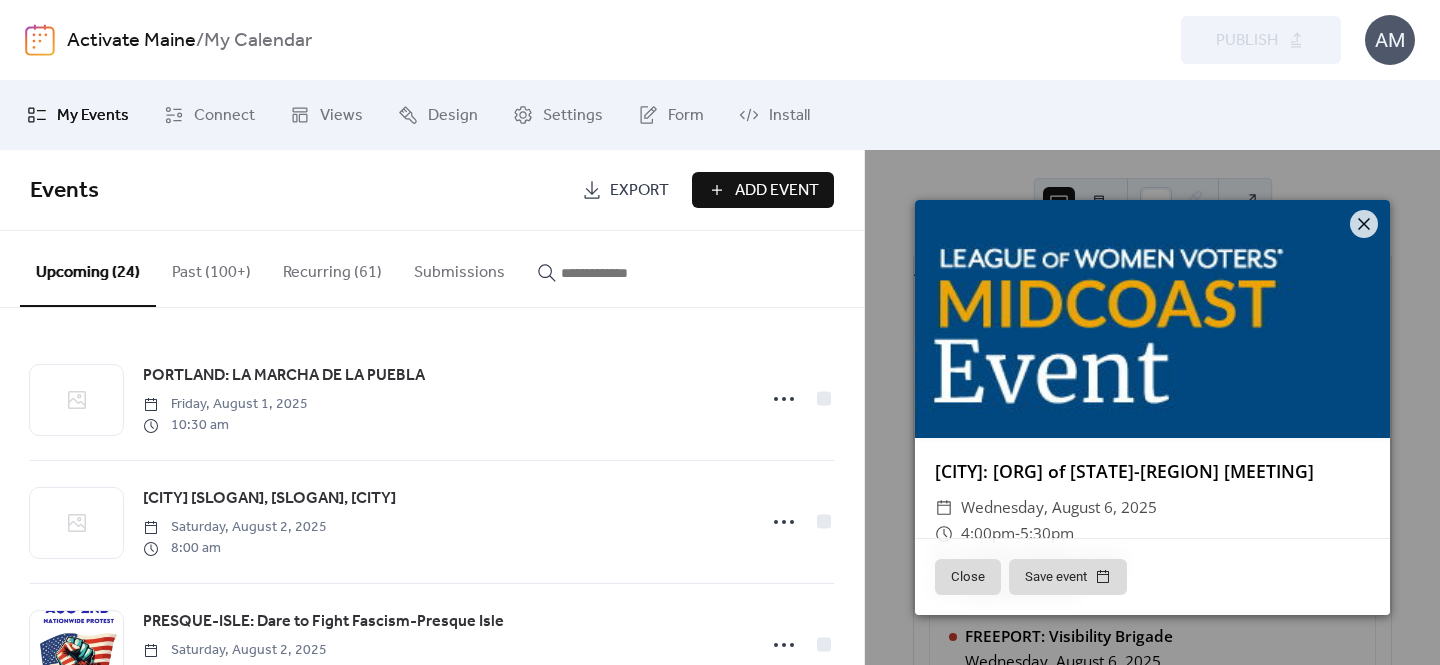 click on "[CITY]: League of Women Voters of Maine-Midcoast Monthly Meeting" at bounding box center [1124, 471] 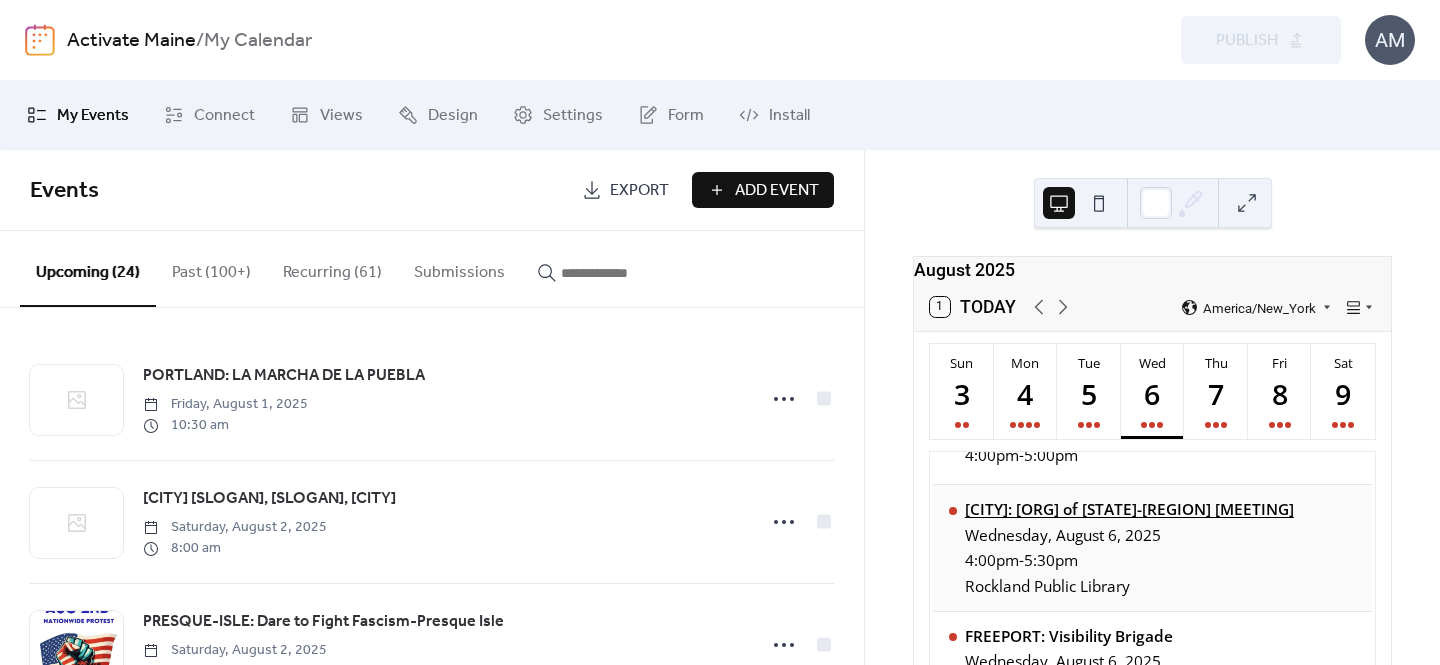 click on "[CITY]: League of Women Voters of Maine-Midcoast Monthly Meeting" at bounding box center (1129, 509) 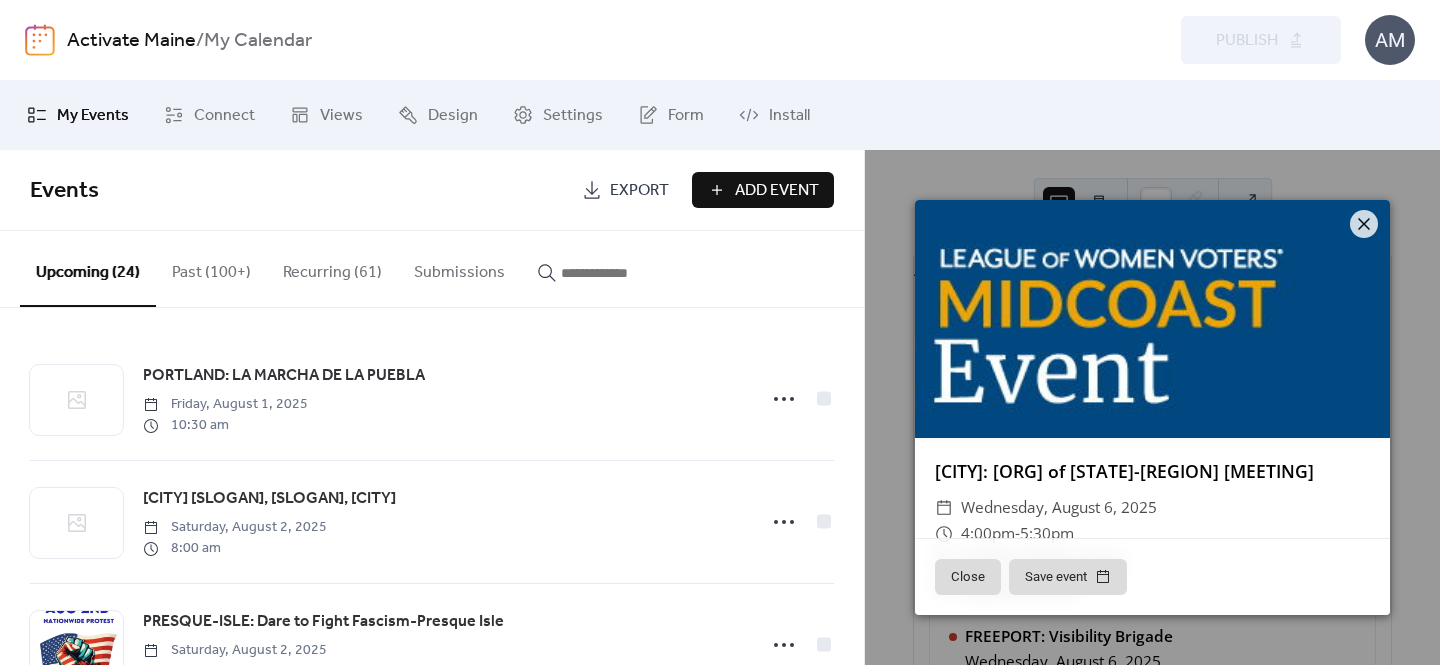 click on "Close" at bounding box center (968, 577) 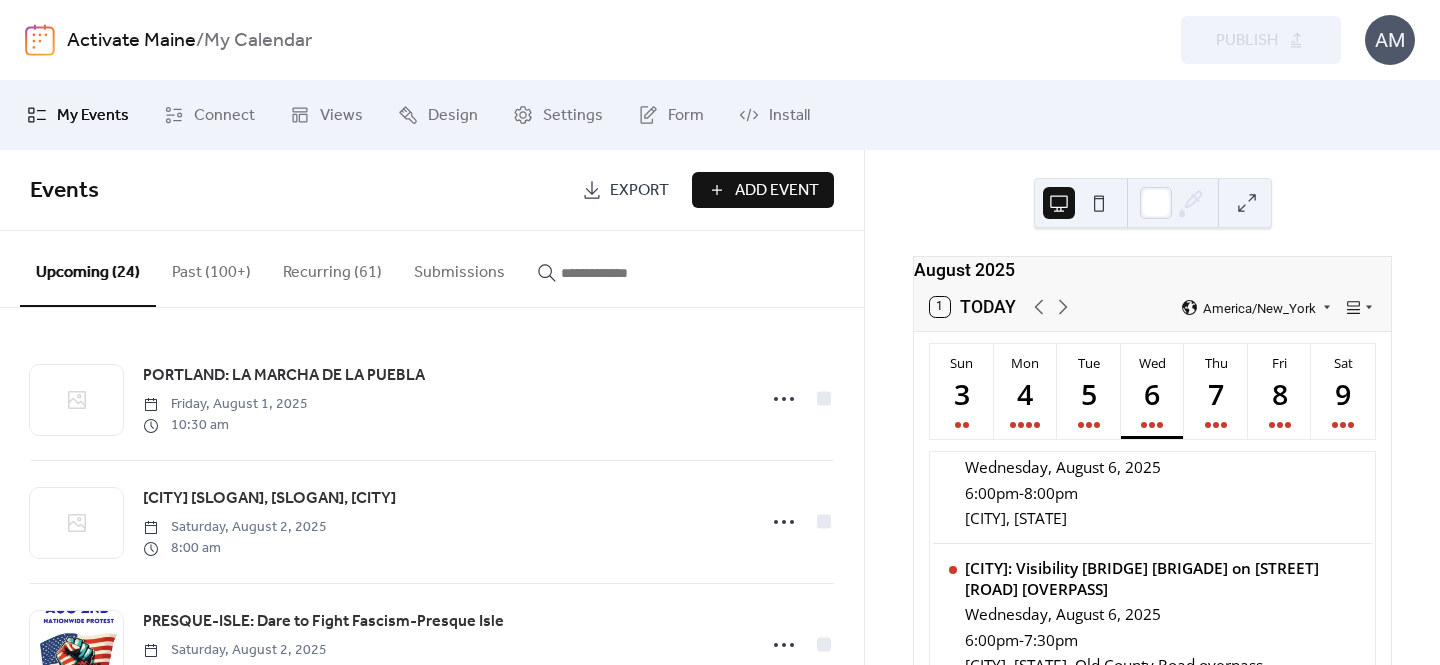 scroll, scrollTop: 1842, scrollLeft: 0, axis: vertical 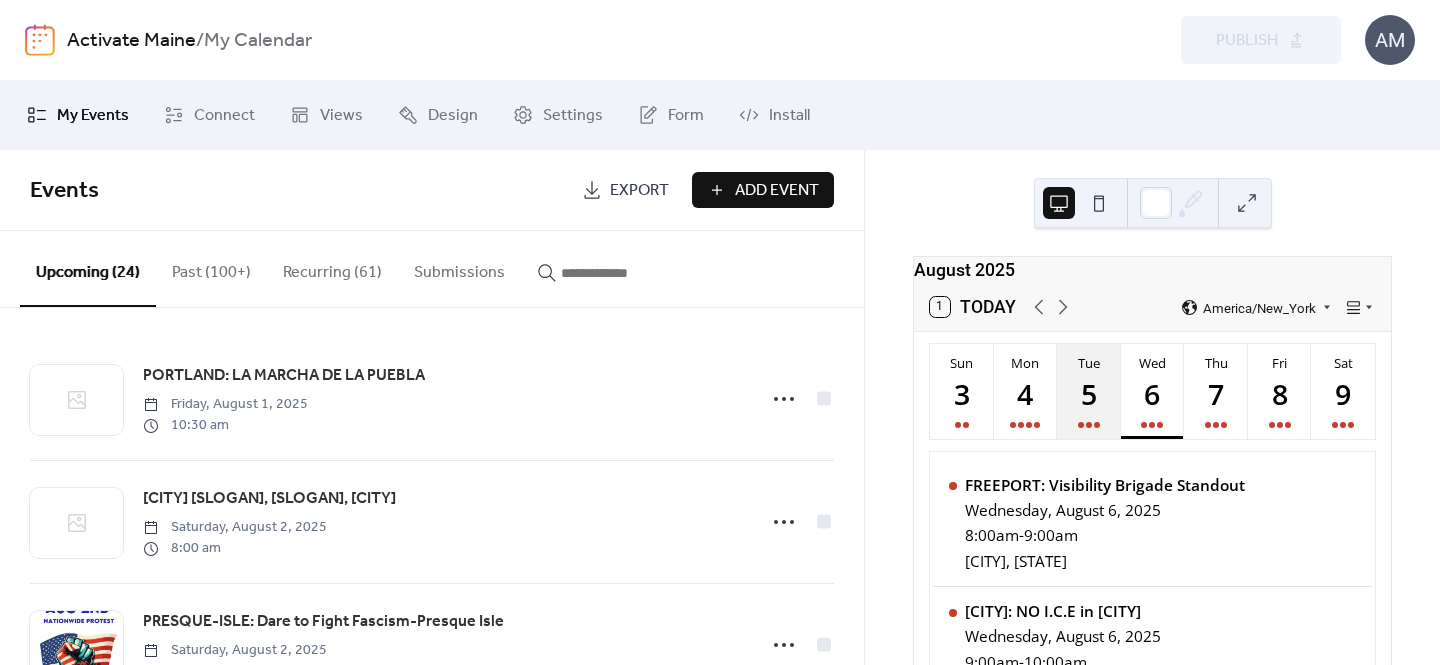 click at bounding box center (1089, 425) 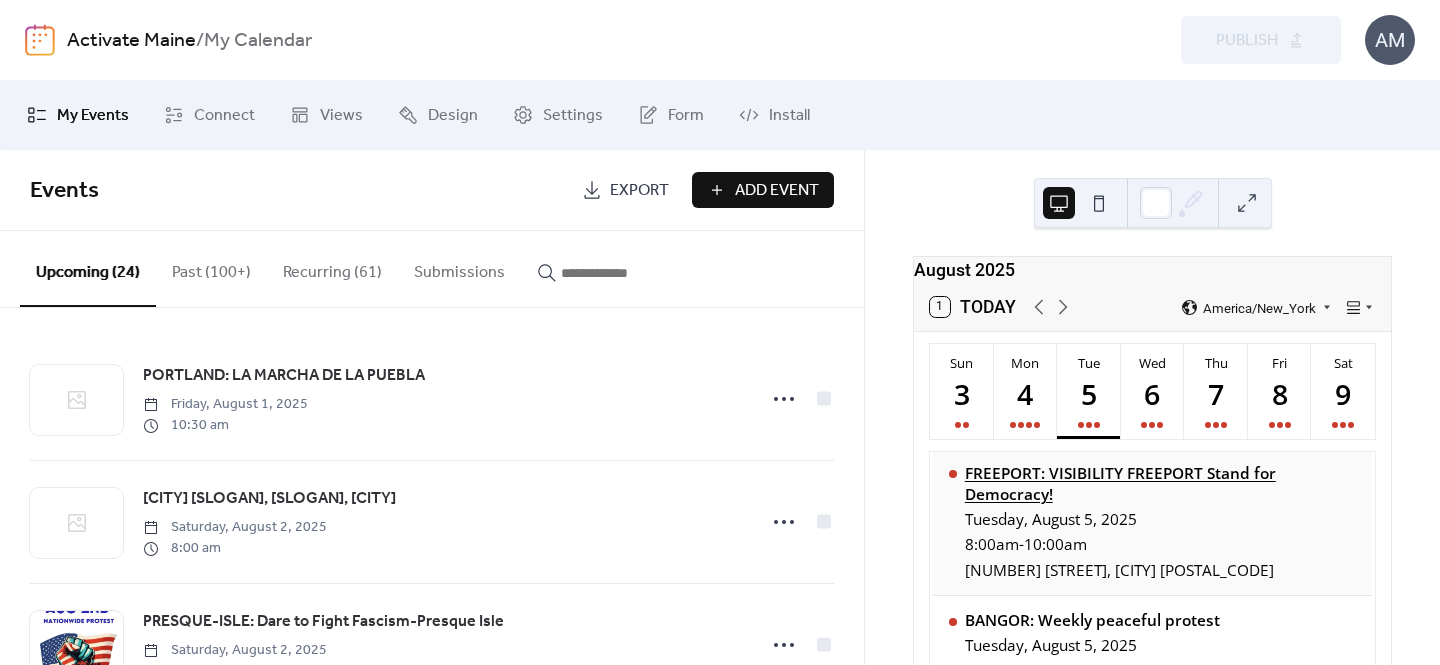 scroll, scrollTop: 0, scrollLeft: 0, axis: both 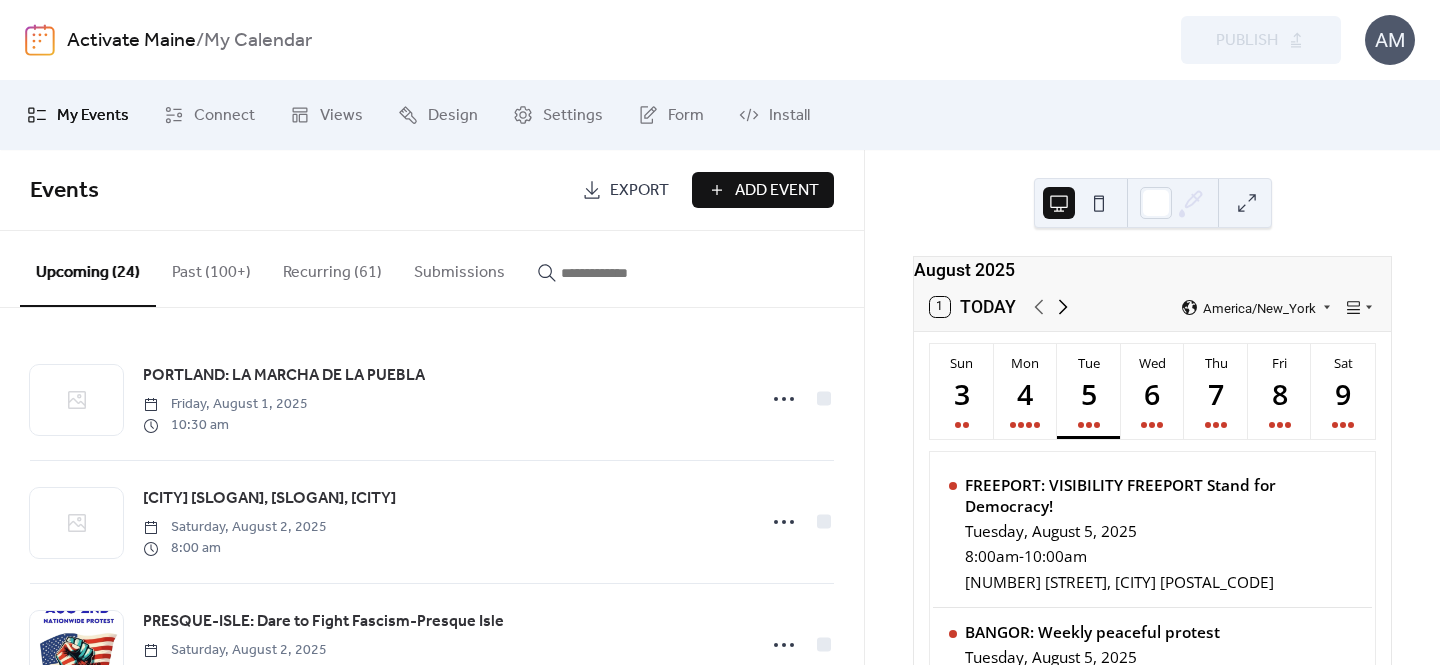 click 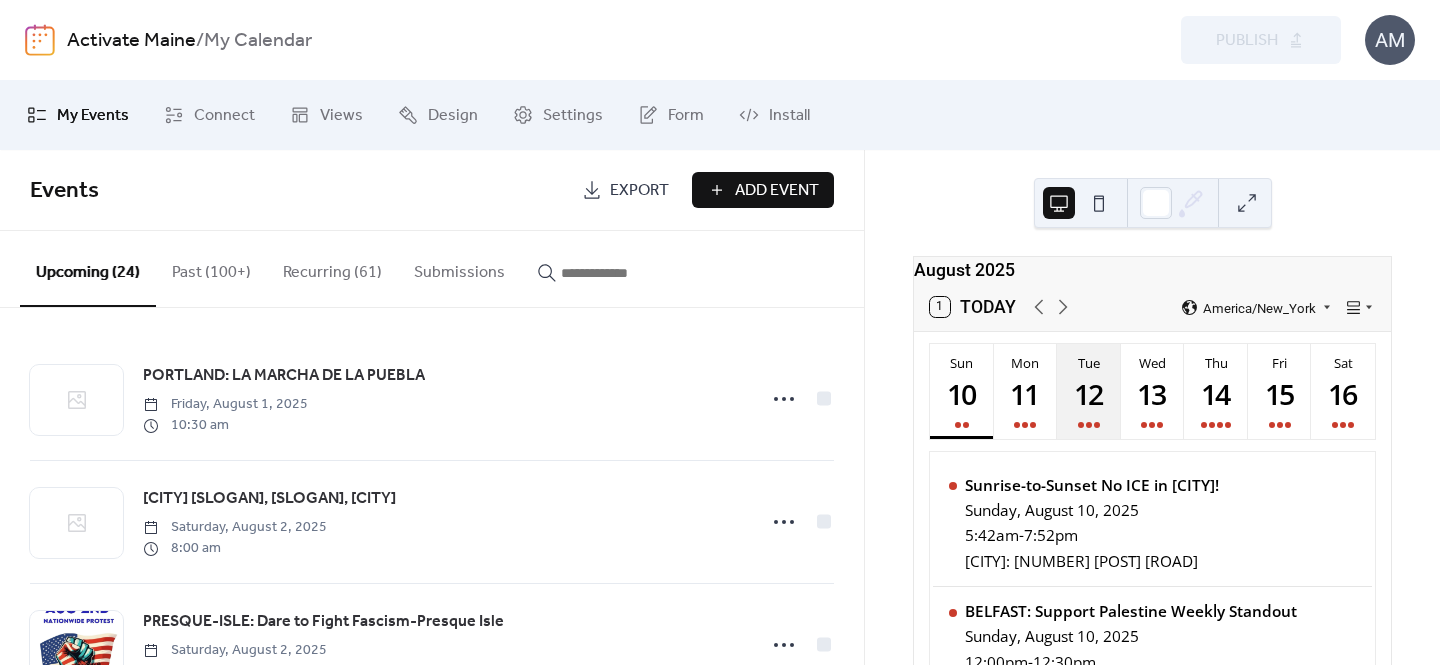 click on "12" at bounding box center [1088, 393] 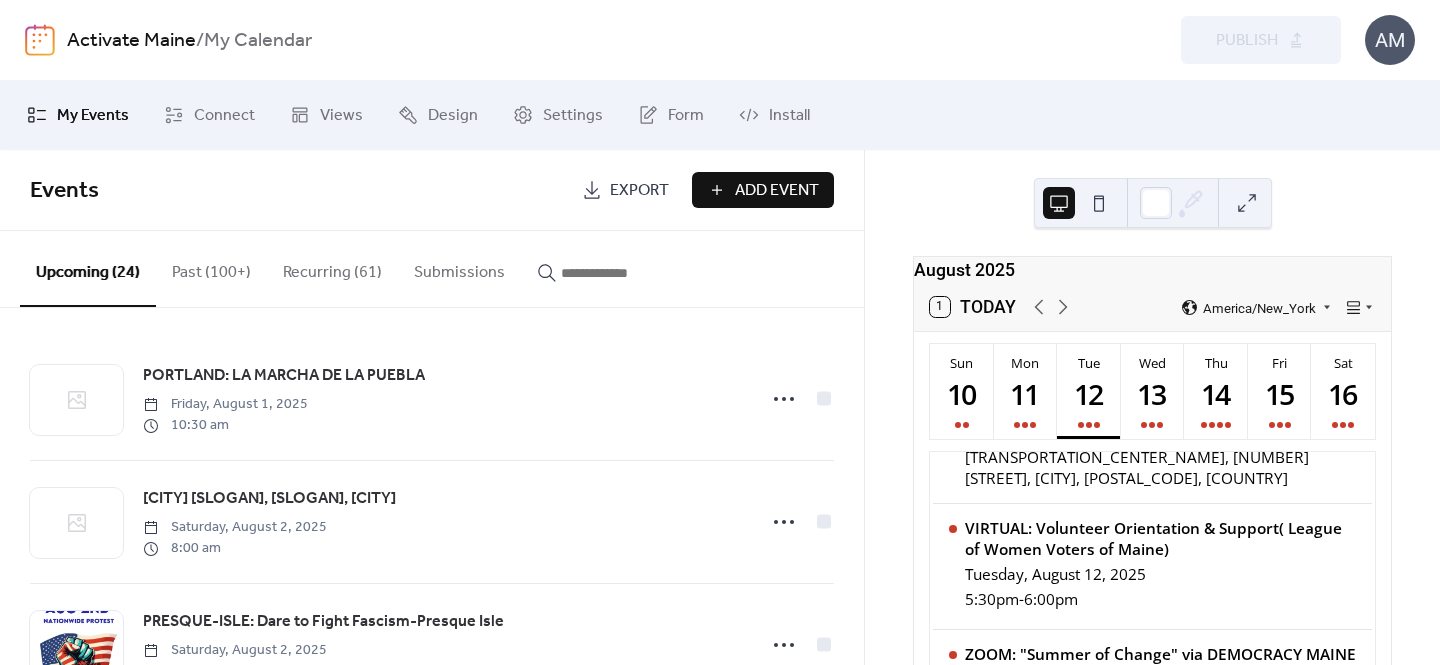 scroll, scrollTop: 610, scrollLeft: 0, axis: vertical 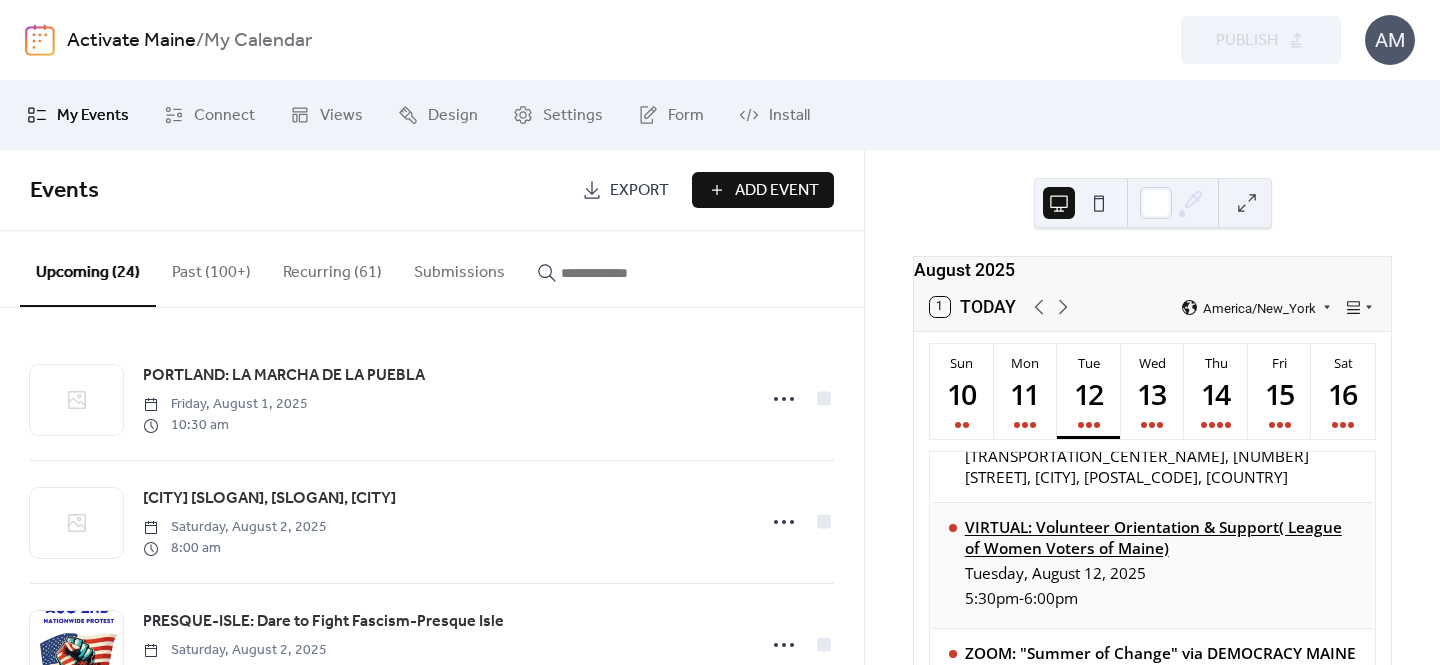 click on "VIRTUAL: Volunteer Orientation & Support( League of Women Voters of Maine)" at bounding box center (1161, 538) 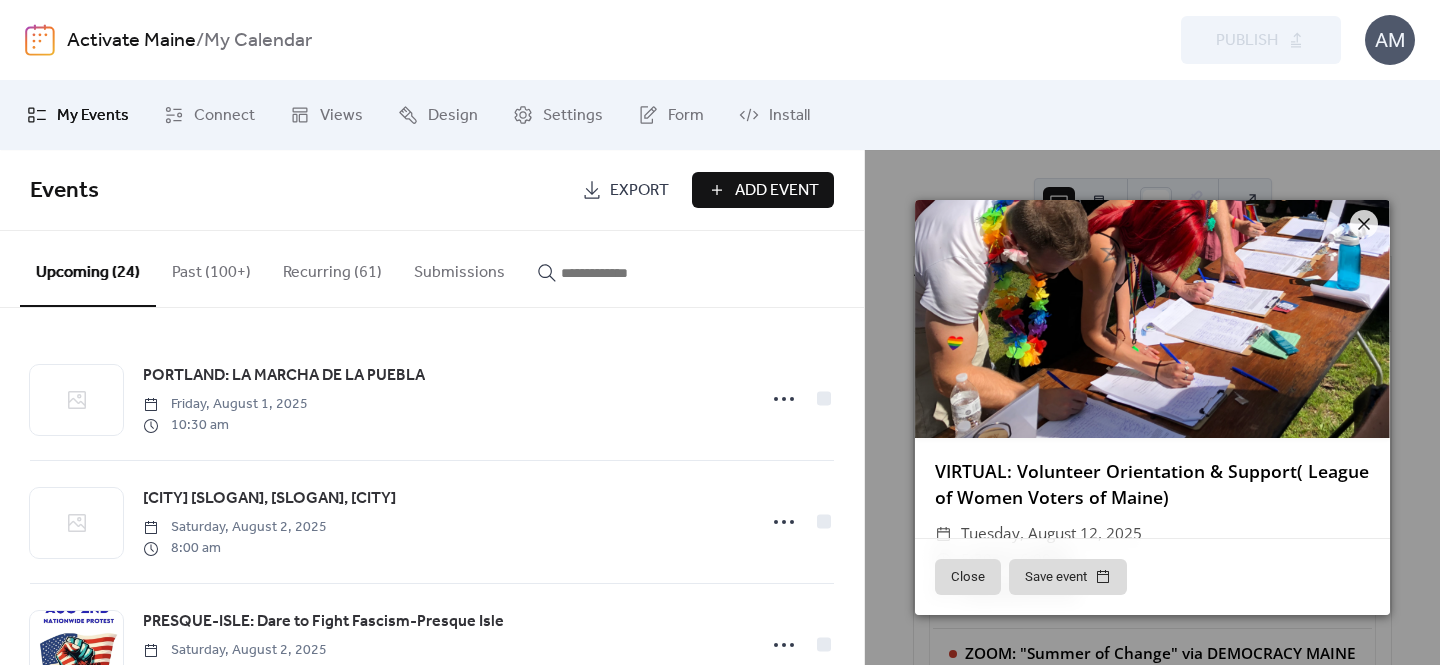 click on "VIRTUAL: Volunteer Orientation & Support( League of Women Voters of Maine)" at bounding box center (1152, 484) 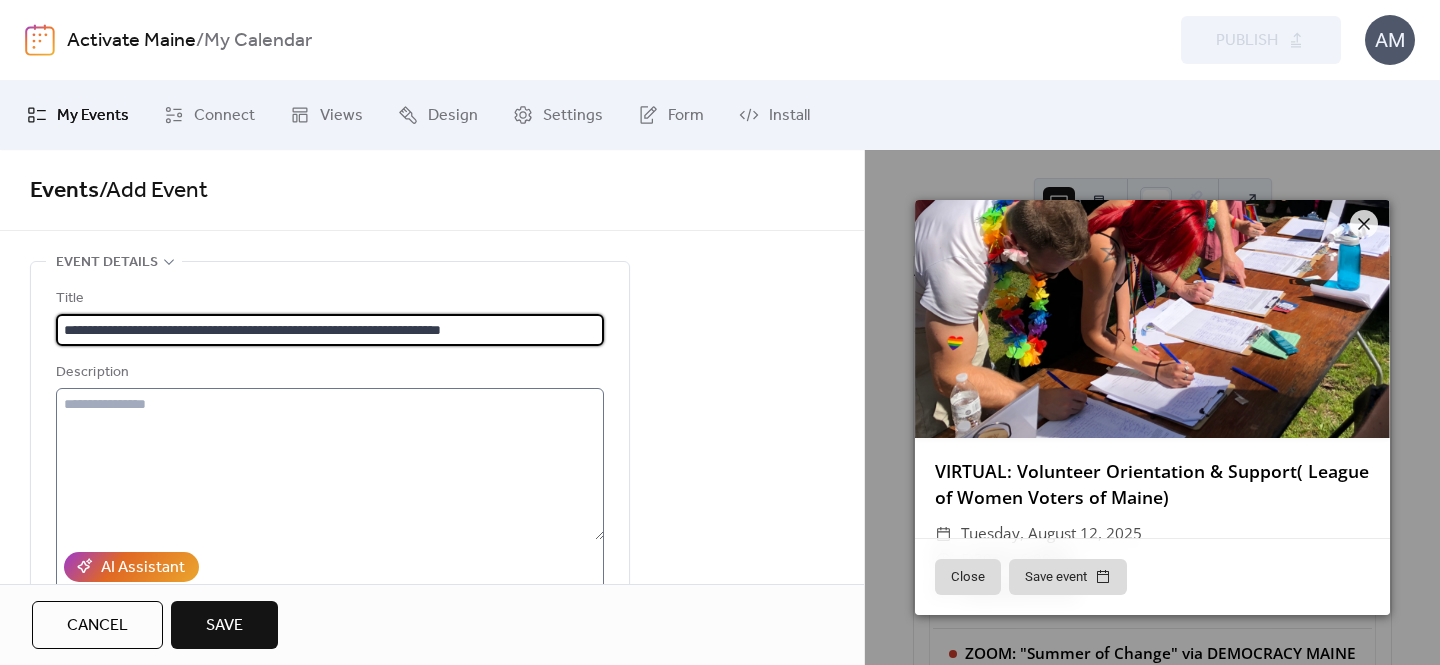 type on "**********" 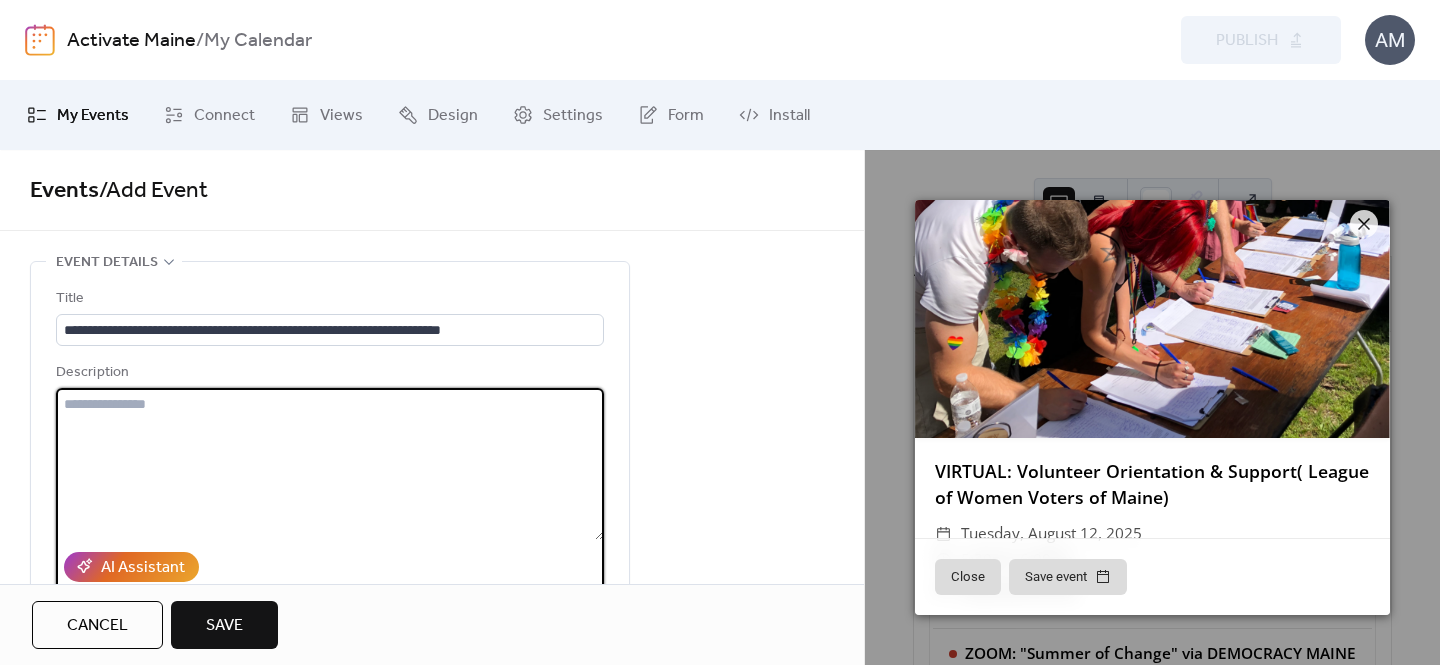 click at bounding box center [330, 464] 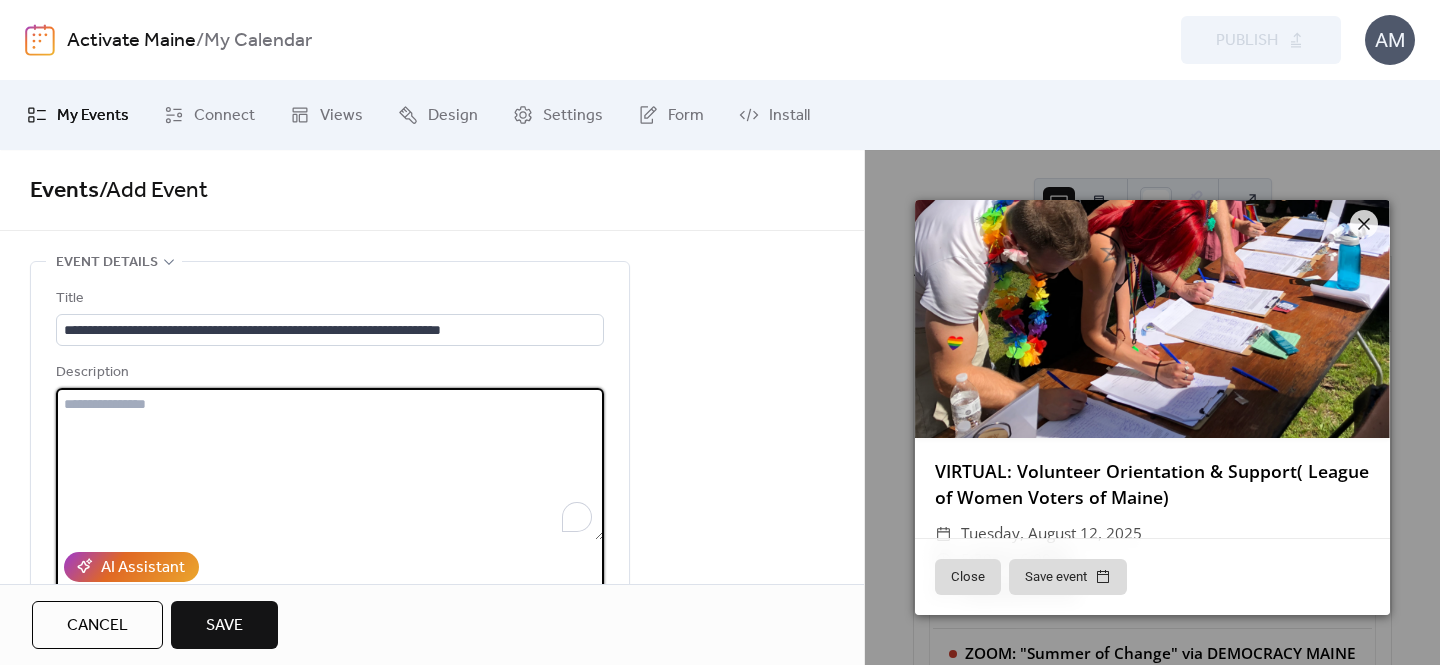 paste on "**********" 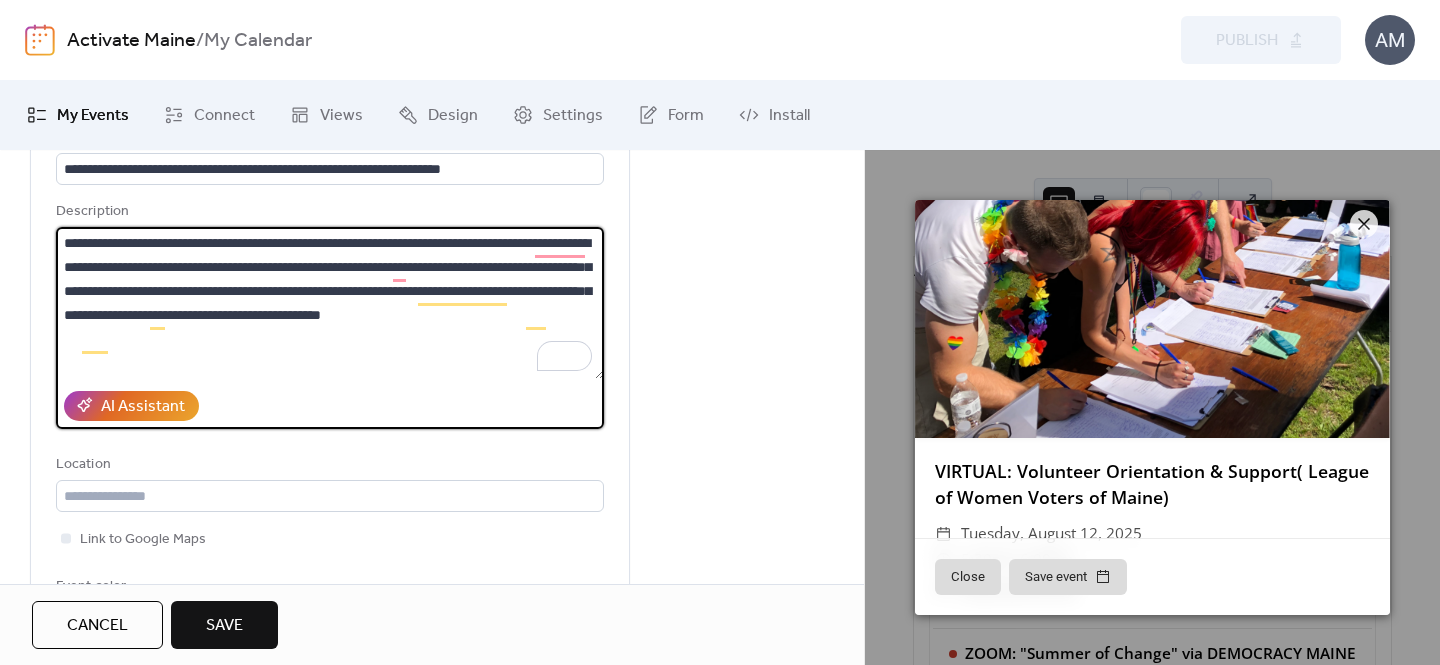 scroll, scrollTop: 162, scrollLeft: 0, axis: vertical 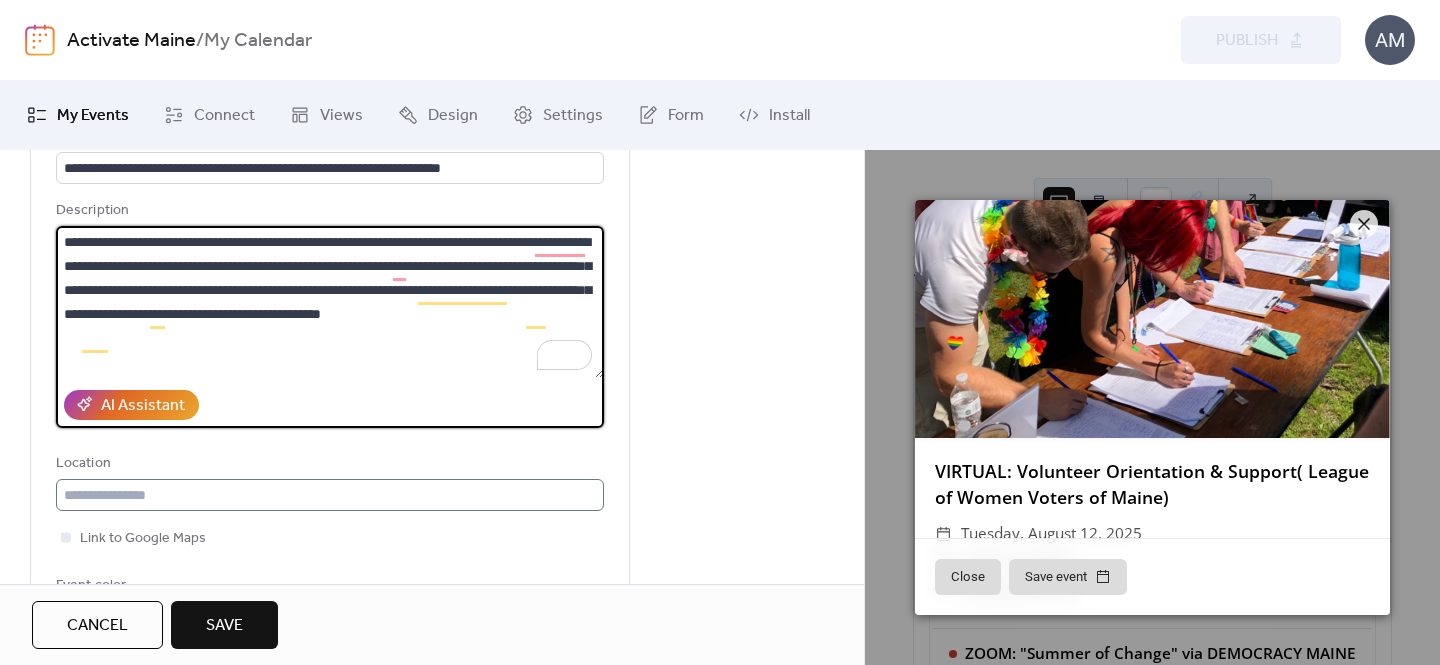 type on "**********" 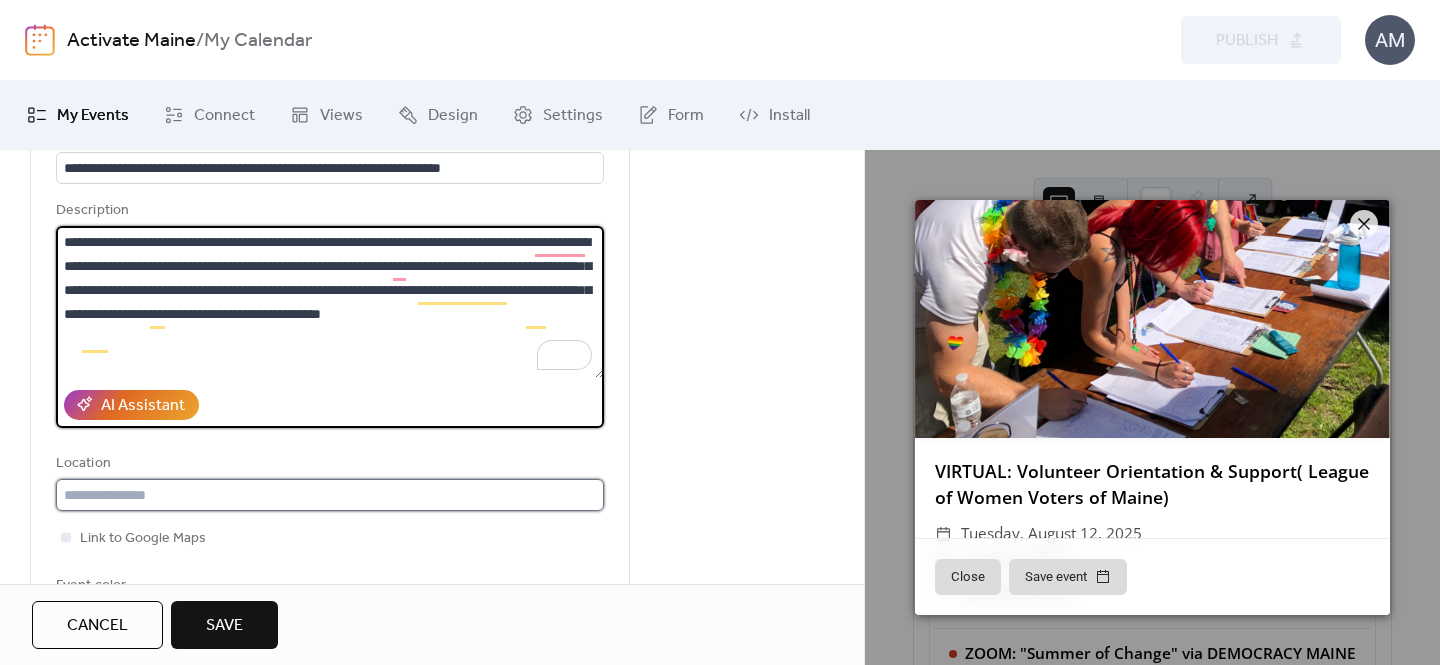 click at bounding box center [330, 495] 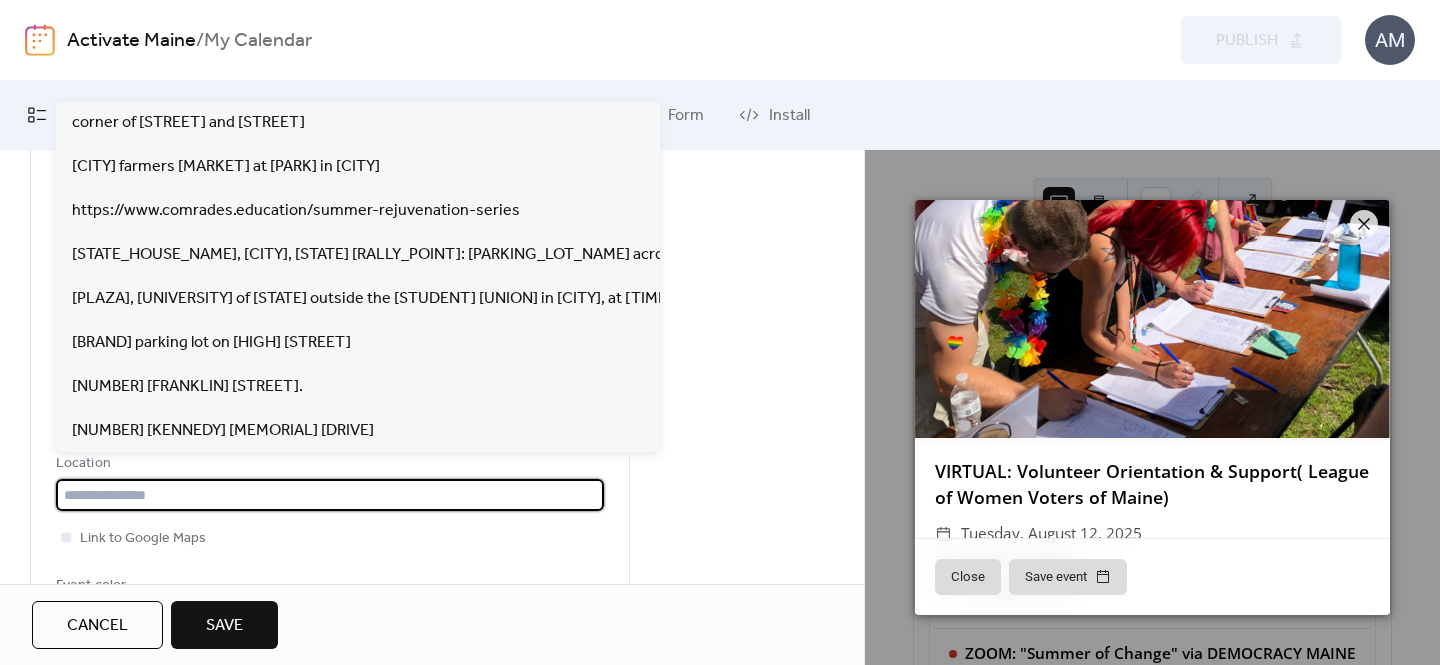 paste on "**********" 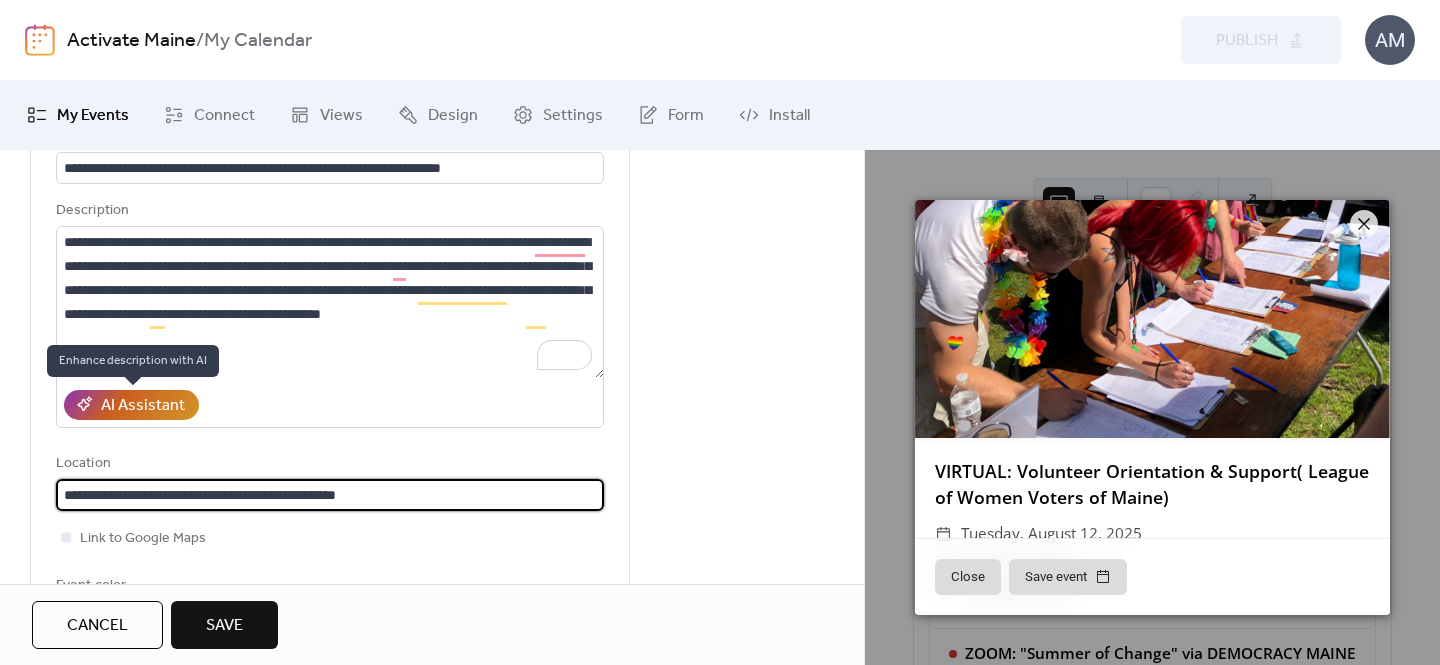 type on "**********" 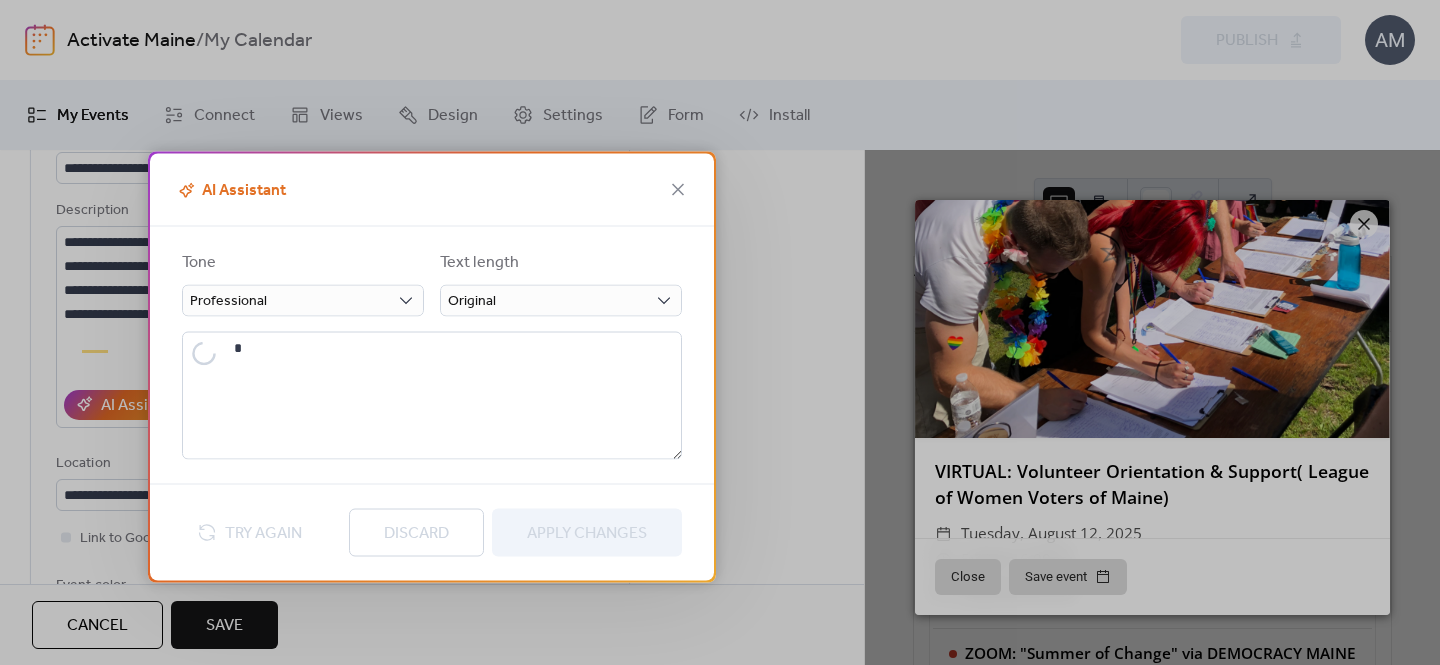 type on "**********" 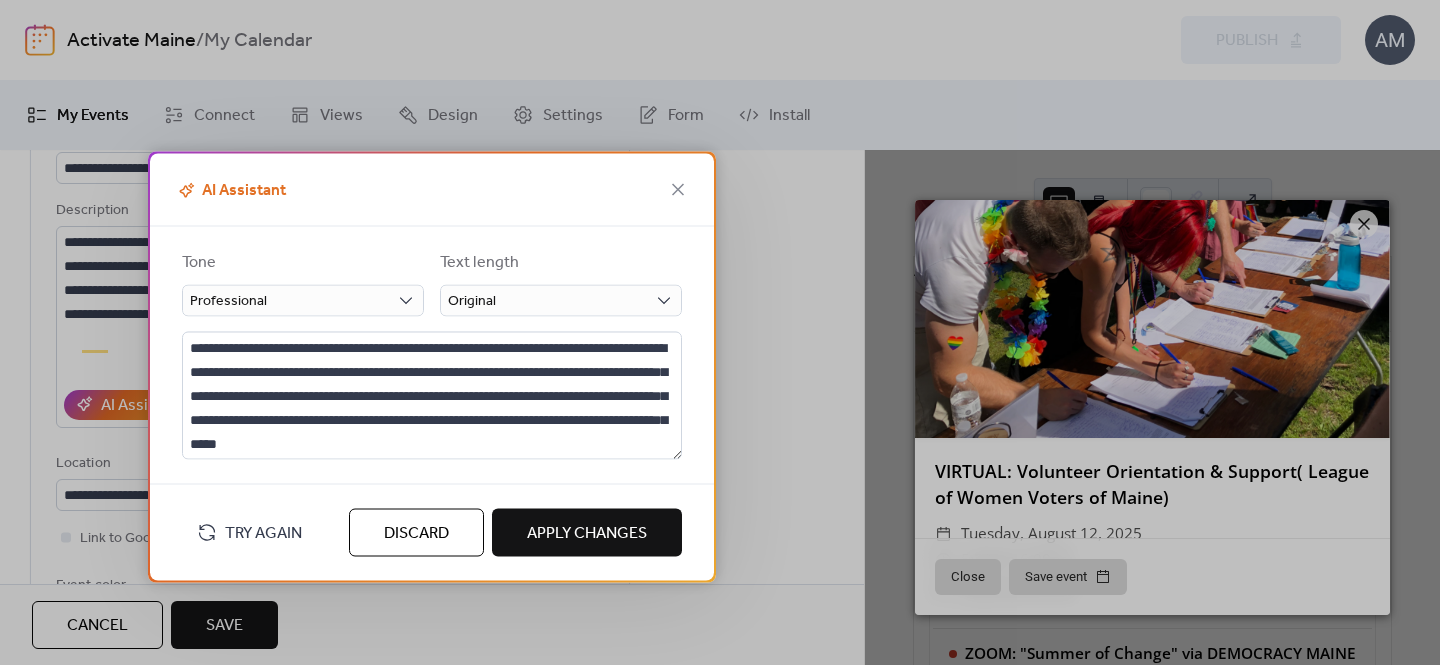 click on "Apply Changes" at bounding box center (587, 534) 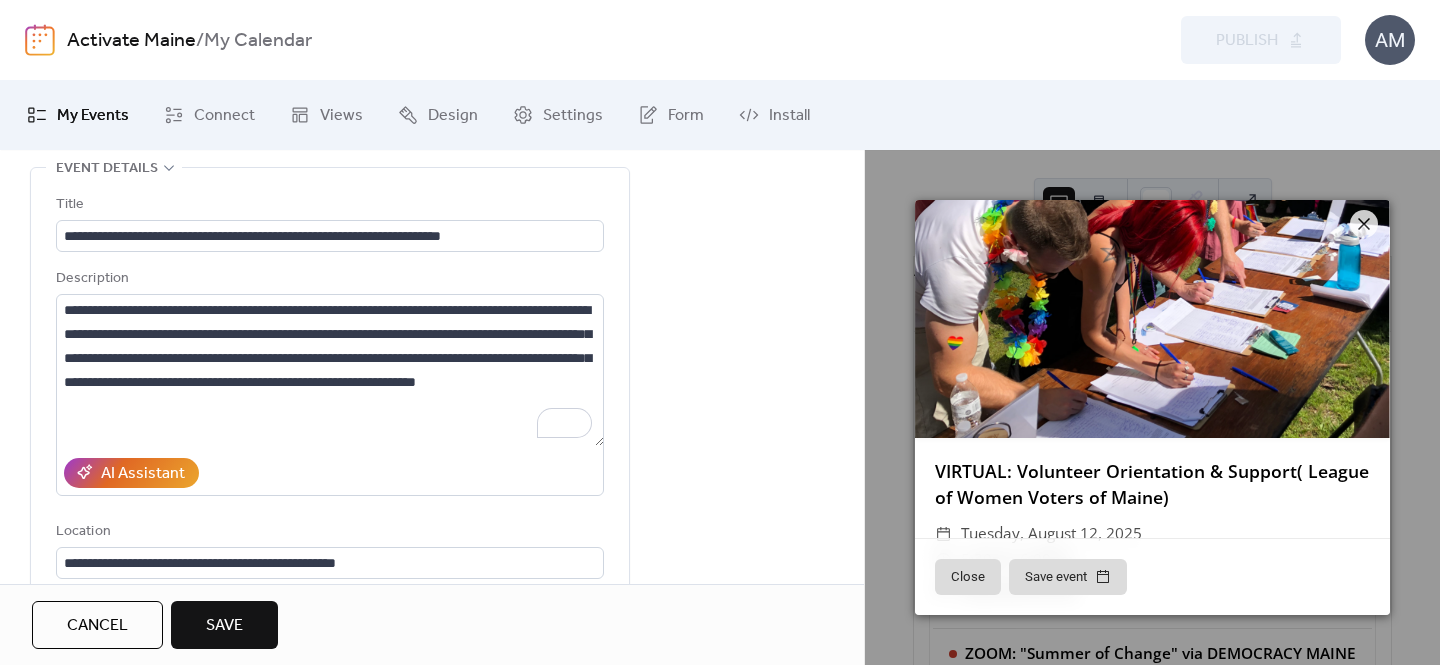 scroll, scrollTop: 95, scrollLeft: 0, axis: vertical 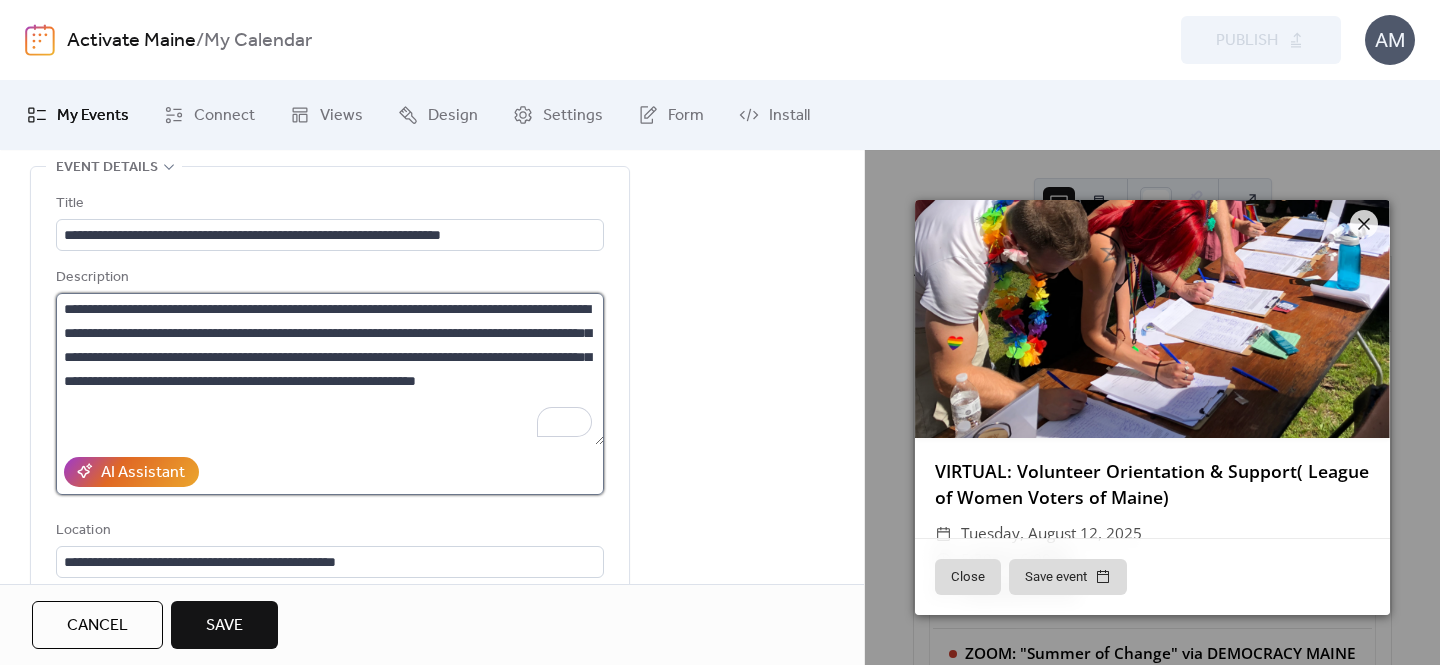 click on "**********" at bounding box center [330, 369] 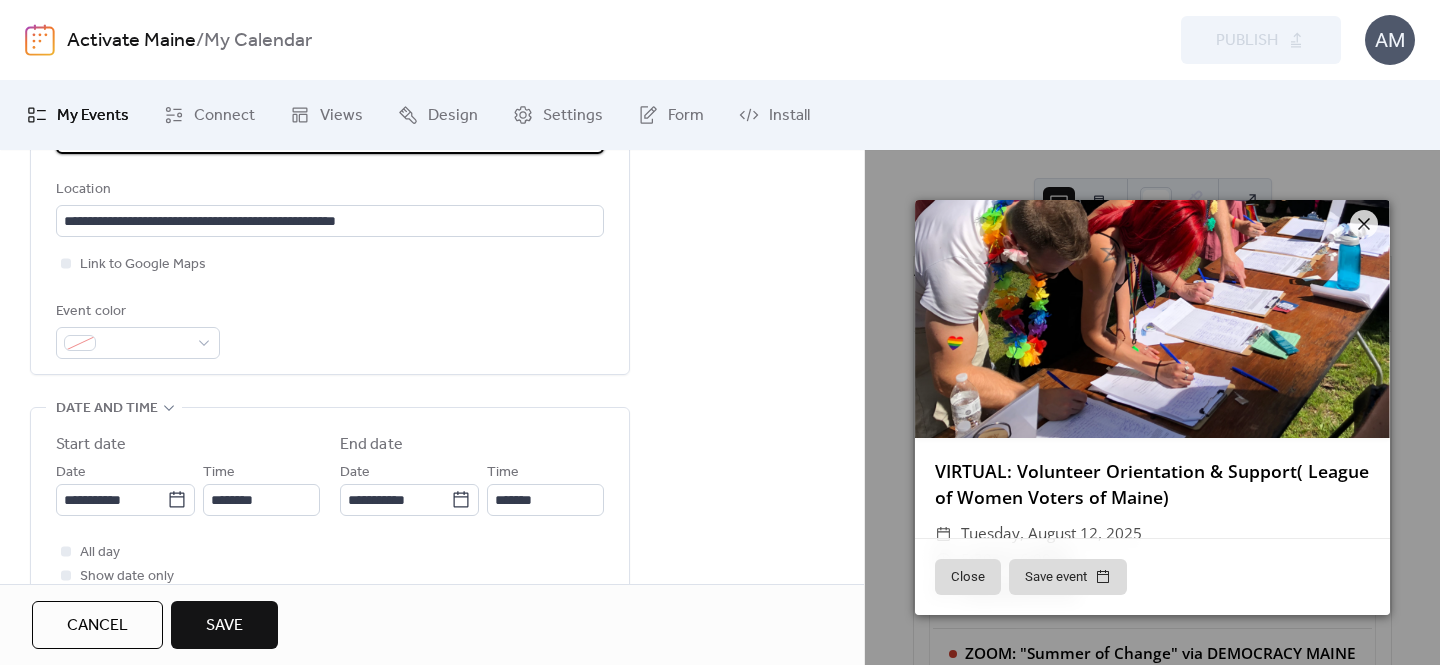 scroll, scrollTop: 437, scrollLeft: 0, axis: vertical 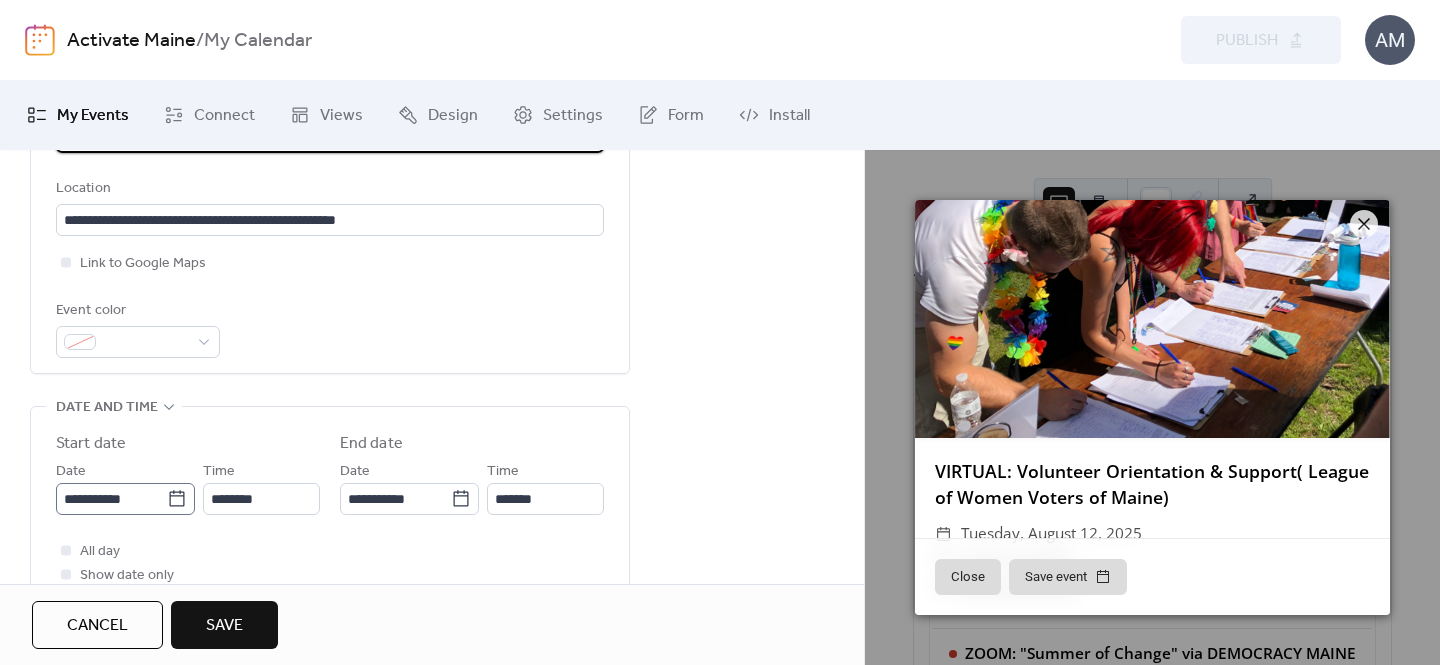 type on "**********" 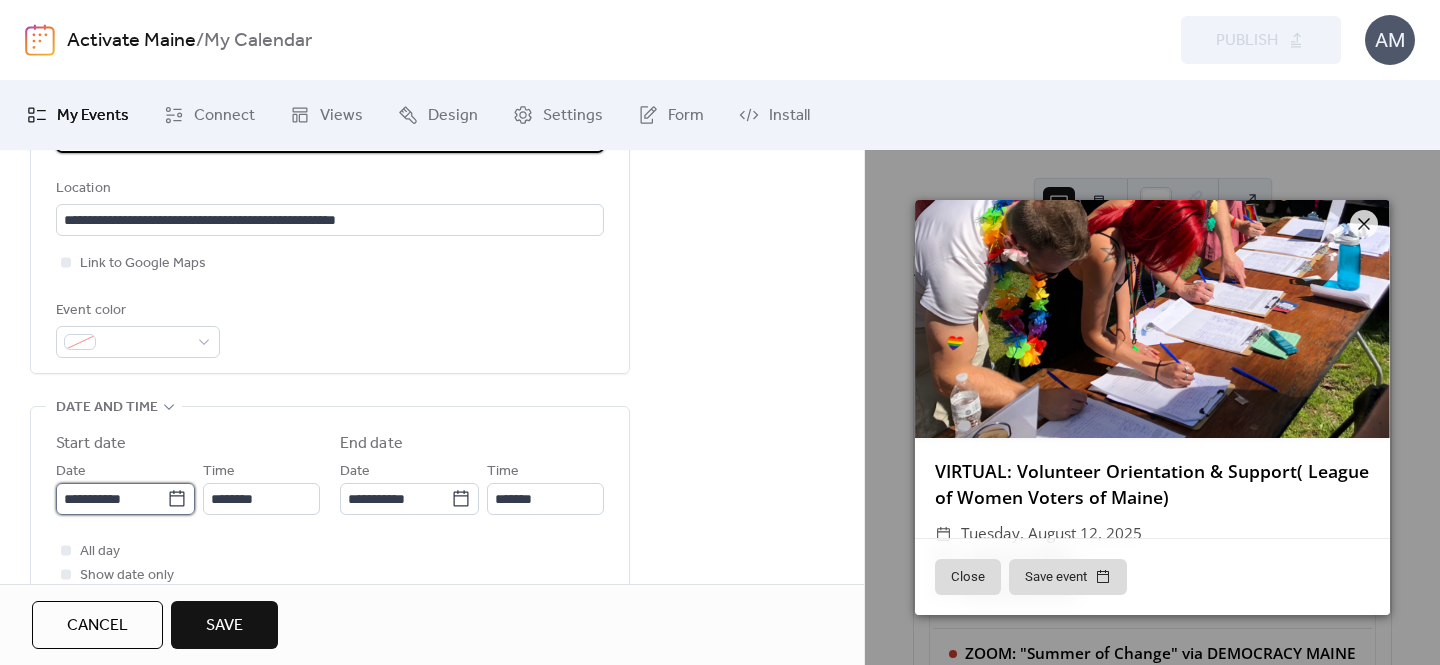 click on "**********" at bounding box center (720, 332) 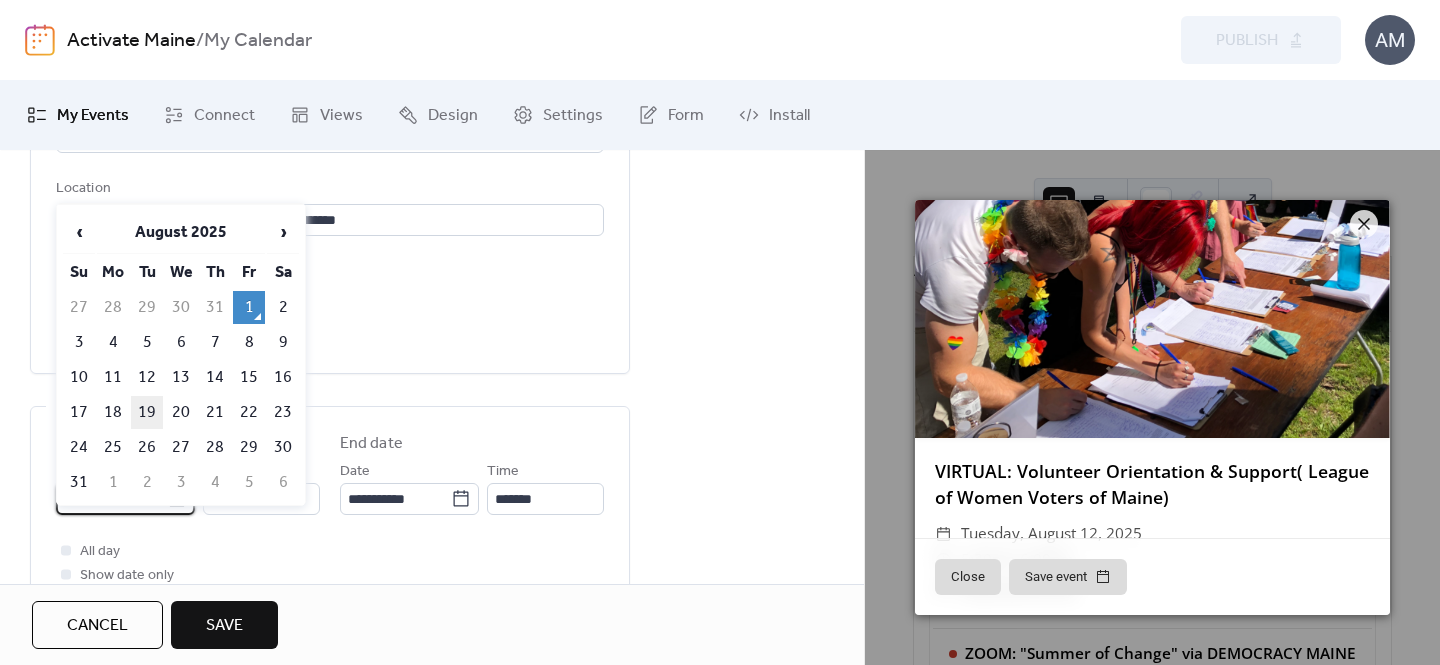 click on "19" at bounding box center [147, 412] 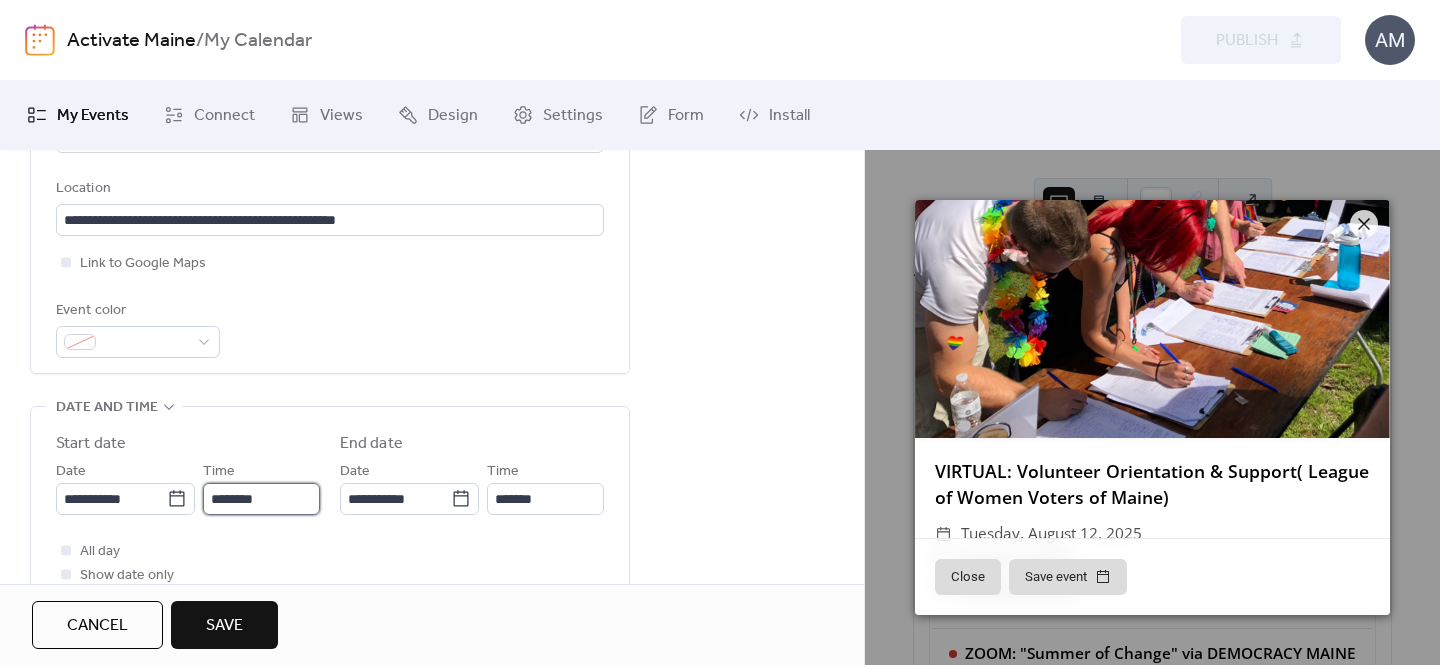 click on "********" at bounding box center (261, 499) 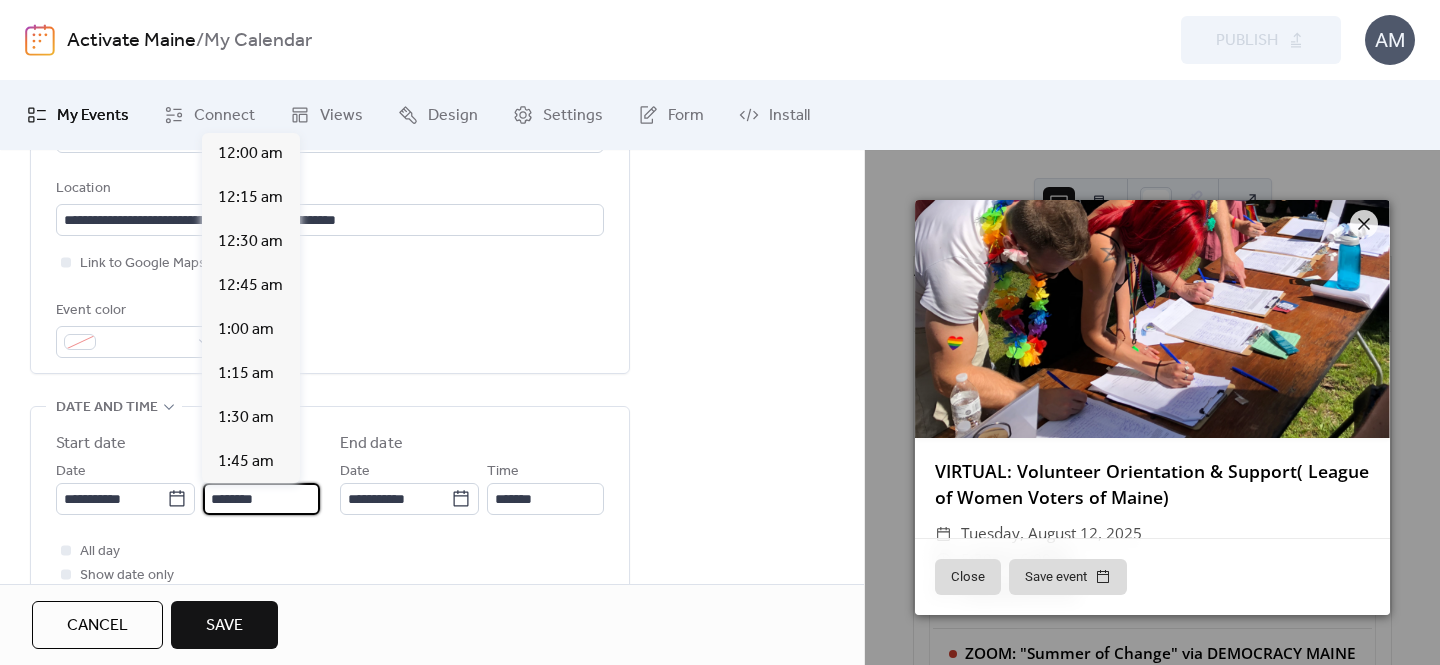 scroll, scrollTop: 2112, scrollLeft: 0, axis: vertical 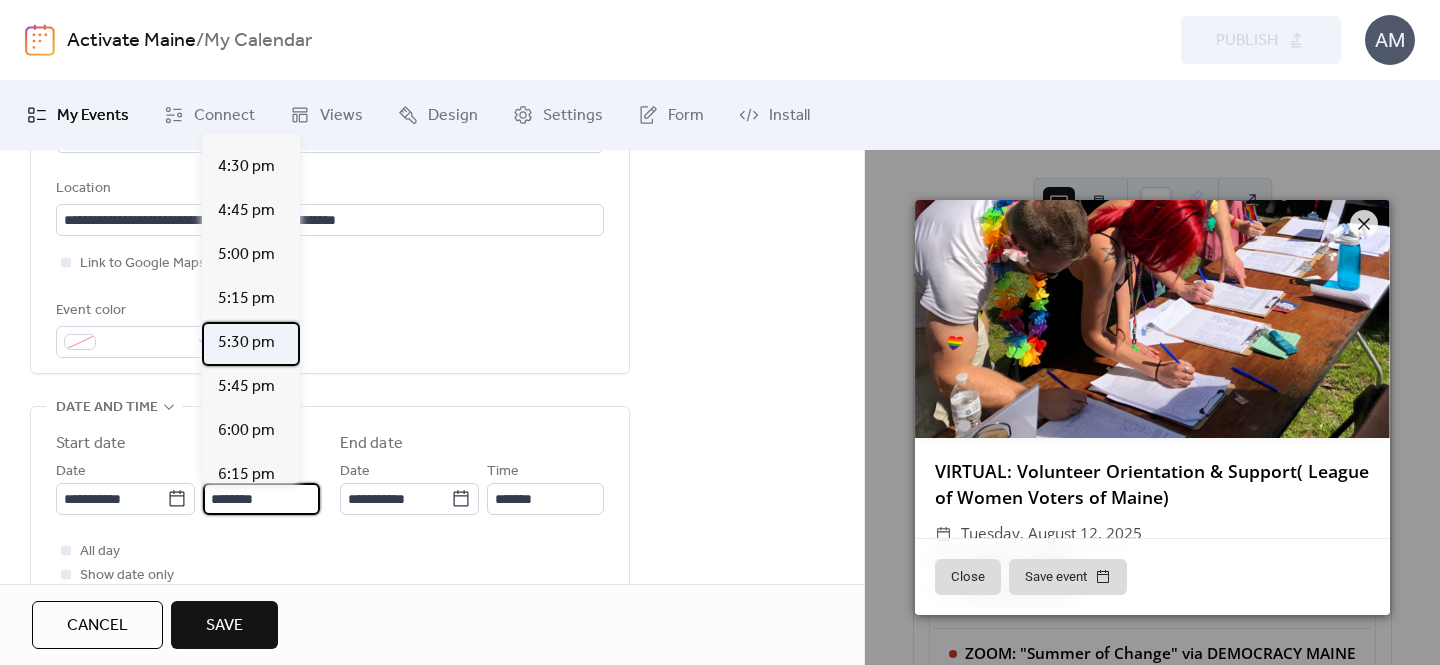 click on "5:30 pm" at bounding box center [246, 343] 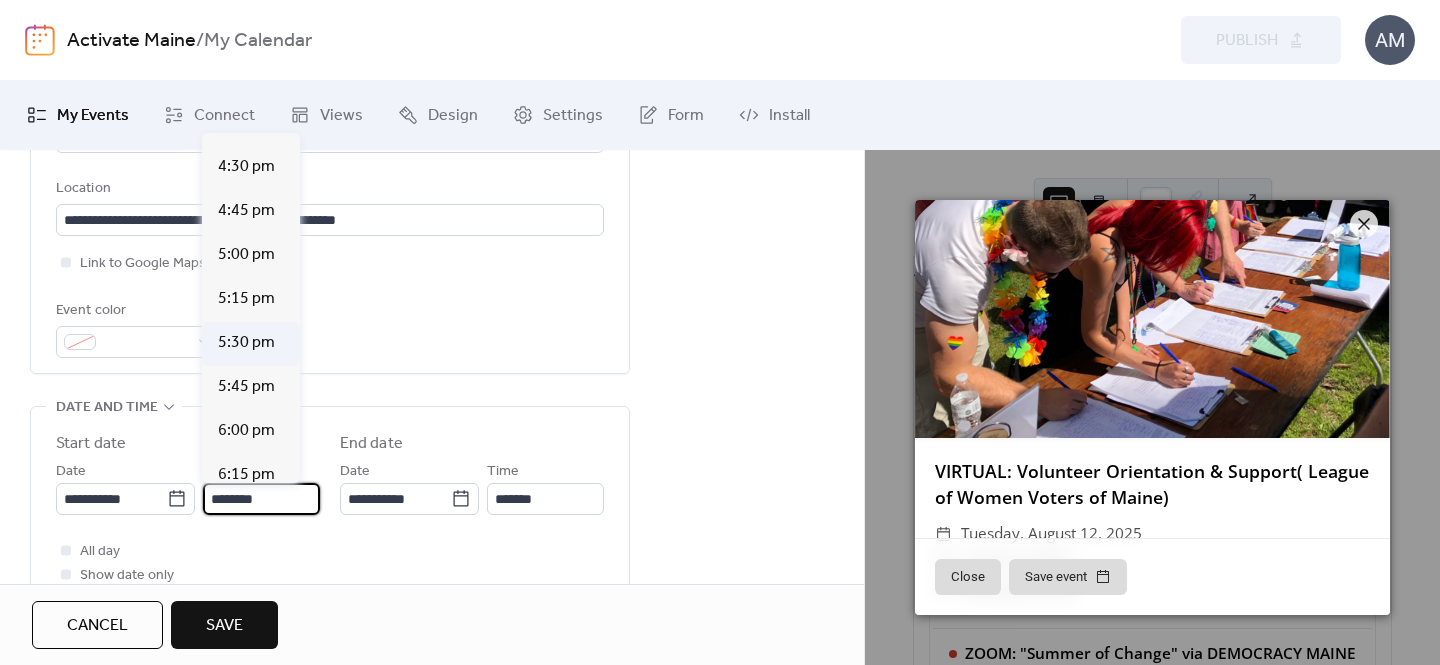 type on "*******" 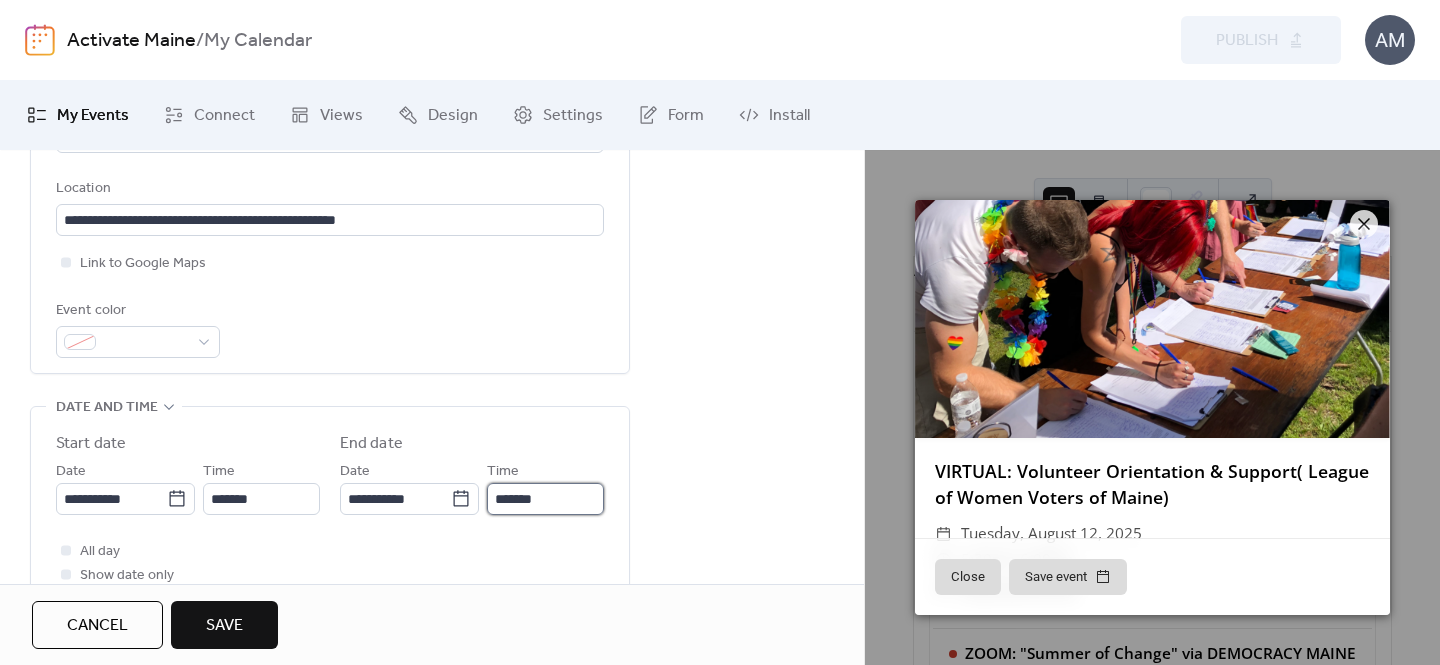 click on "*******" at bounding box center [545, 499] 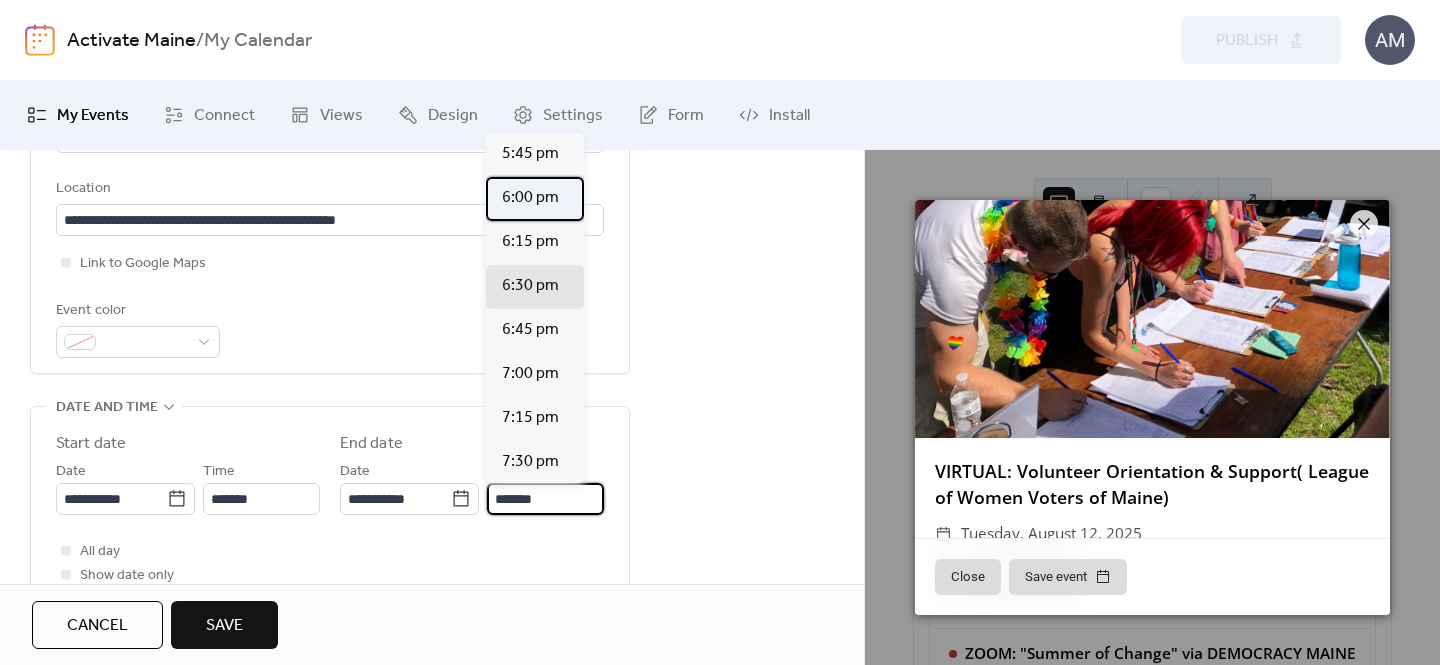 click on "6:00 pm" at bounding box center (530, 198) 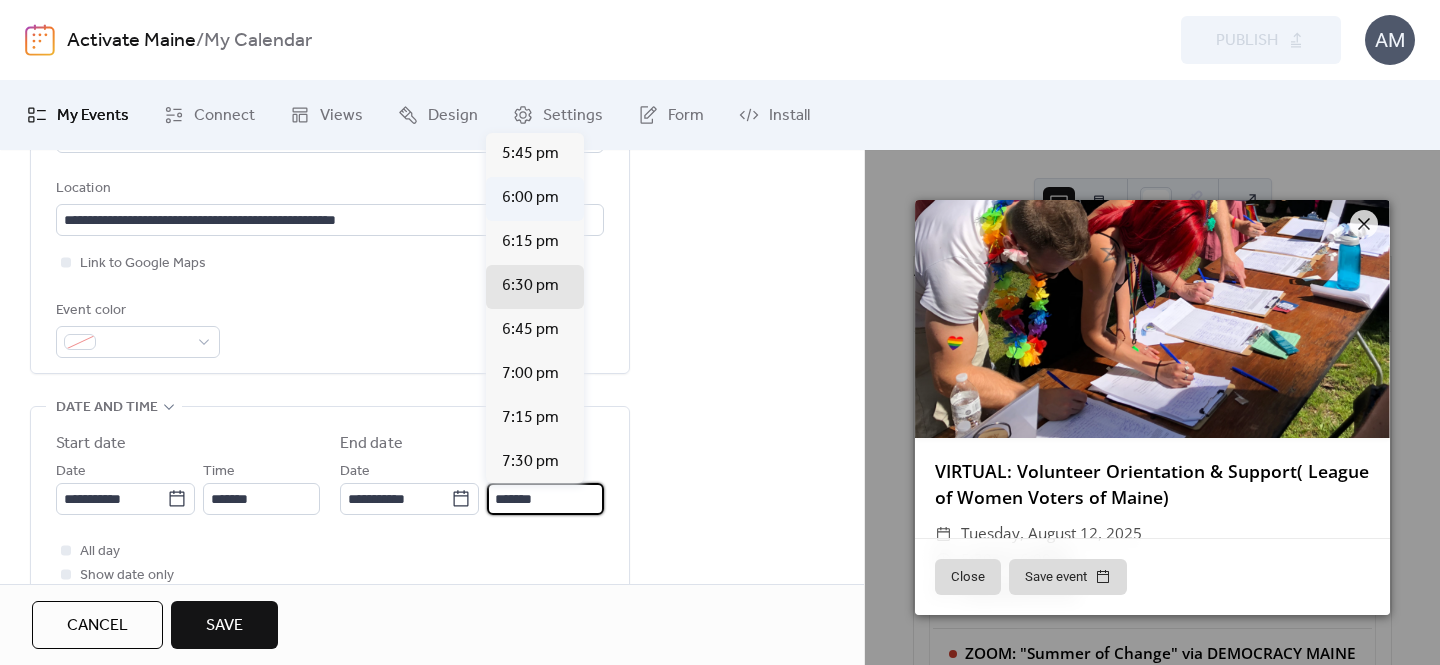 type on "*******" 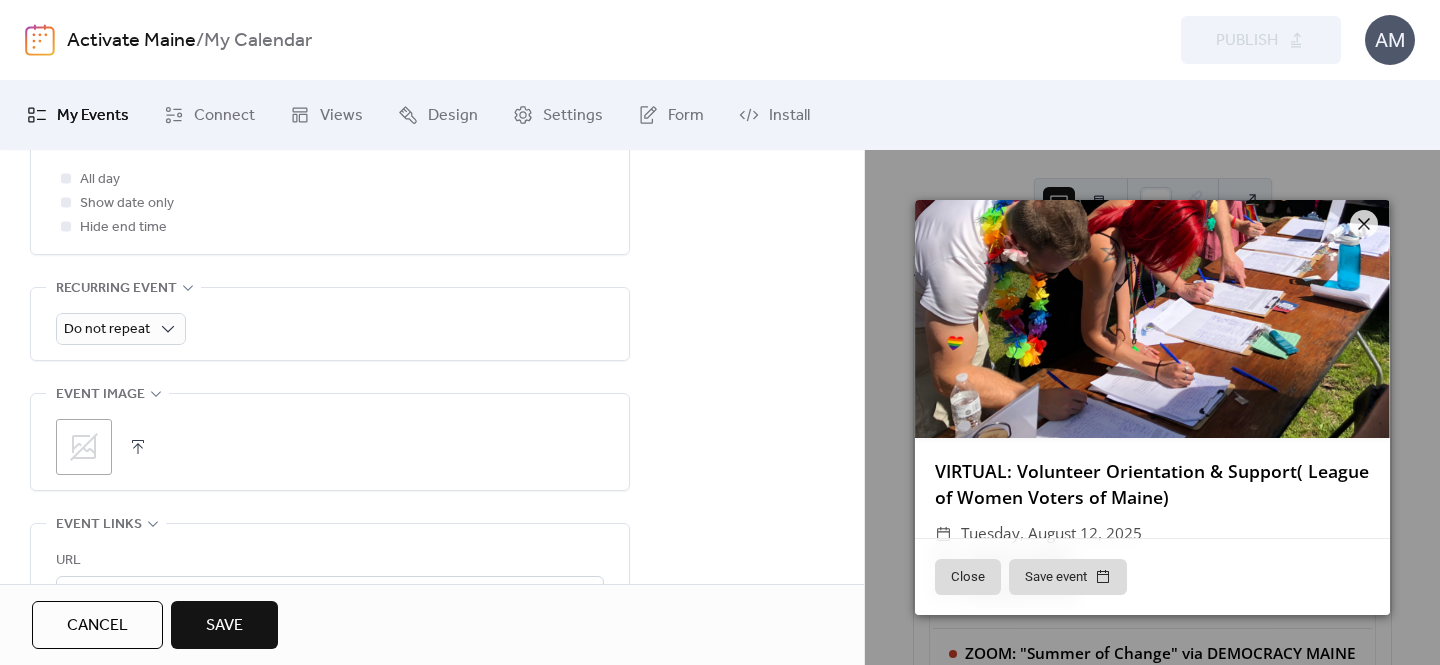 scroll, scrollTop: 805, scrollLeft: 0, axis: vertical 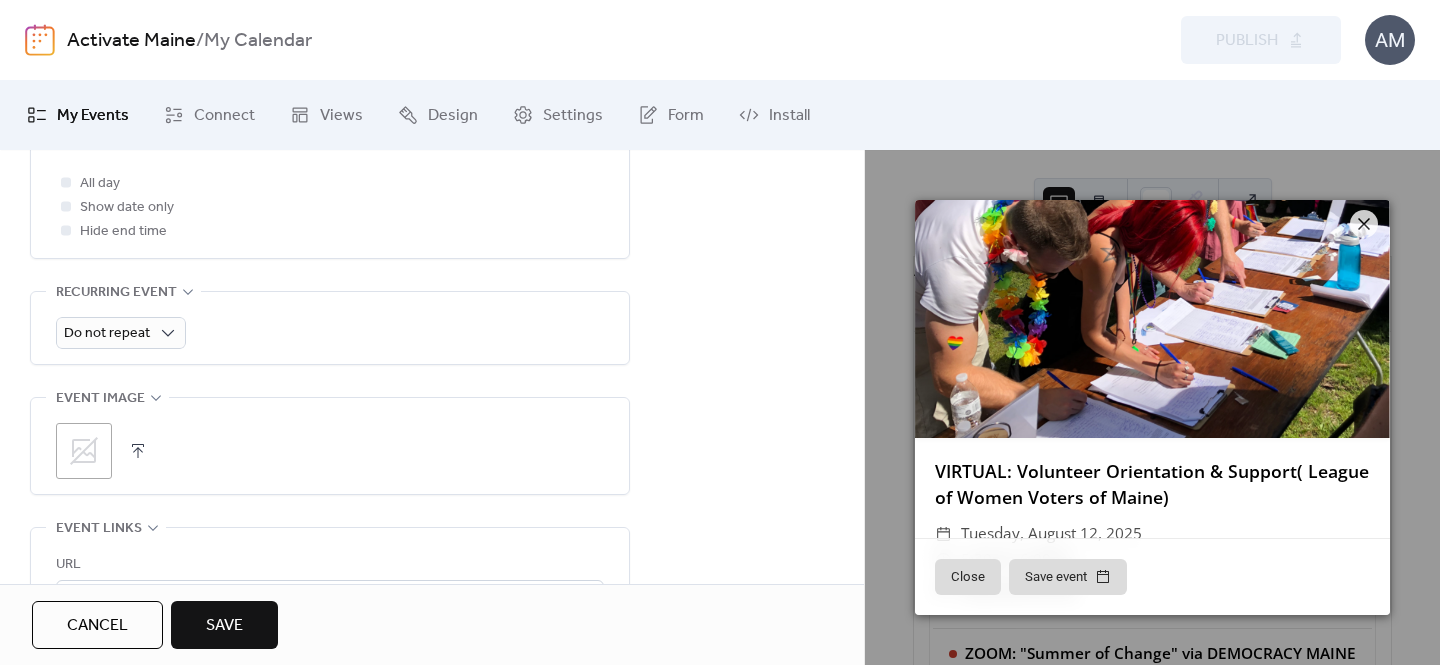 click 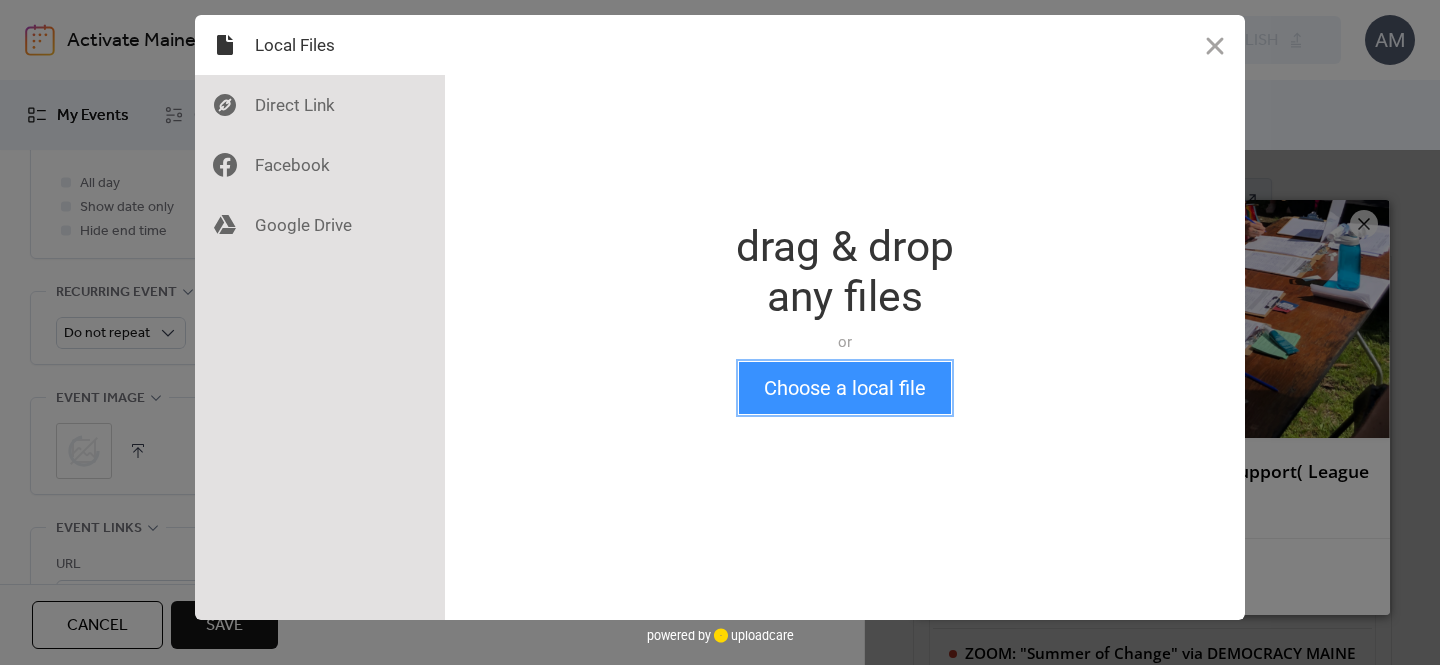 click on "Choose a local file" at bounding box center (845, 388) 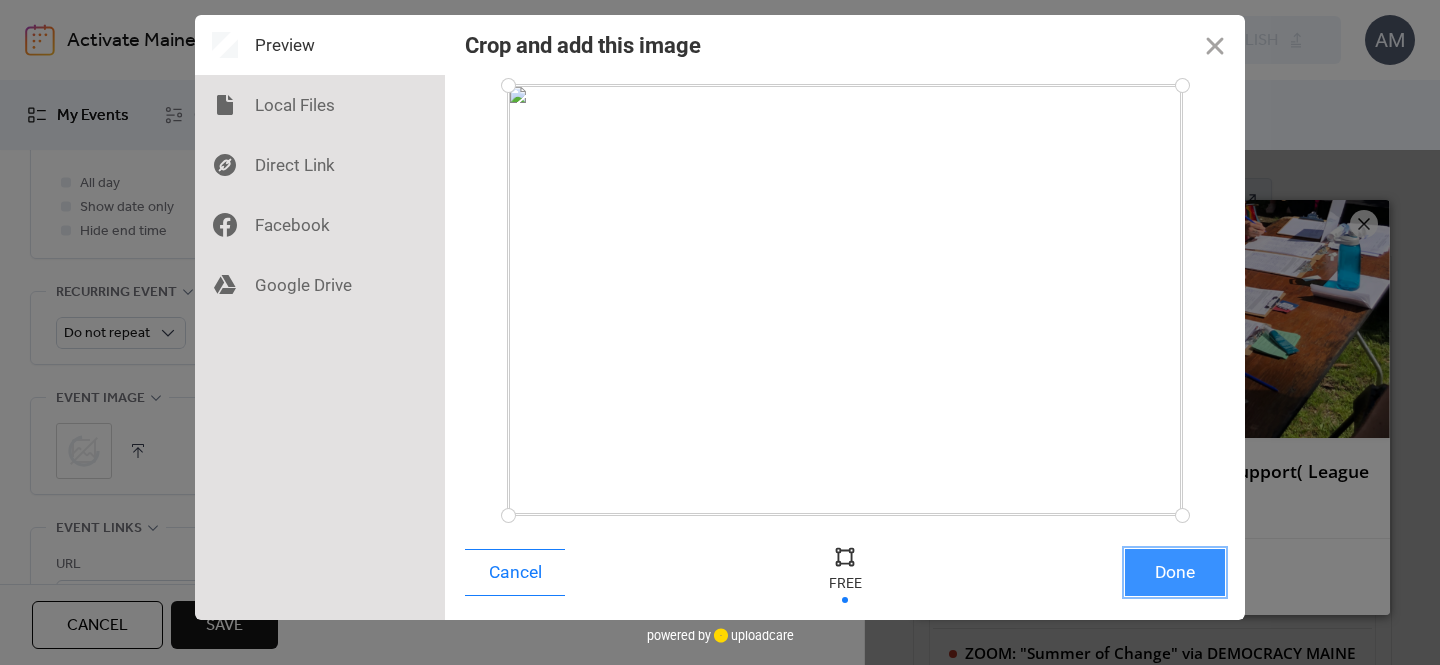 click on "Done" at bounding box center [1175, 572] 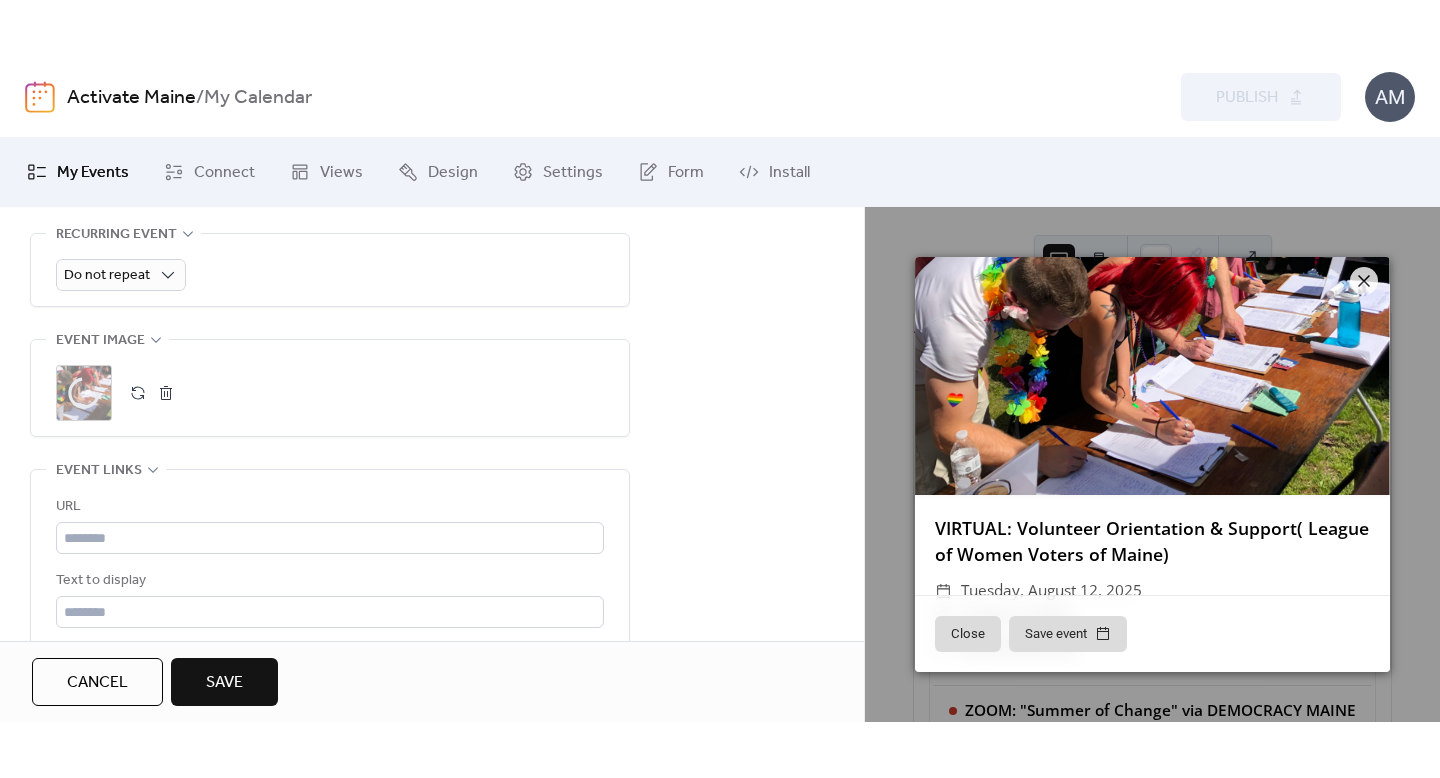 scroll, scrollTop: 925, scrollLeft: 0, axis: vertical 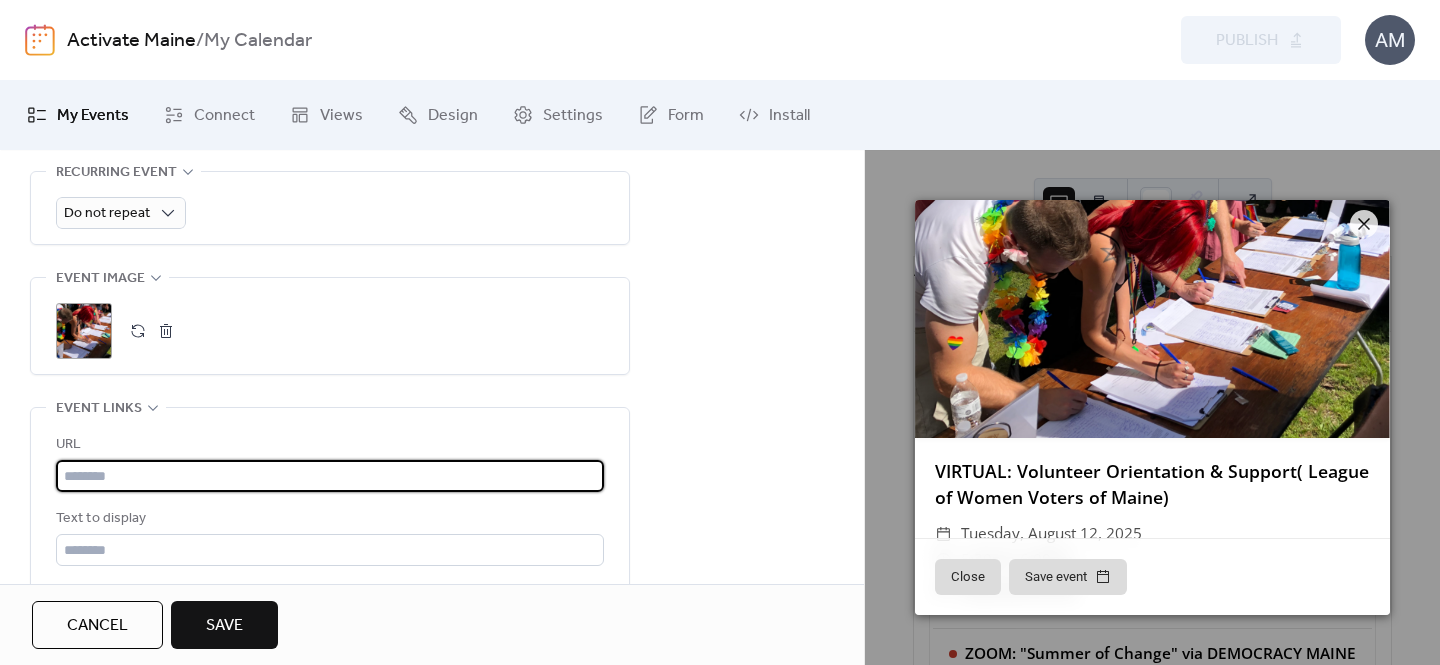 click at bounding box center (330, 476) 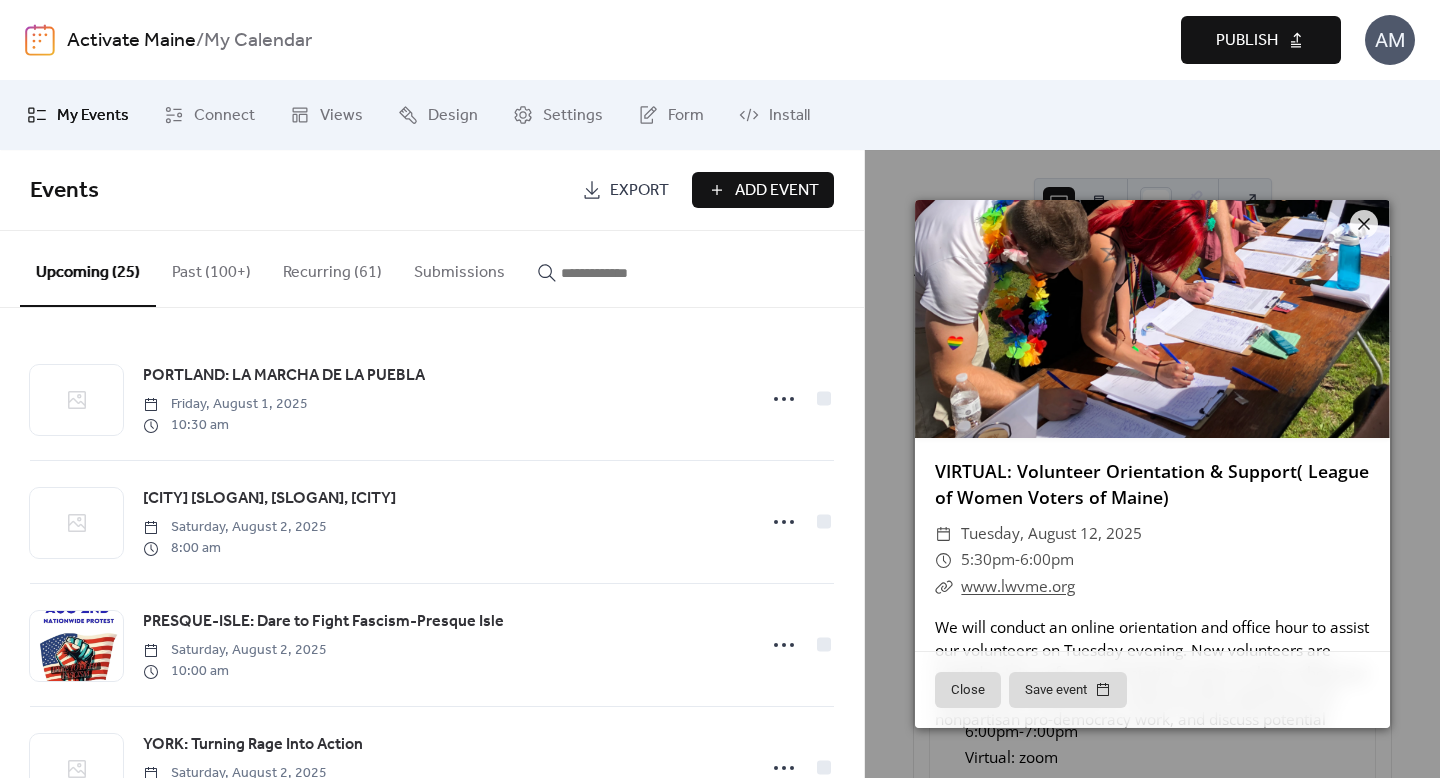 click on "Publish" at bounding box center [1261, 40] 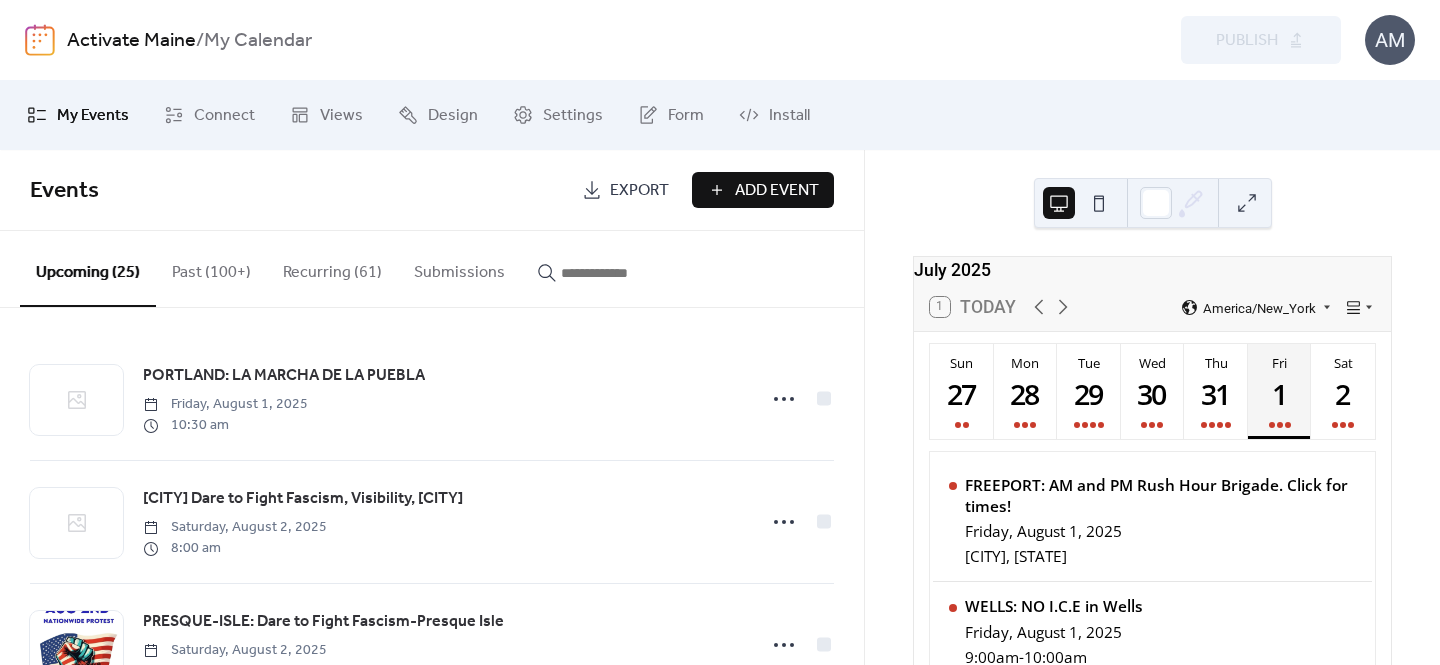 scroll, scrollTop: 0, scrollLeft: 0, axis: both 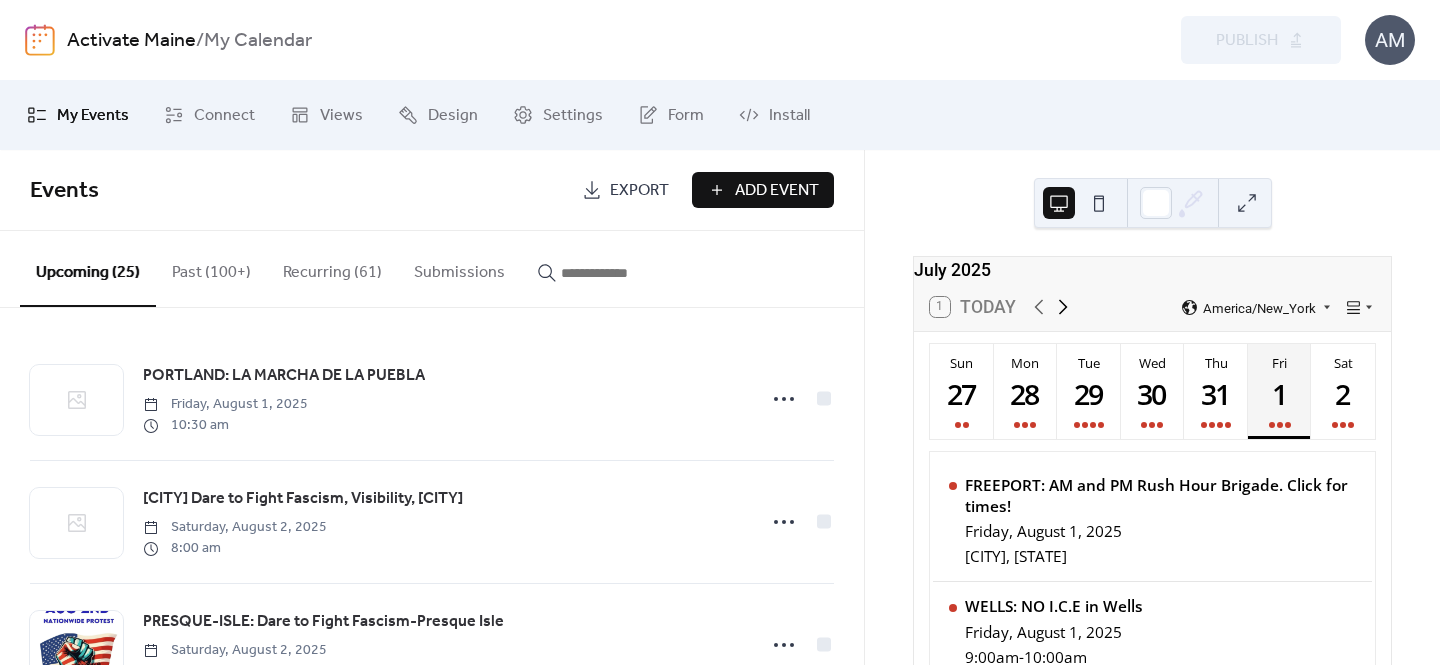click 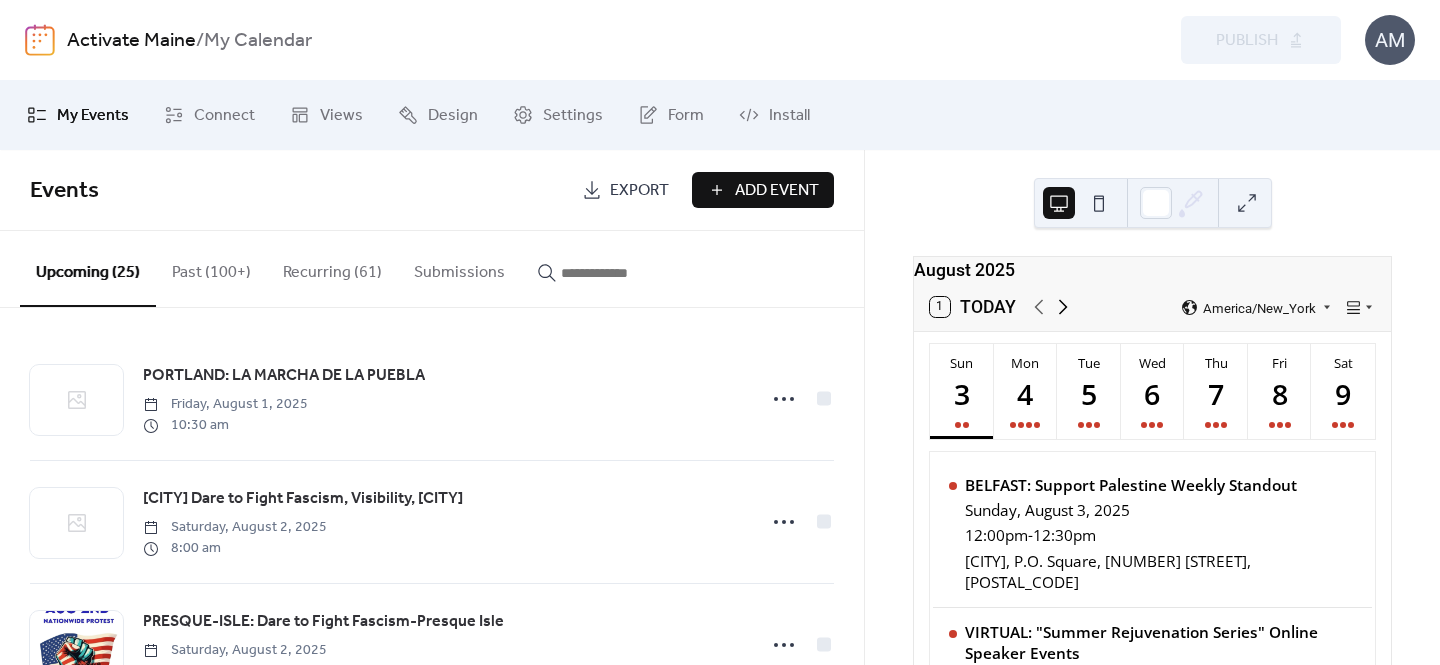 click 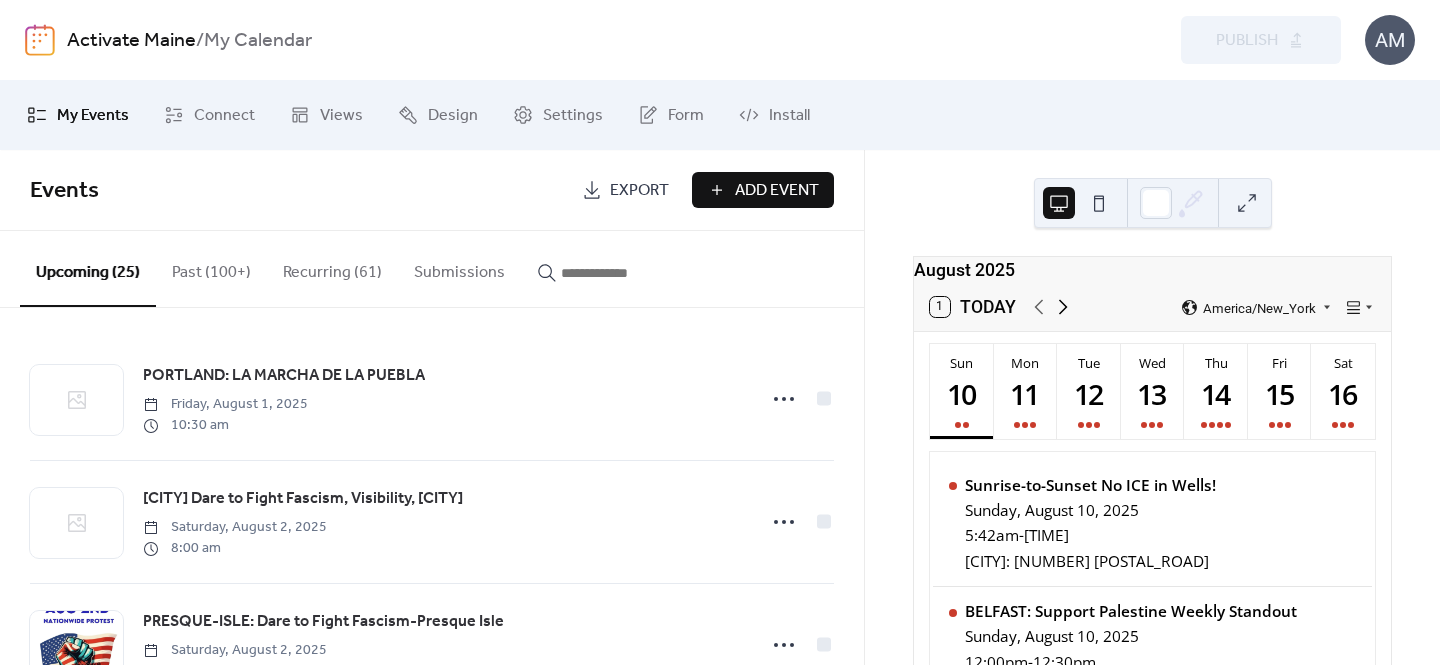 click 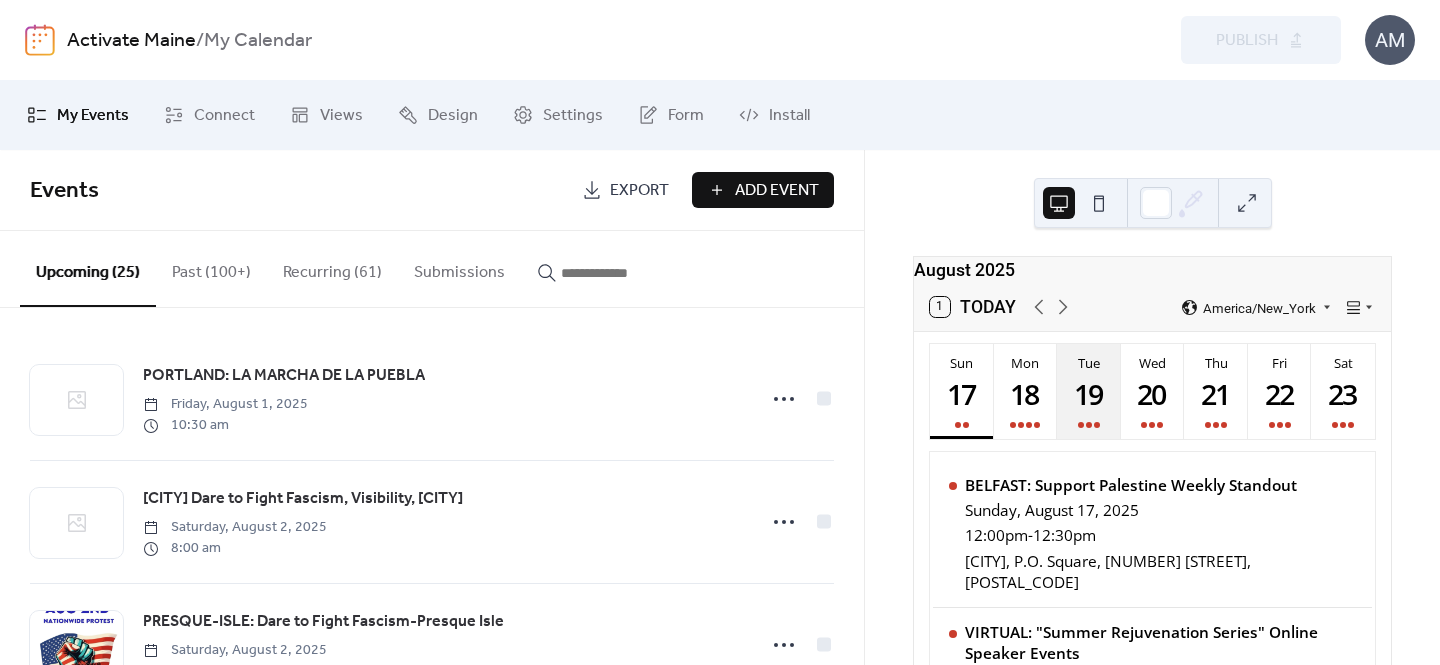 click on "19" at bounding box center (1088, 393) 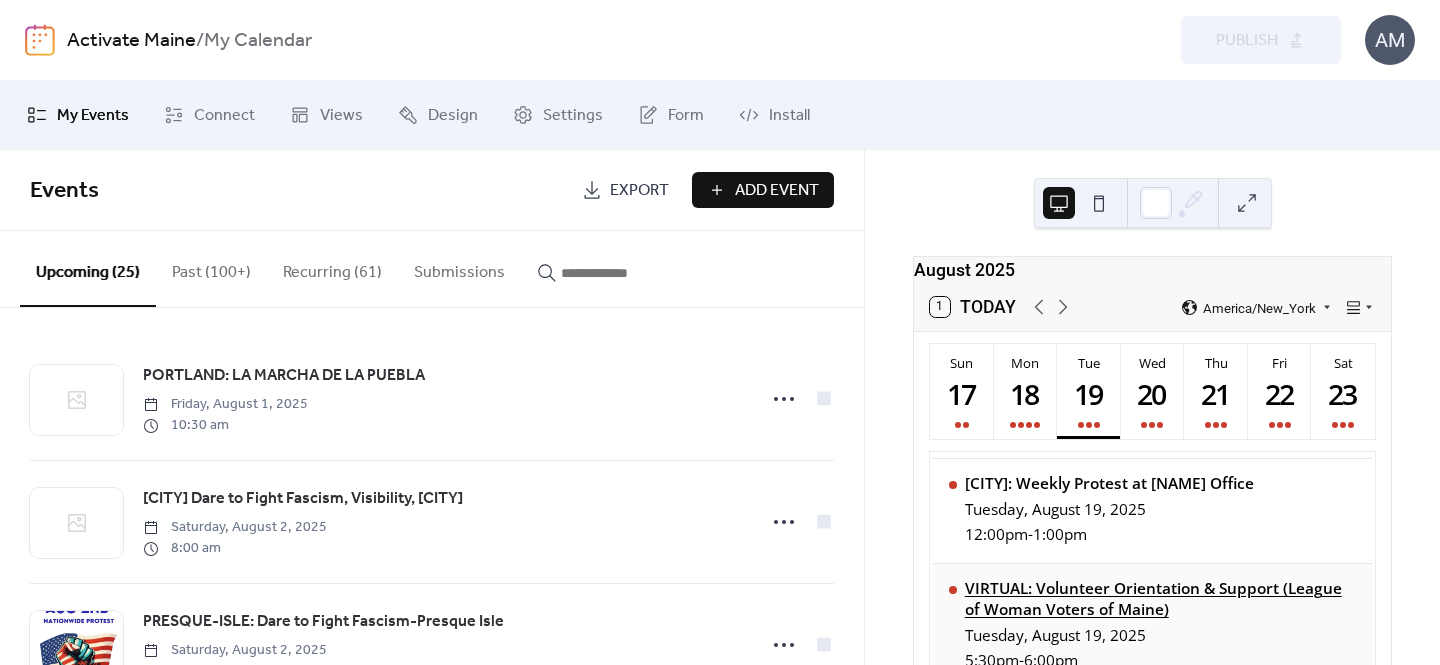 scroll, scrollTop: 450, scrollLeft: 0, axis: vertical 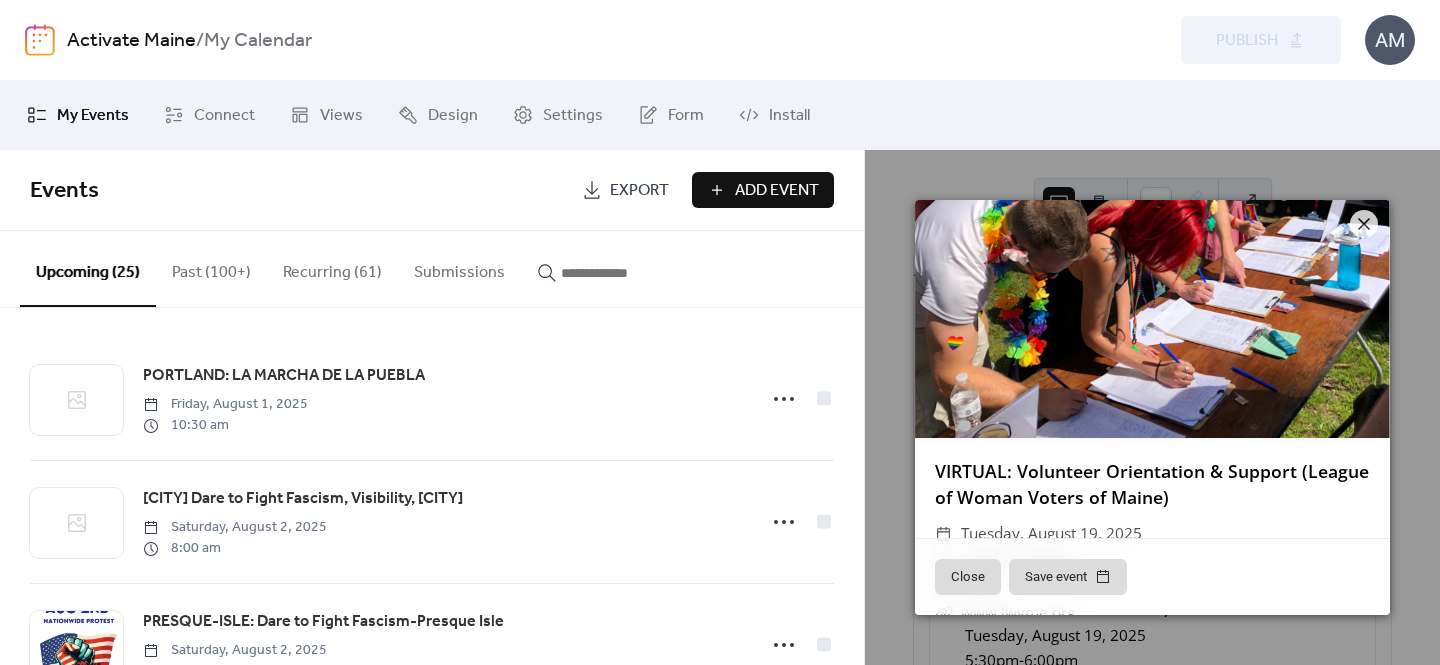 click on "VIRTUAL: Volunteer Orientation & Support (League of  Woman Voters of Maine)" at bounding box center (1152, 484) 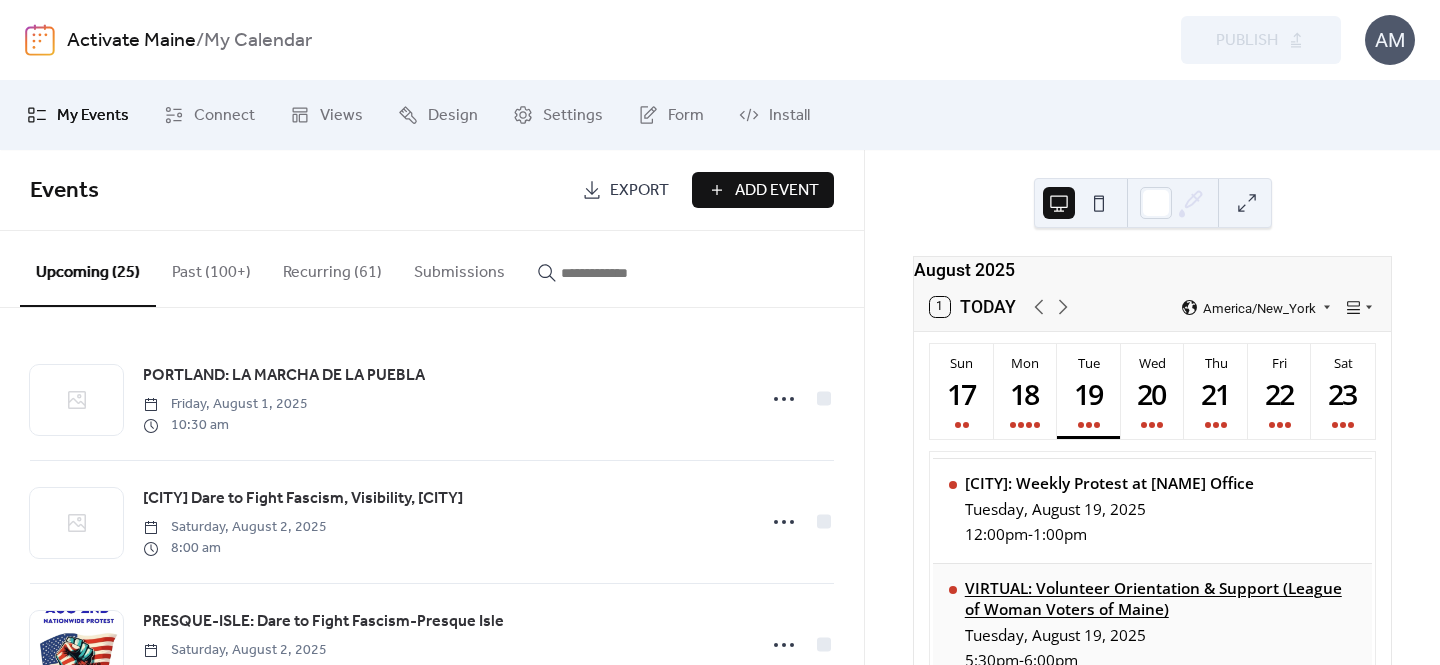 click on "VIRTUAL: Volunteer Orientation & Support (League of  Woman Voters of Maine)" at bounding box center (1161, 599) 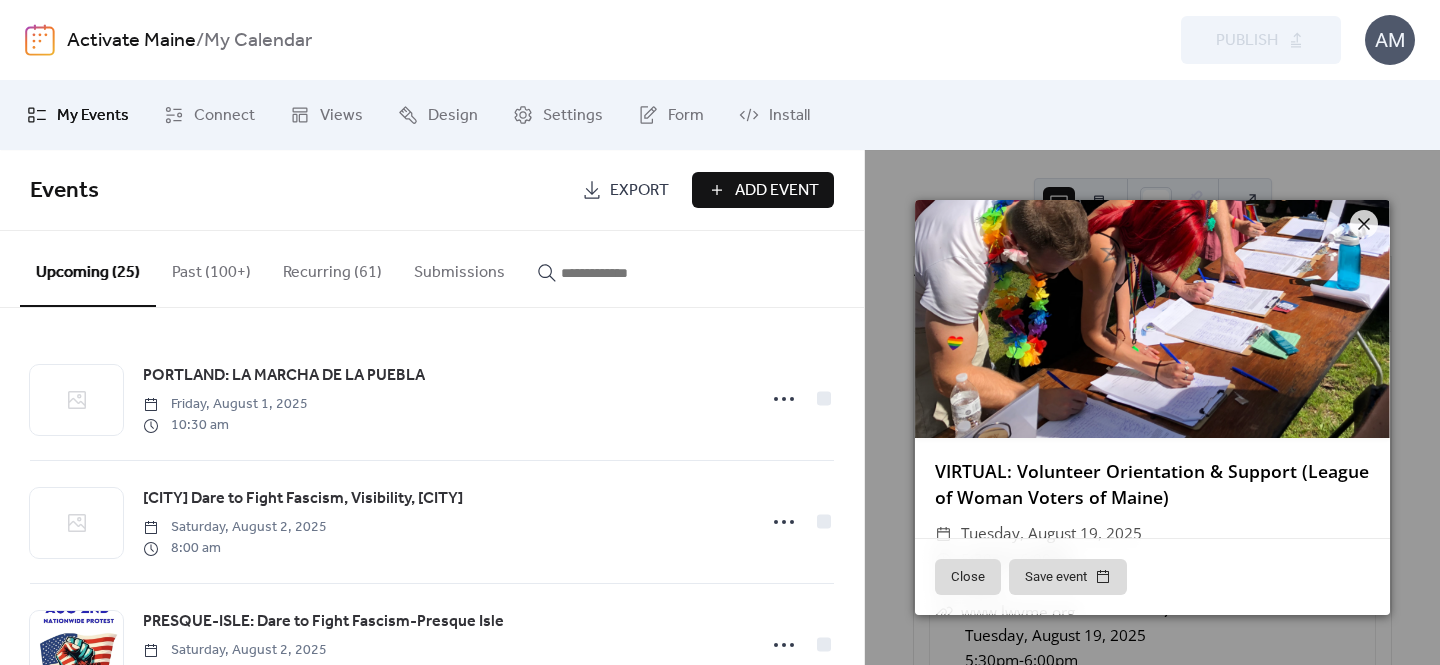 click on "VIRTUAL: Volunteer Orientation & Support (League of Woman Voters of Maine) Tuesday, [DATE], [TIME] [URL] [URL] An online orientation and office hour will be conducted on Tuesday evening to assist our volunteers. This session will provide new volunteers with insights into the workings of our organization, the significance of engaging in nonpartisan pro-democracy activities, and discuss potential ways they can contribute. If you haven't yet completed the volunteer interest form, please do so. Close Save event" at bounding box center (1152, 407) 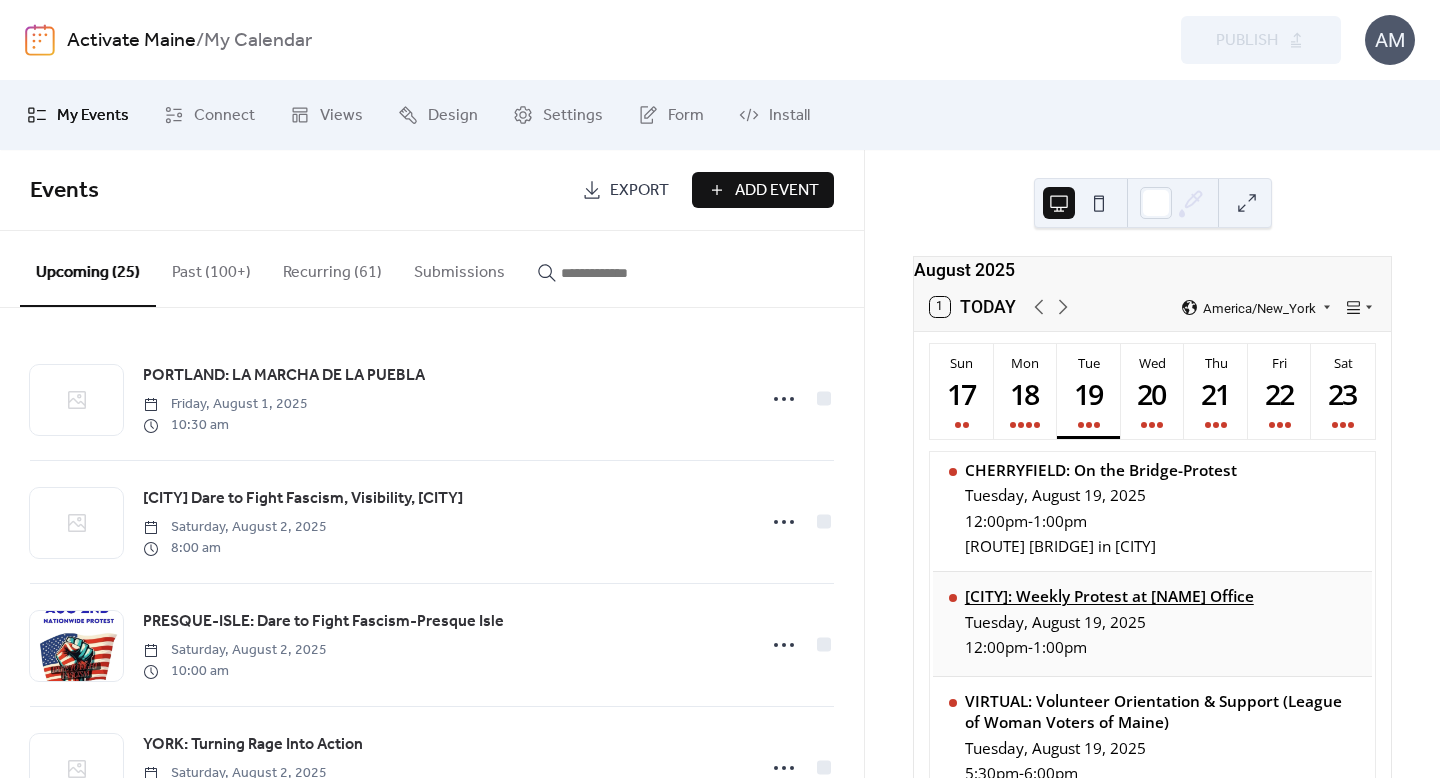 scroll, scrollTop: 341, scrollLeft: 0, axis: vertical 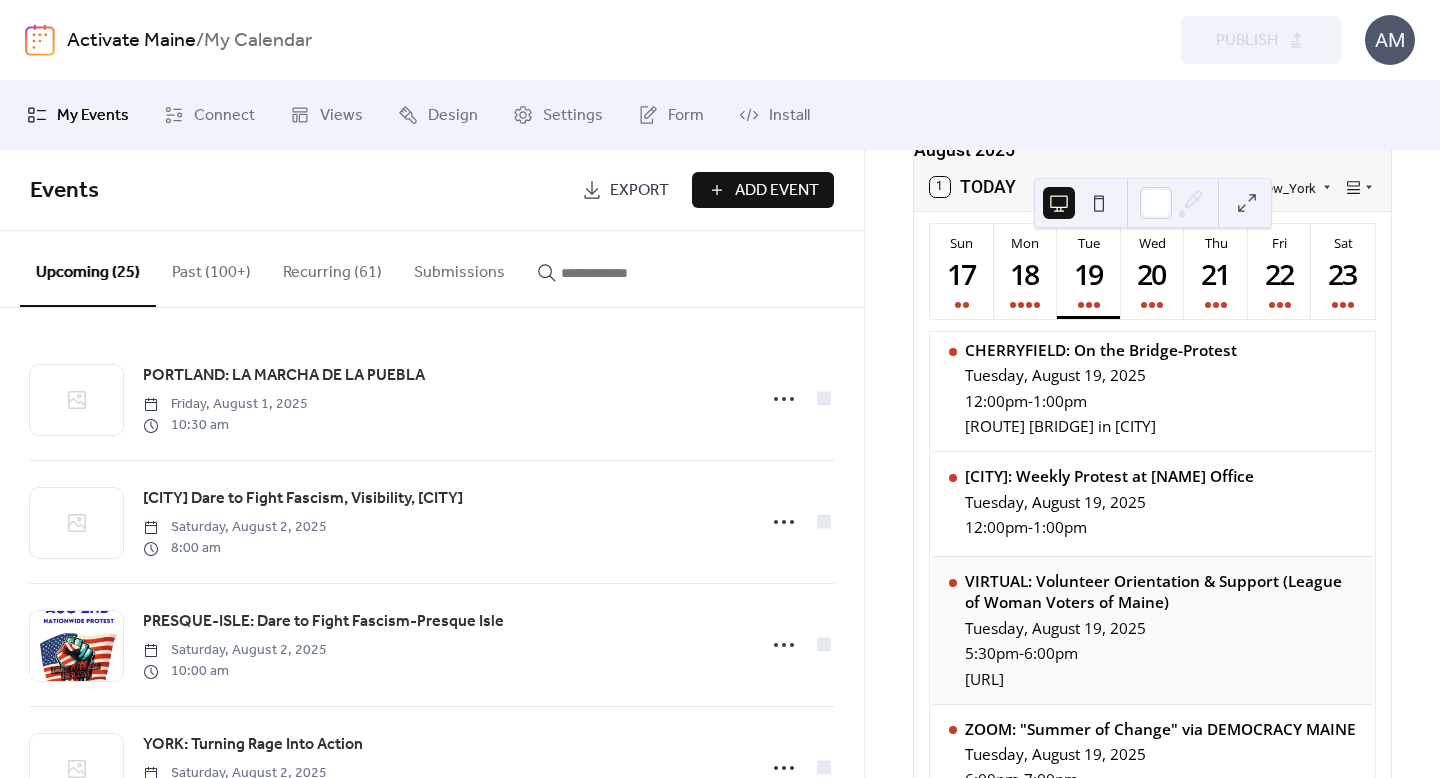 click on "[URL]" at bounding box center (1161, 679) 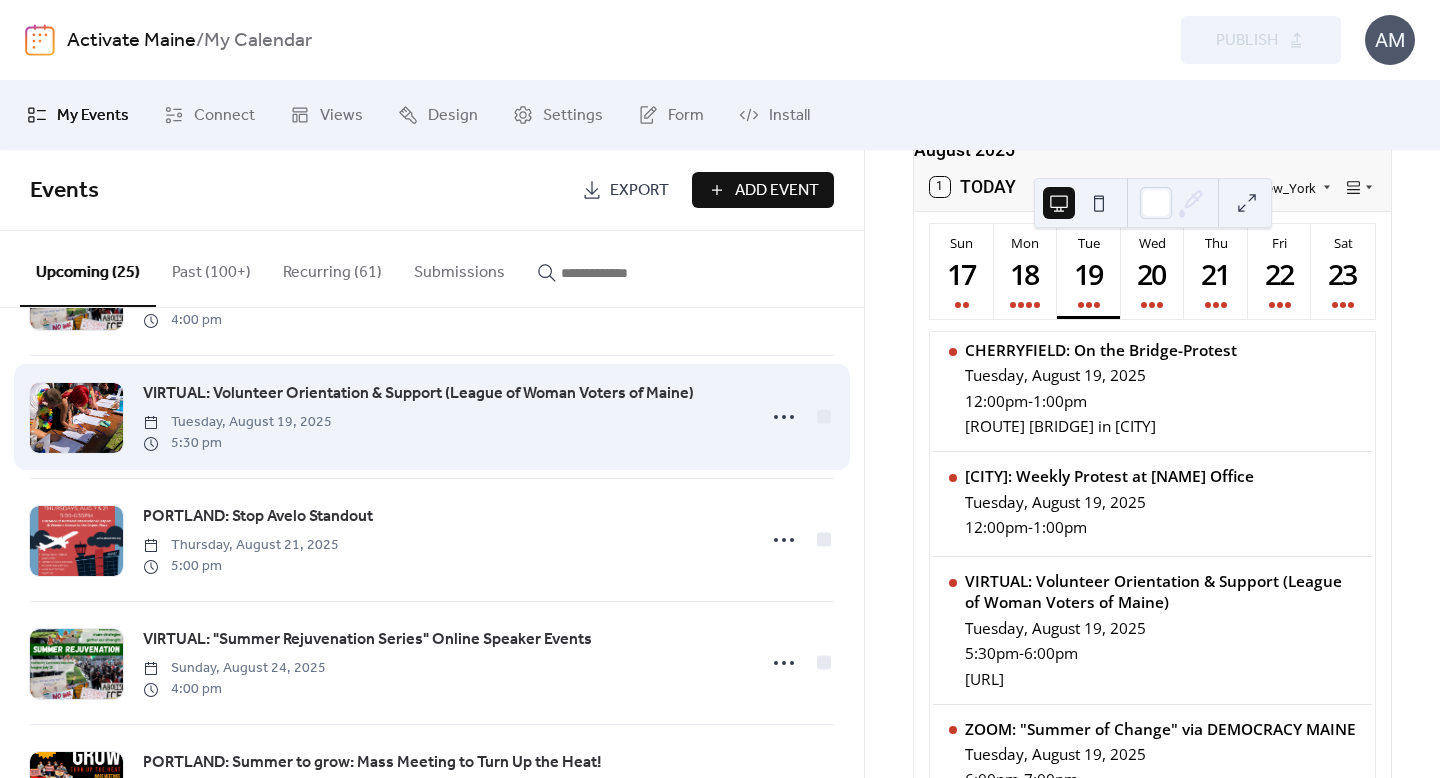 scroll, scrollTop: 2186, scrollLeft: 0, axis: vertical 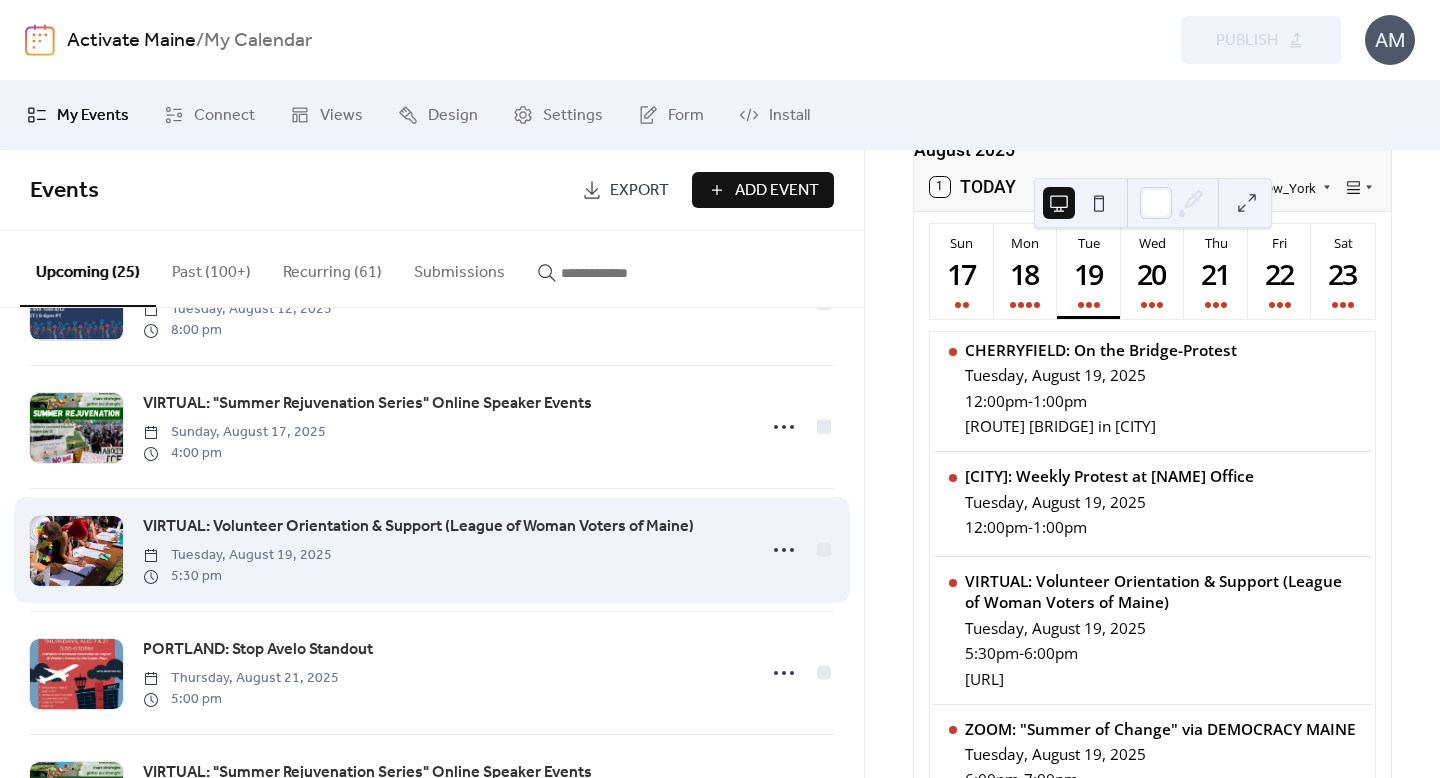 click on "VIRTUAL: Volunteer Orientation & Support (League of  Woman Voters of Maine)" at bounding box center (418, 527) 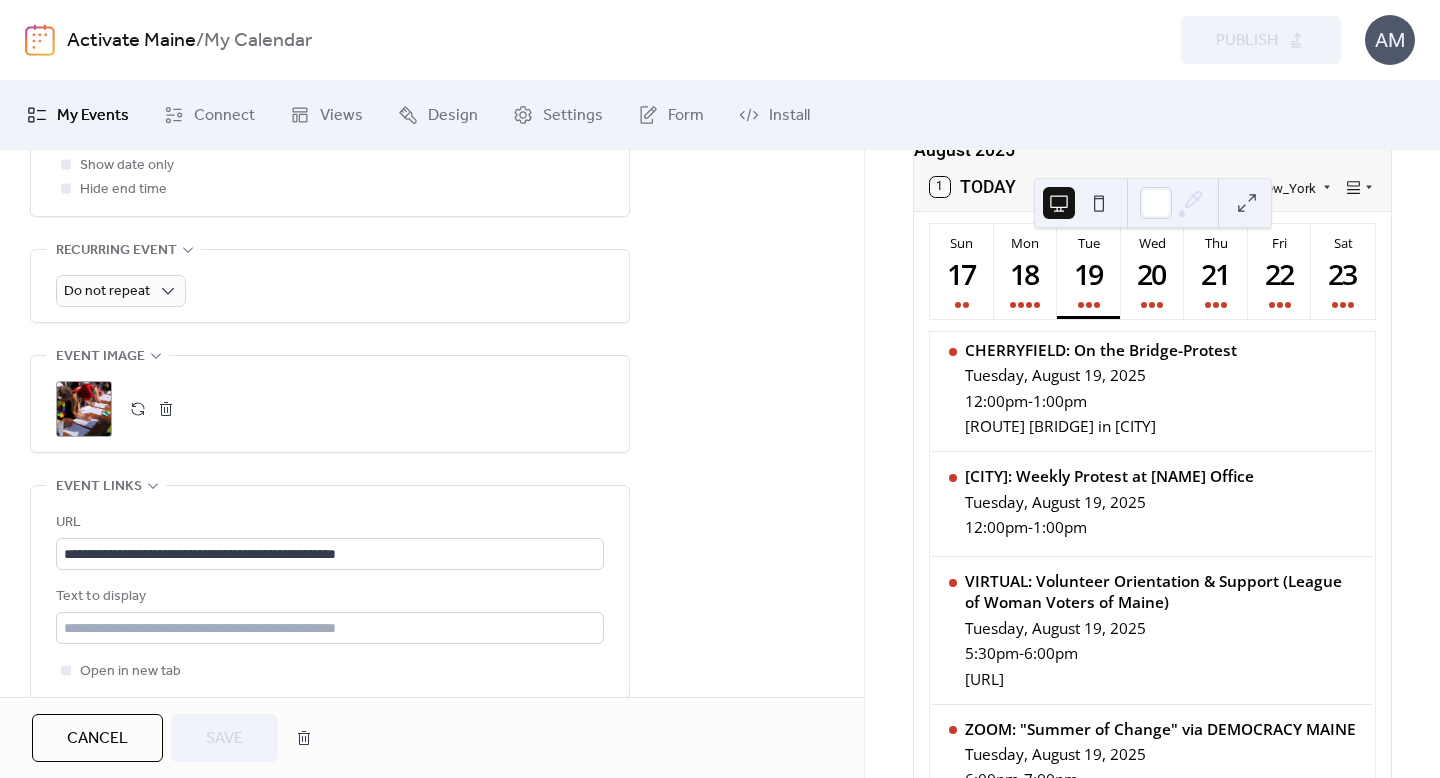 scroll, scrollTop: 851, scrollLeft: 0, axis: vertical 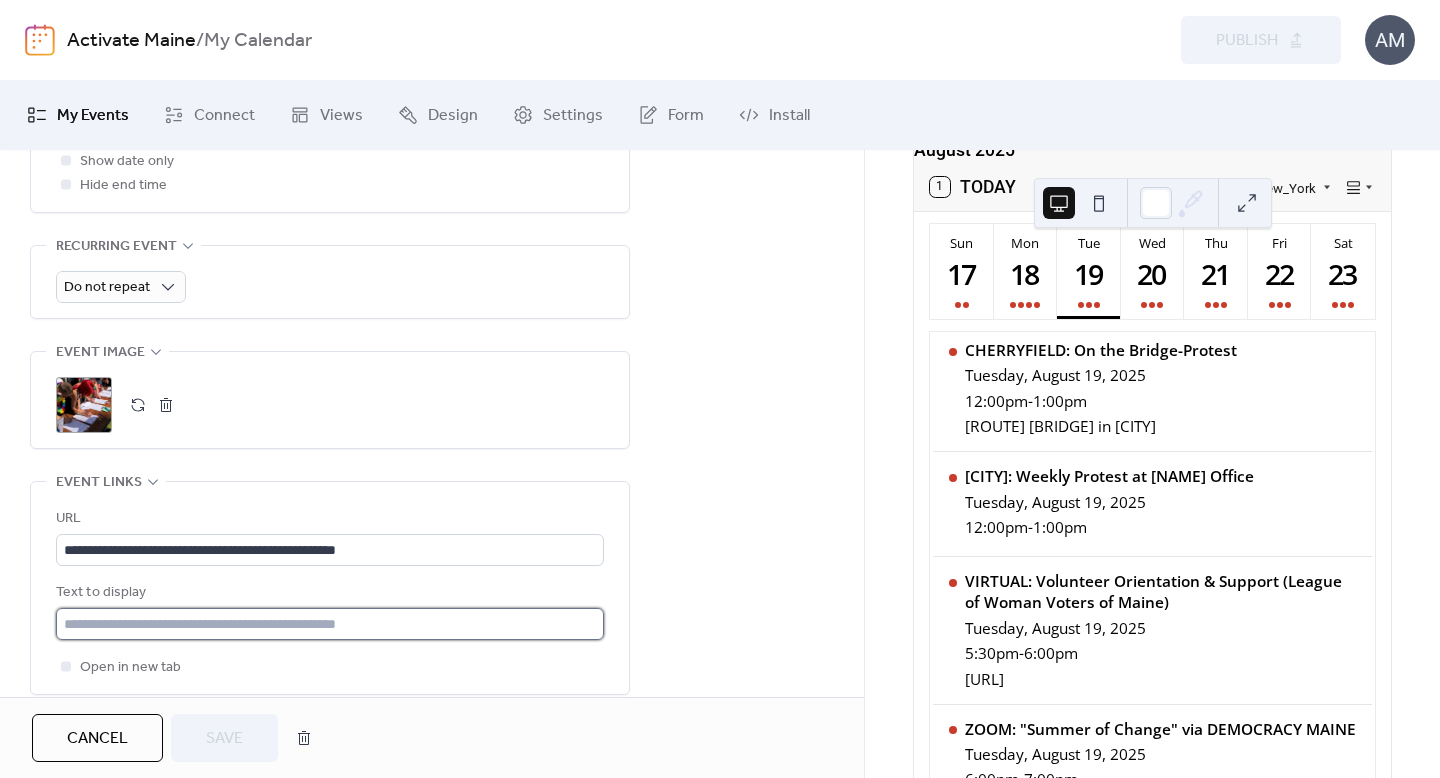 click at bounding box center (330, 624) 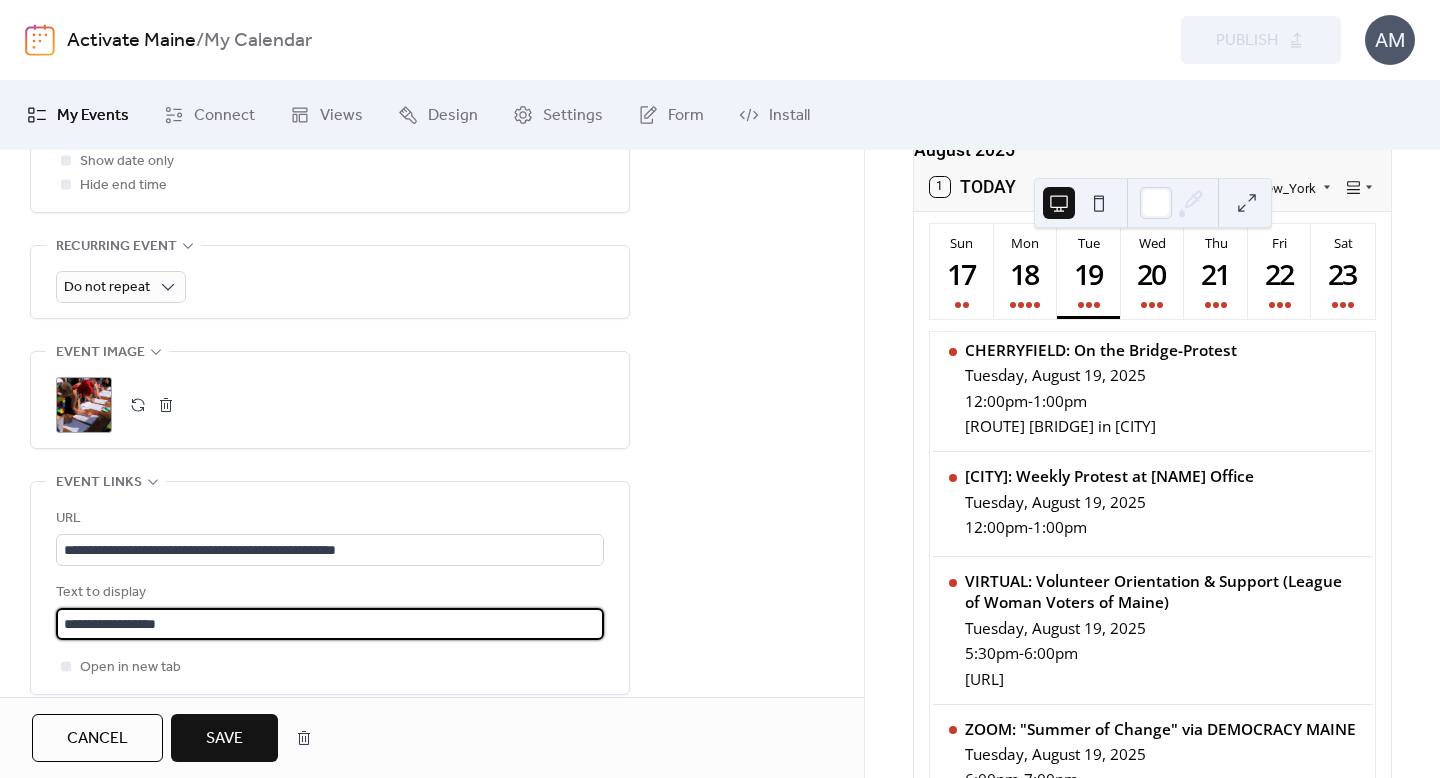 type on "**********" 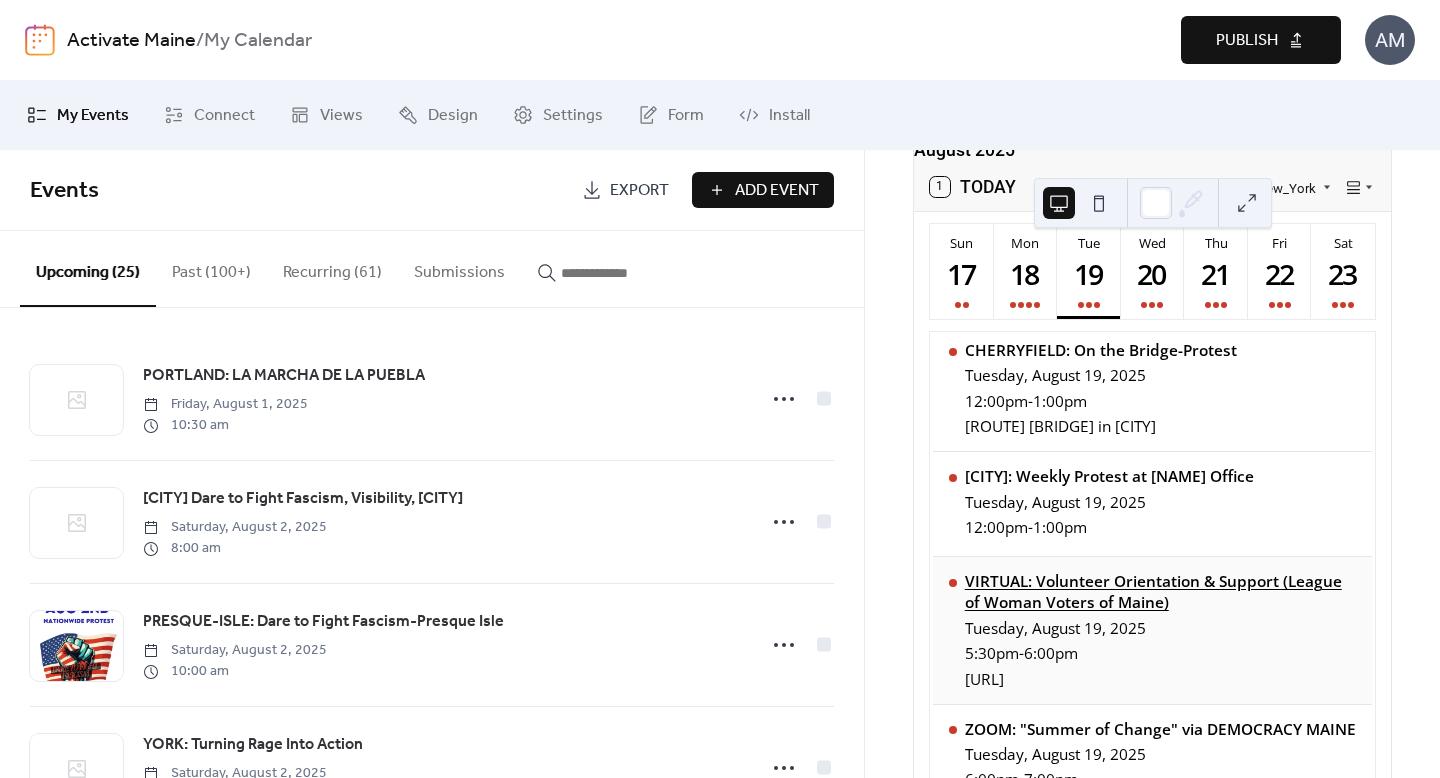 click on "VIRTUAL: Volunteer Orientation & Support (League of  Woman Voters of Maine)" at bounding box center (1161, 592) 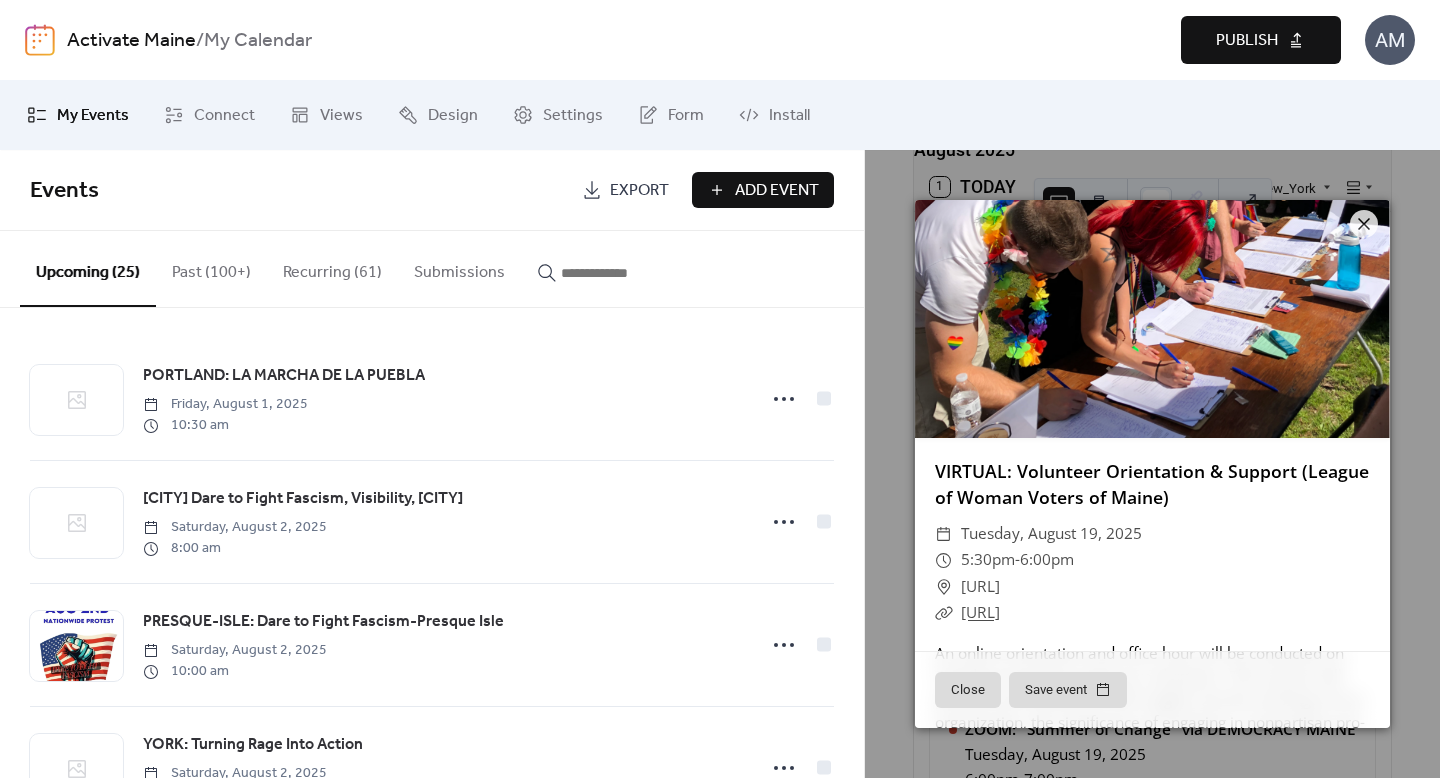 click on "[URL]" at bounding box center (980, 612) 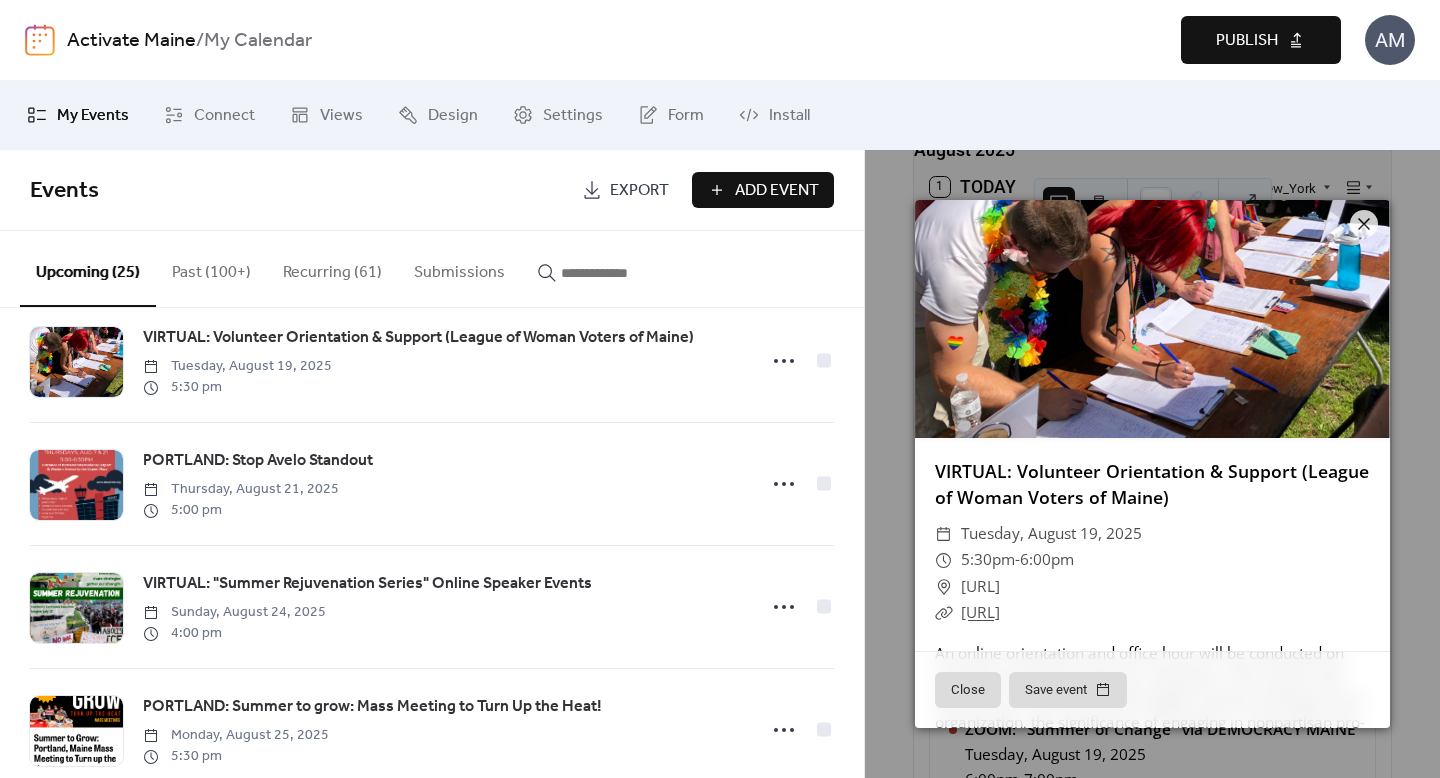 scroll, scrollTop: 2304, scrollLeft: 0, axis: vertical 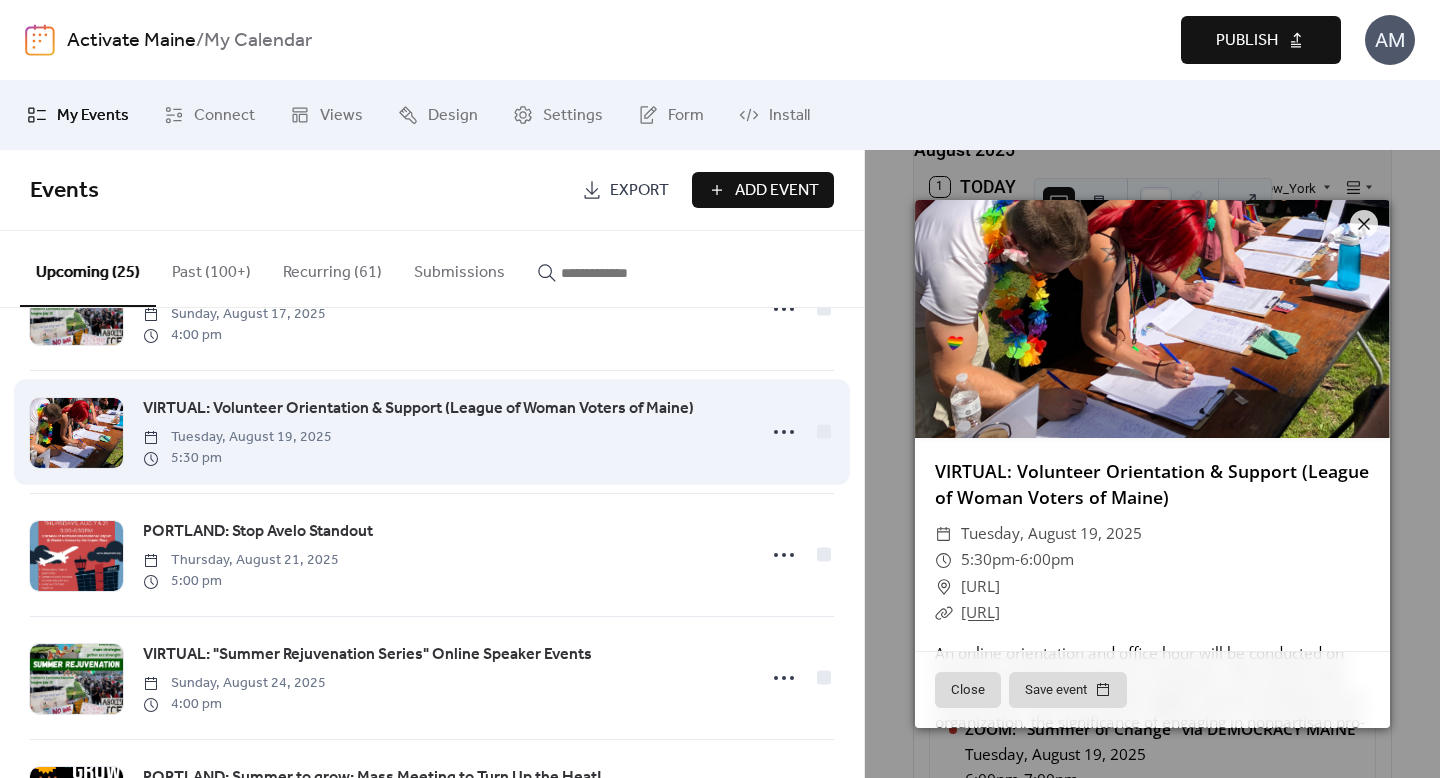 click on "VIRTUAL: Volunteer Orientation & Support (League of  Woman Voters of Maine)" at bounding box center [418, 409] 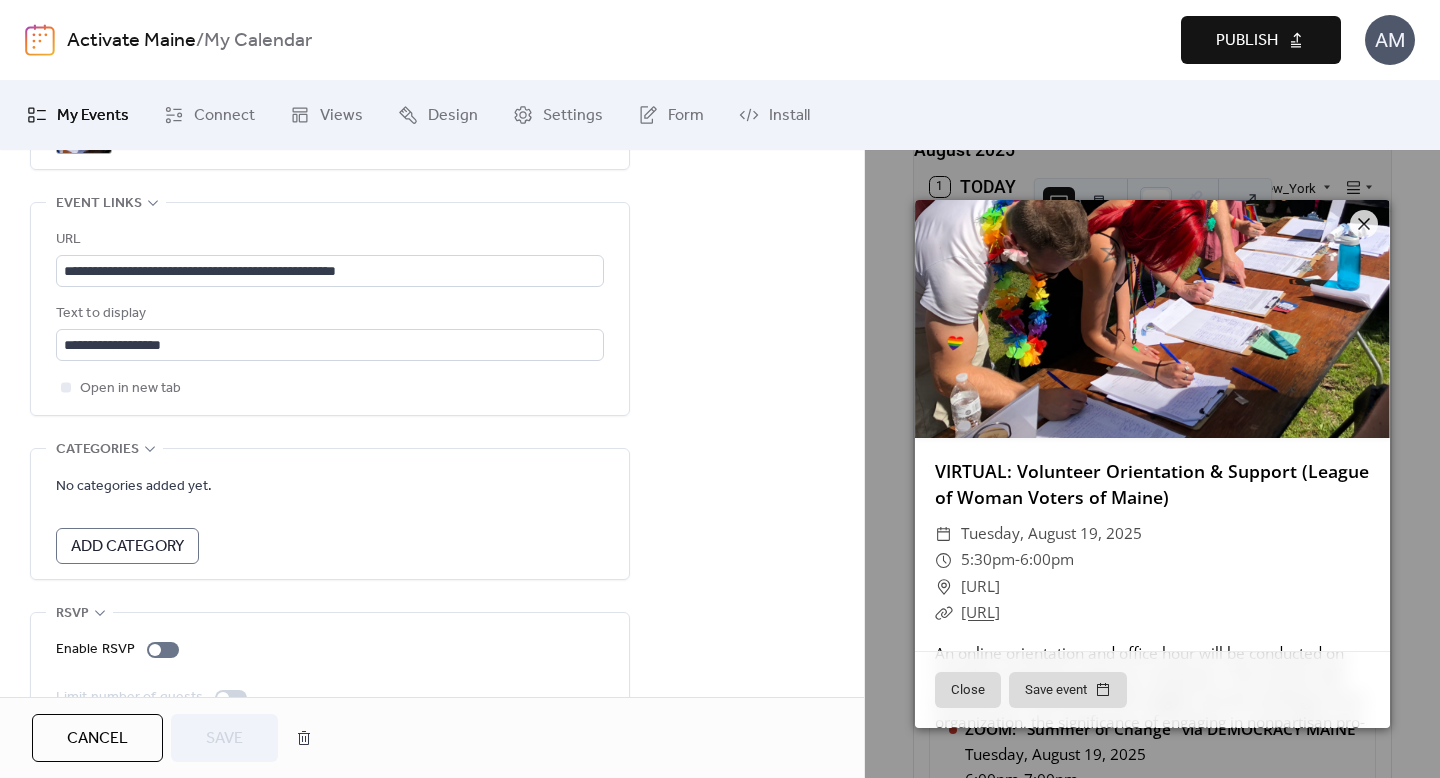 scroll, scrollTop: 1183, scrollLeft: 0, axis: vertical 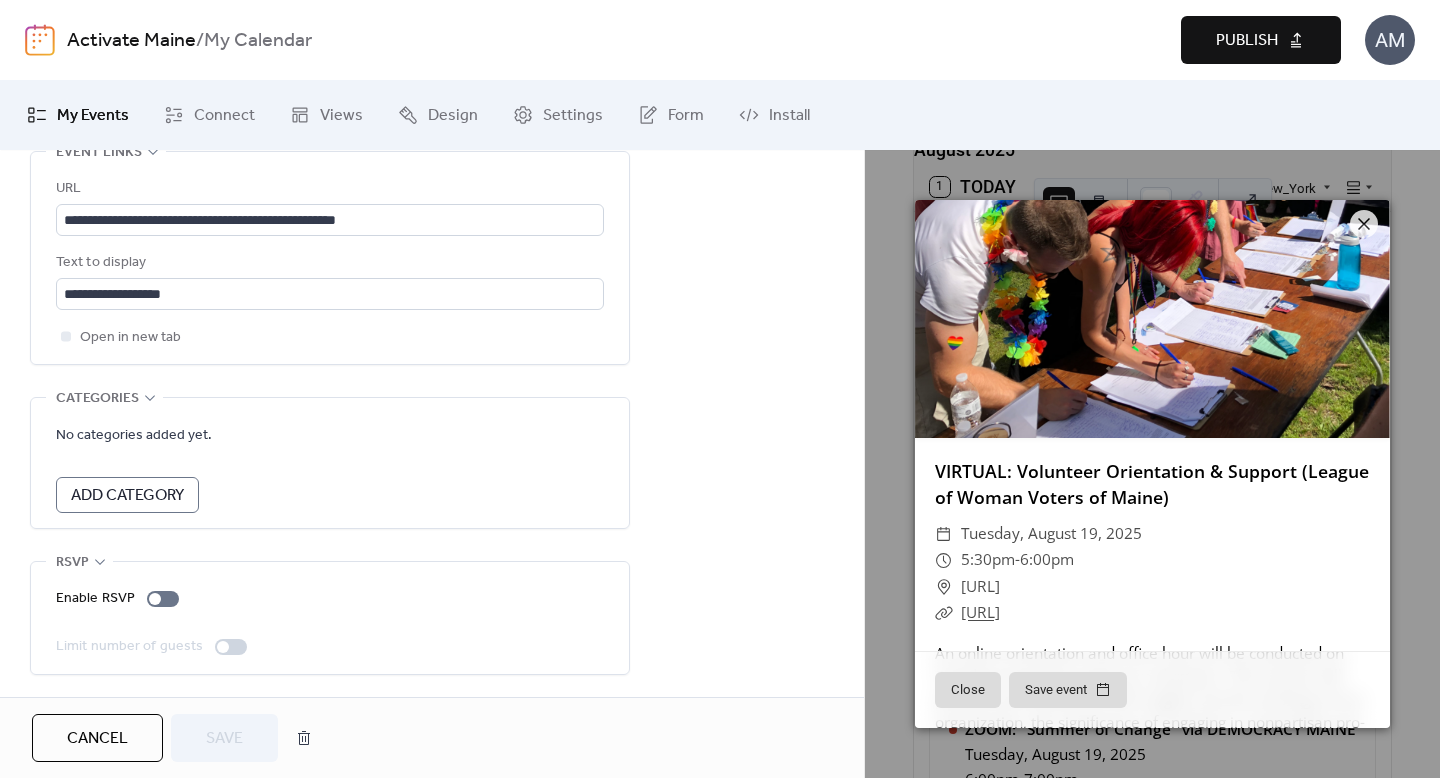 click on "Publish" at bounding box center (1247, 41) 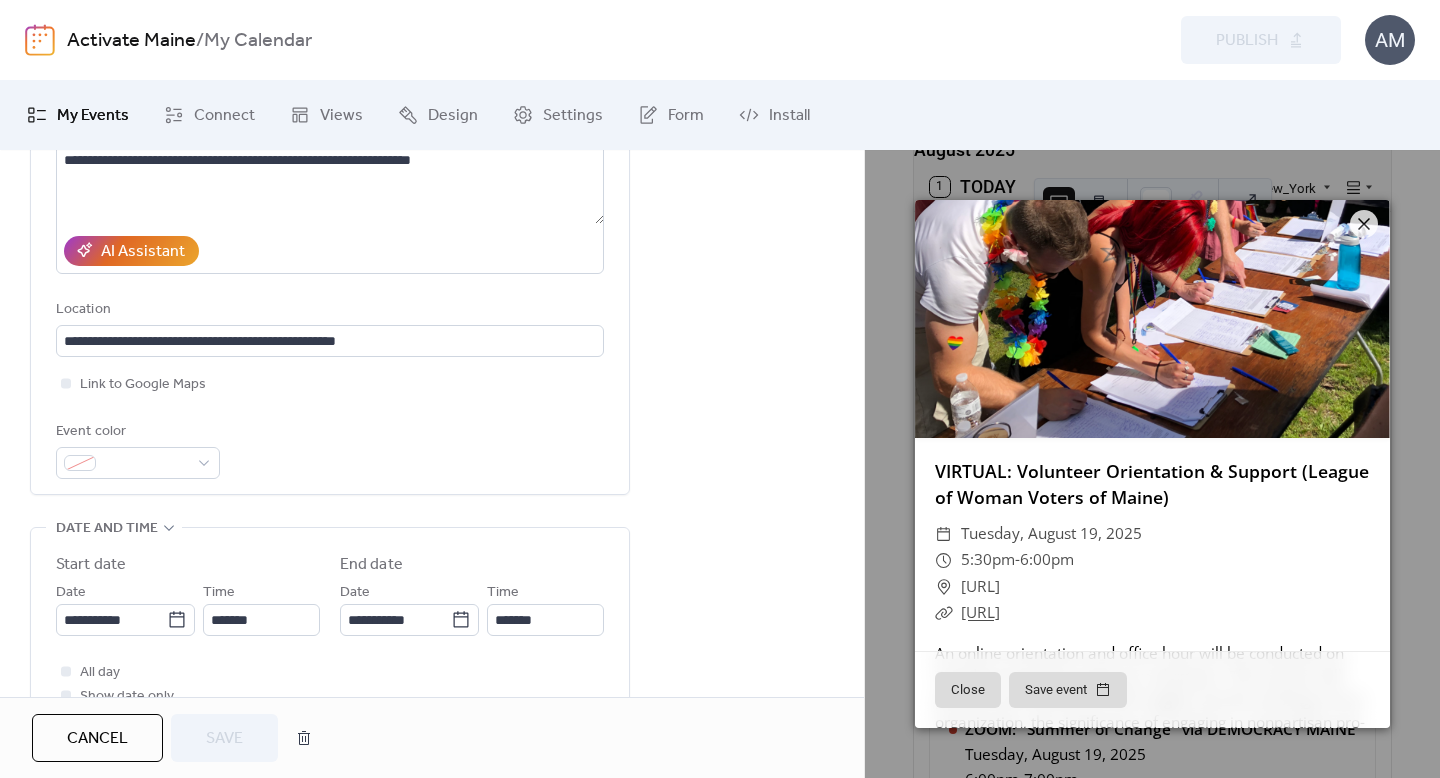 scroll, scrollTop: 323, scrollLeft: 0, axis: vertical 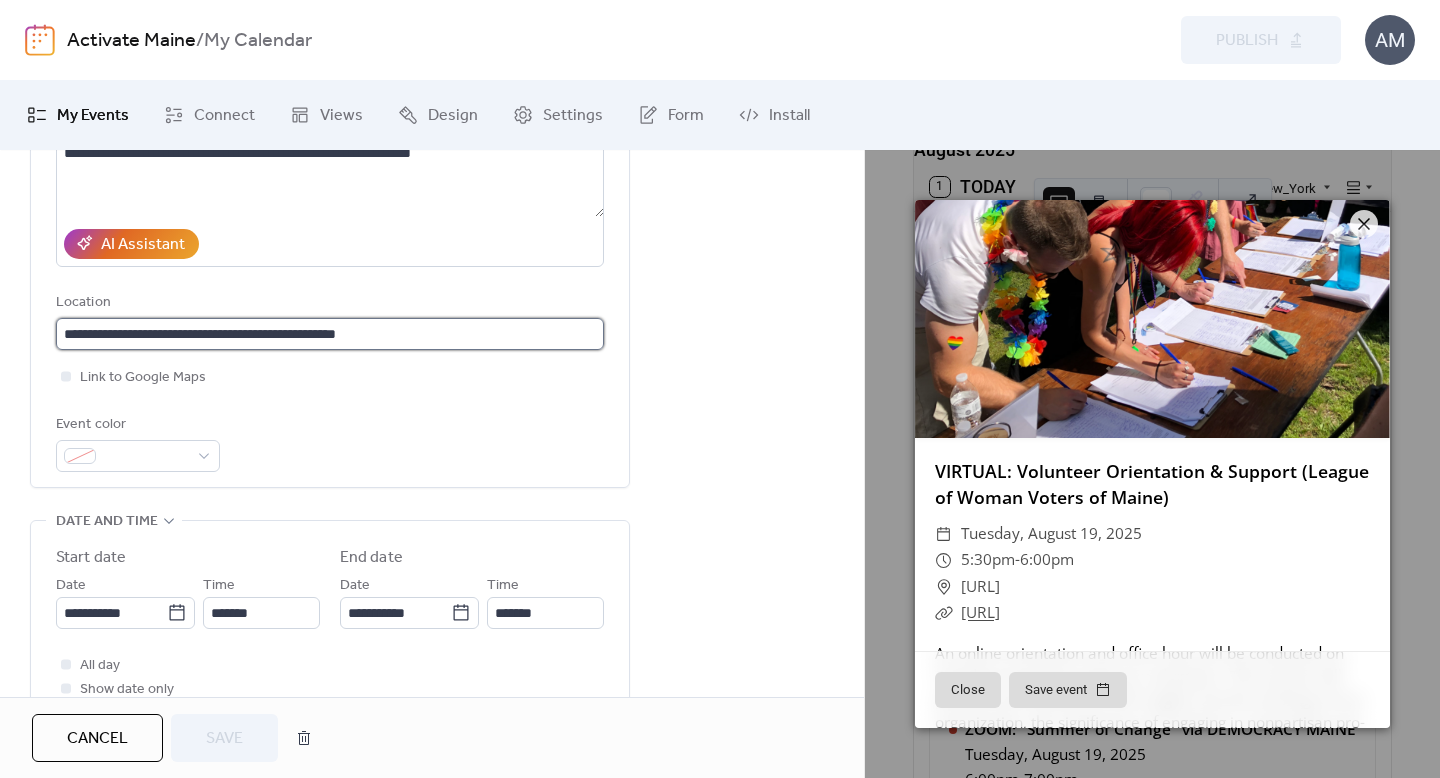 click on "**********" at bounding box center [330, 334] 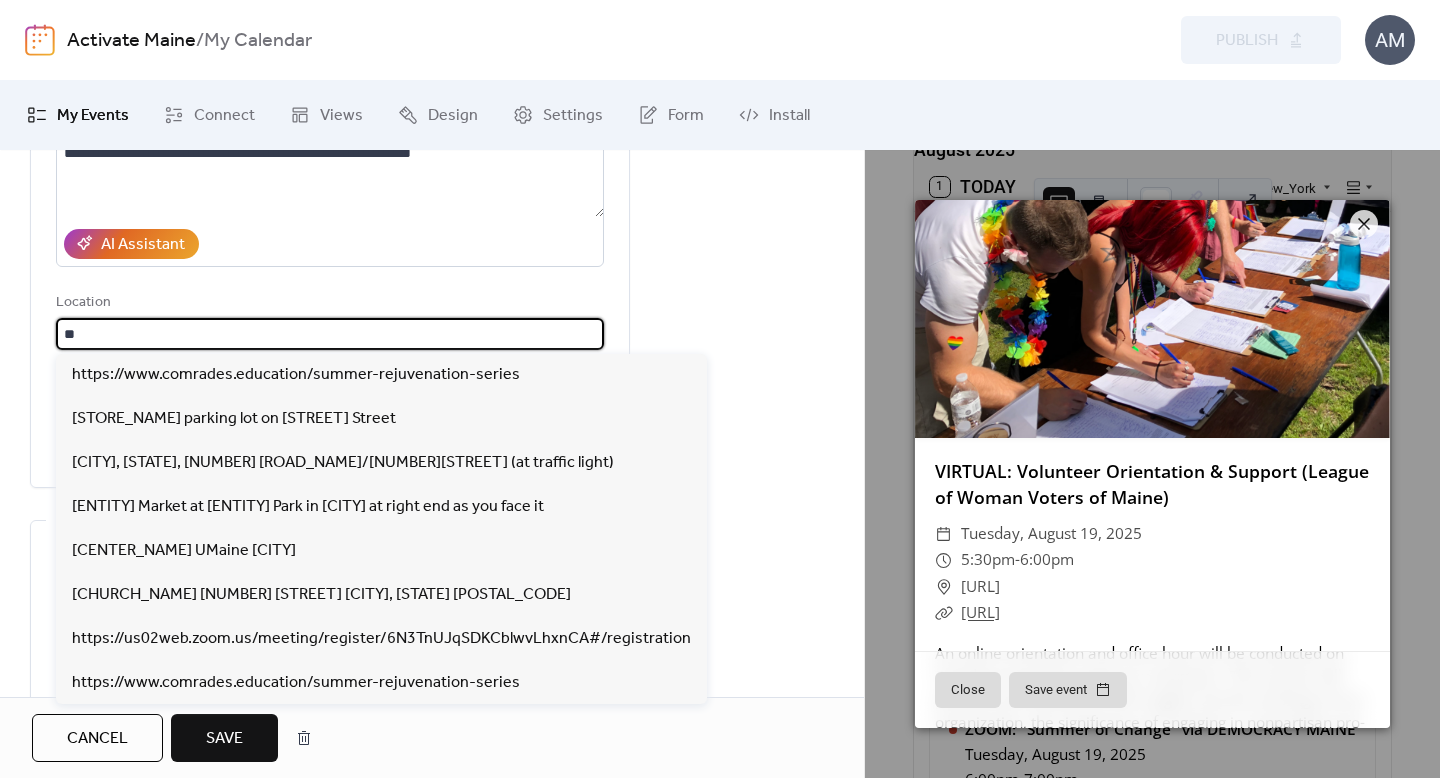 type on "*" 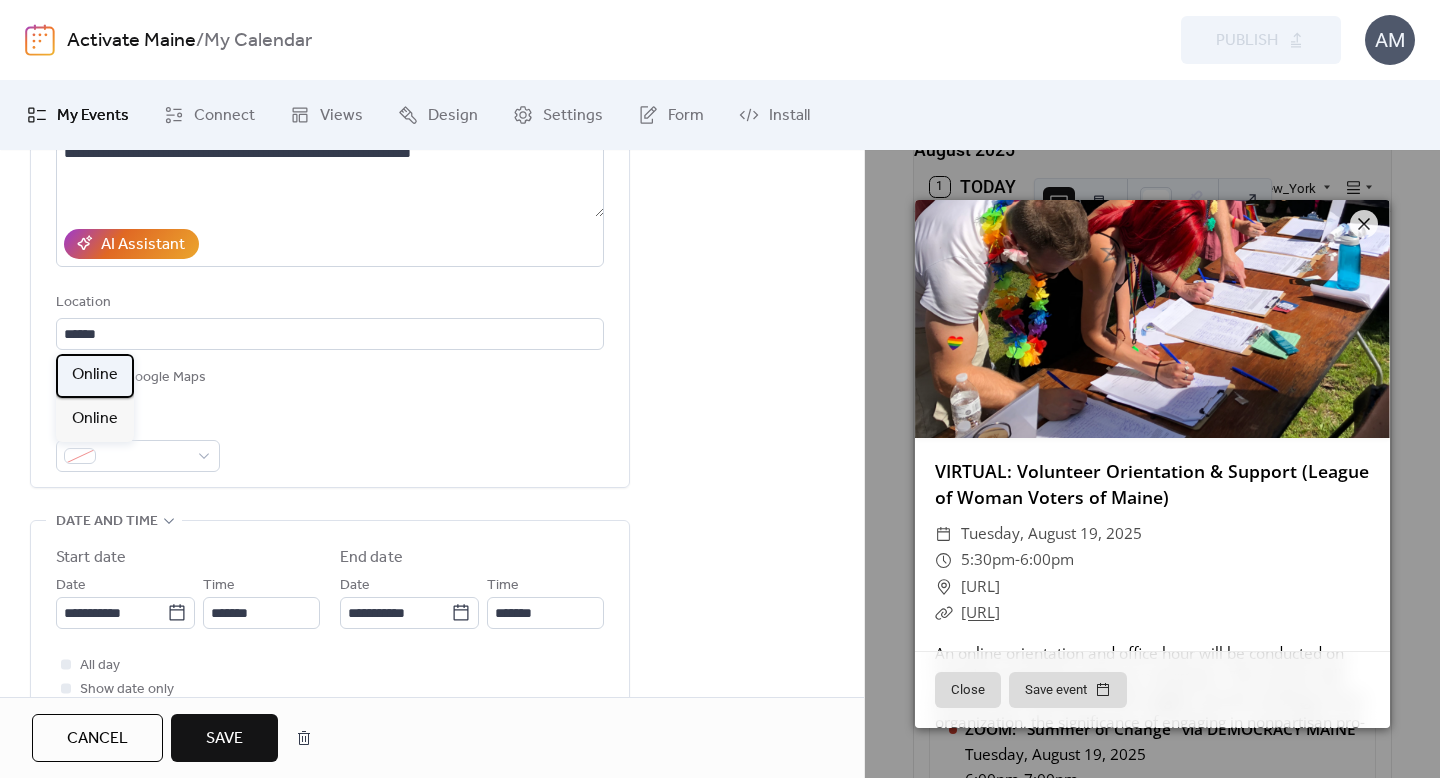 click on "Online" at bounding box center (95, 375) 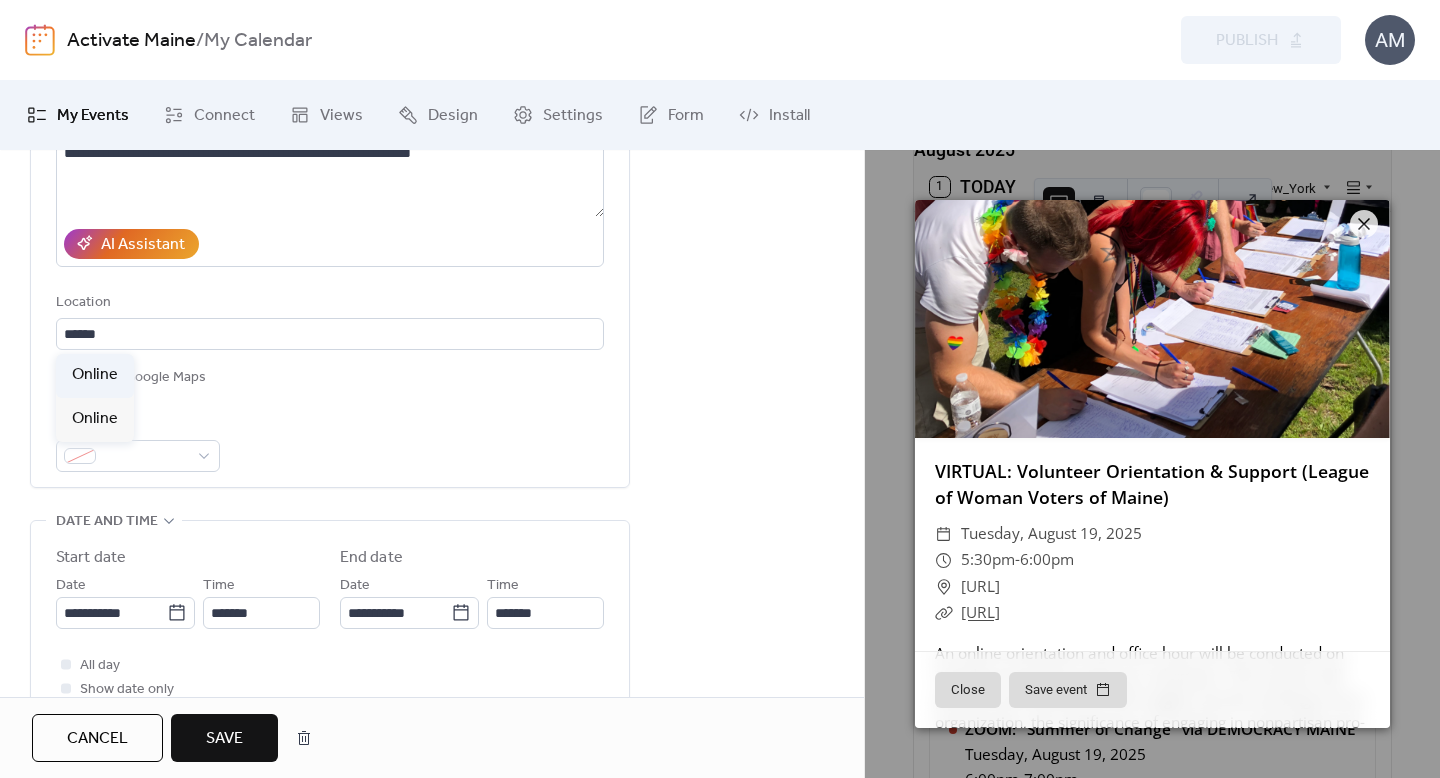 type on "******" 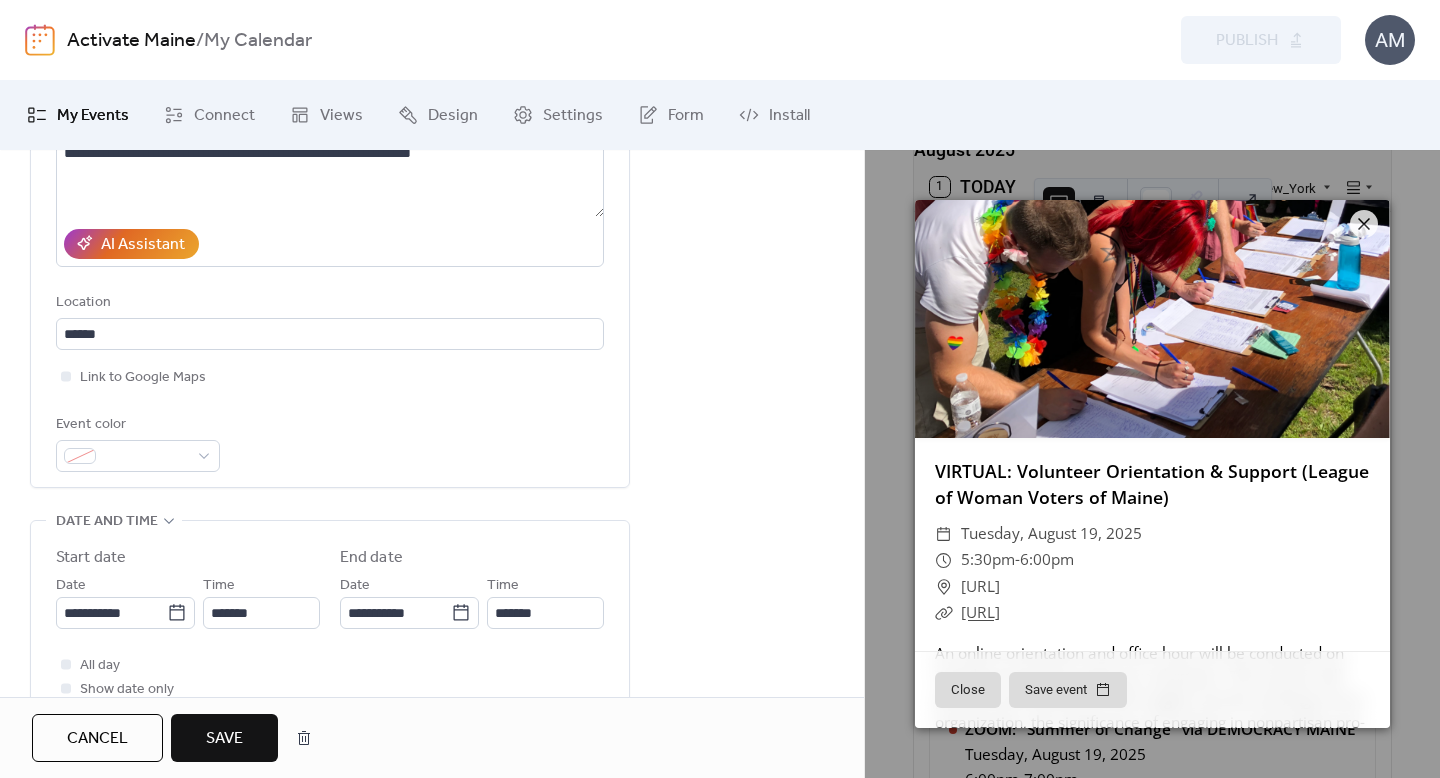 scroll, scrollTop: 330, scrollLeft: 0, axis: vertical 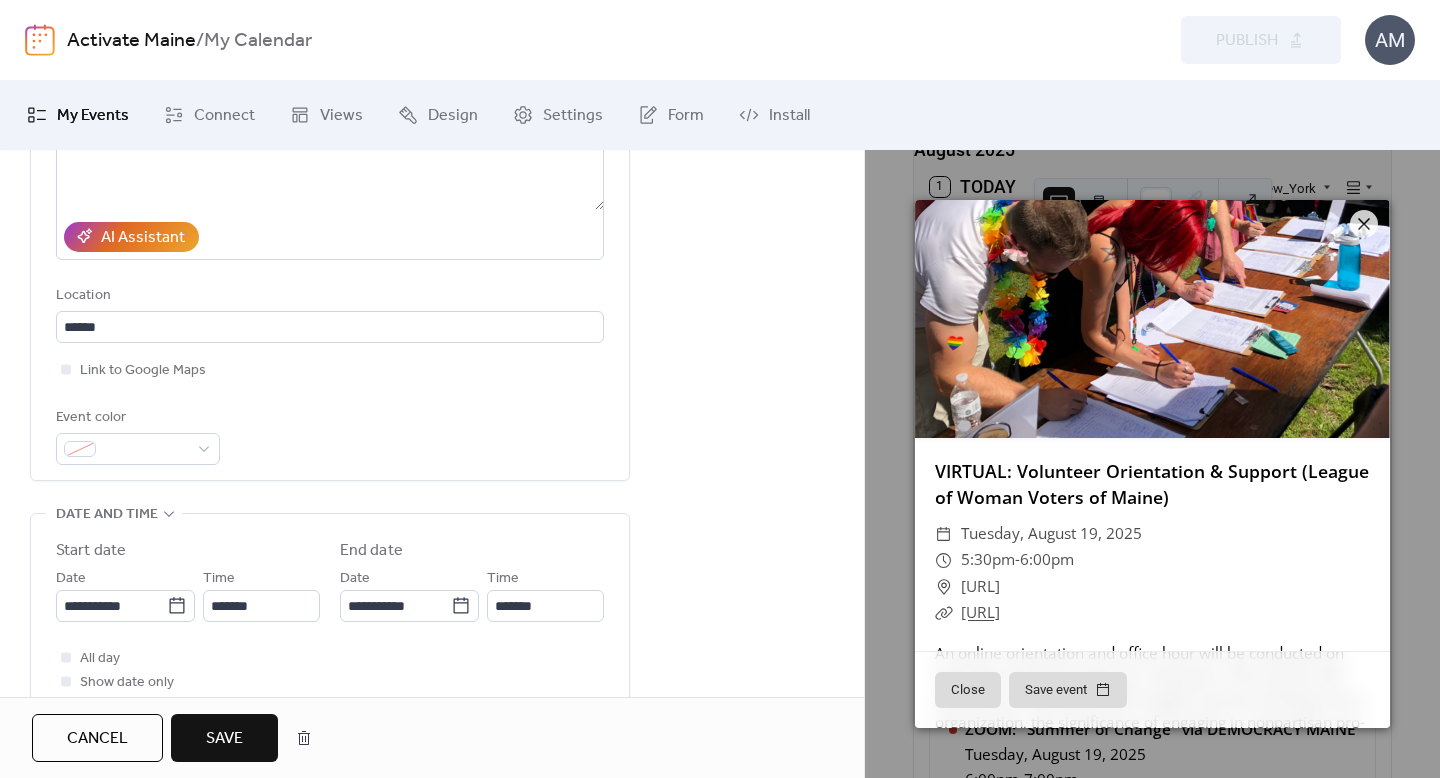click on "Save" at bounding box center (224, 739) 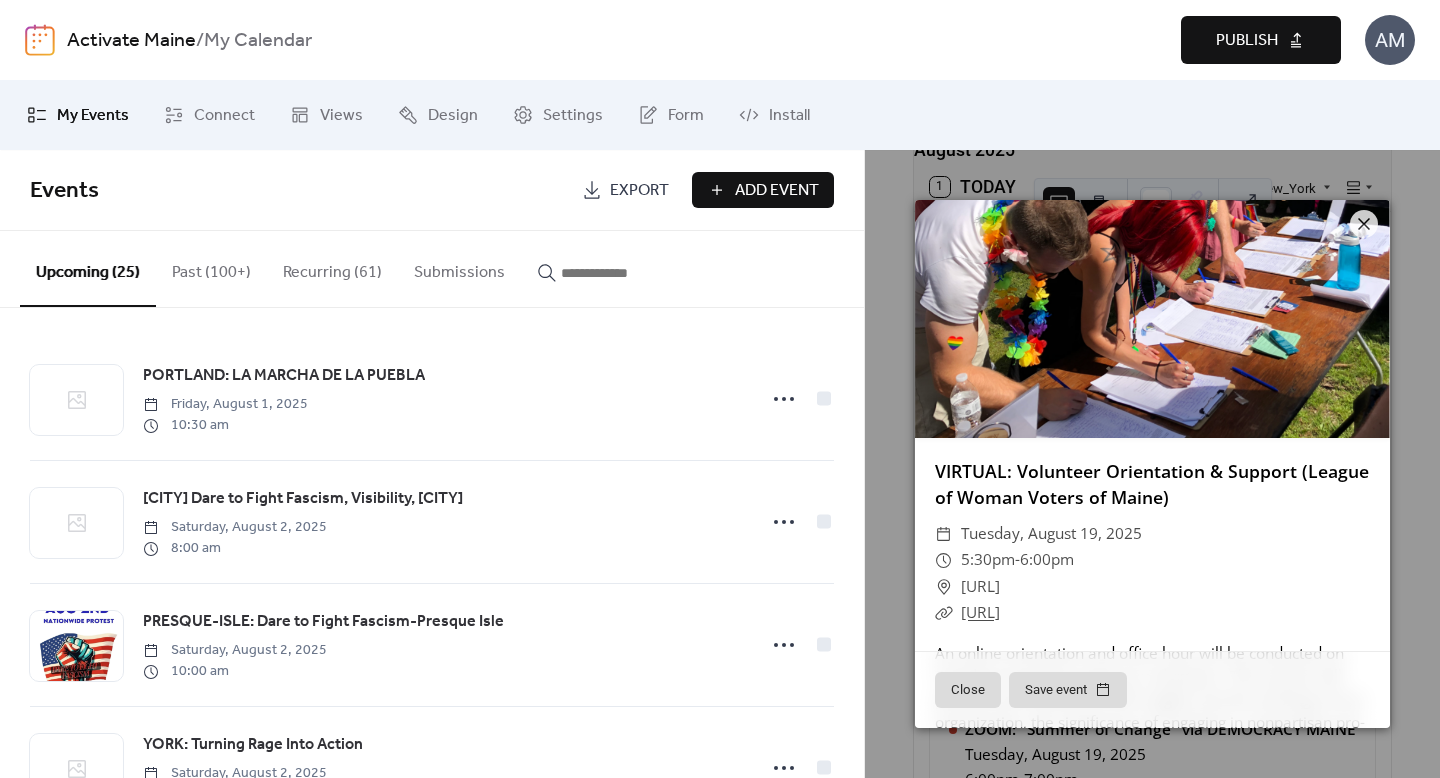 scroll, scrollTop: 320, scrollLeft: 0, axis: vertical 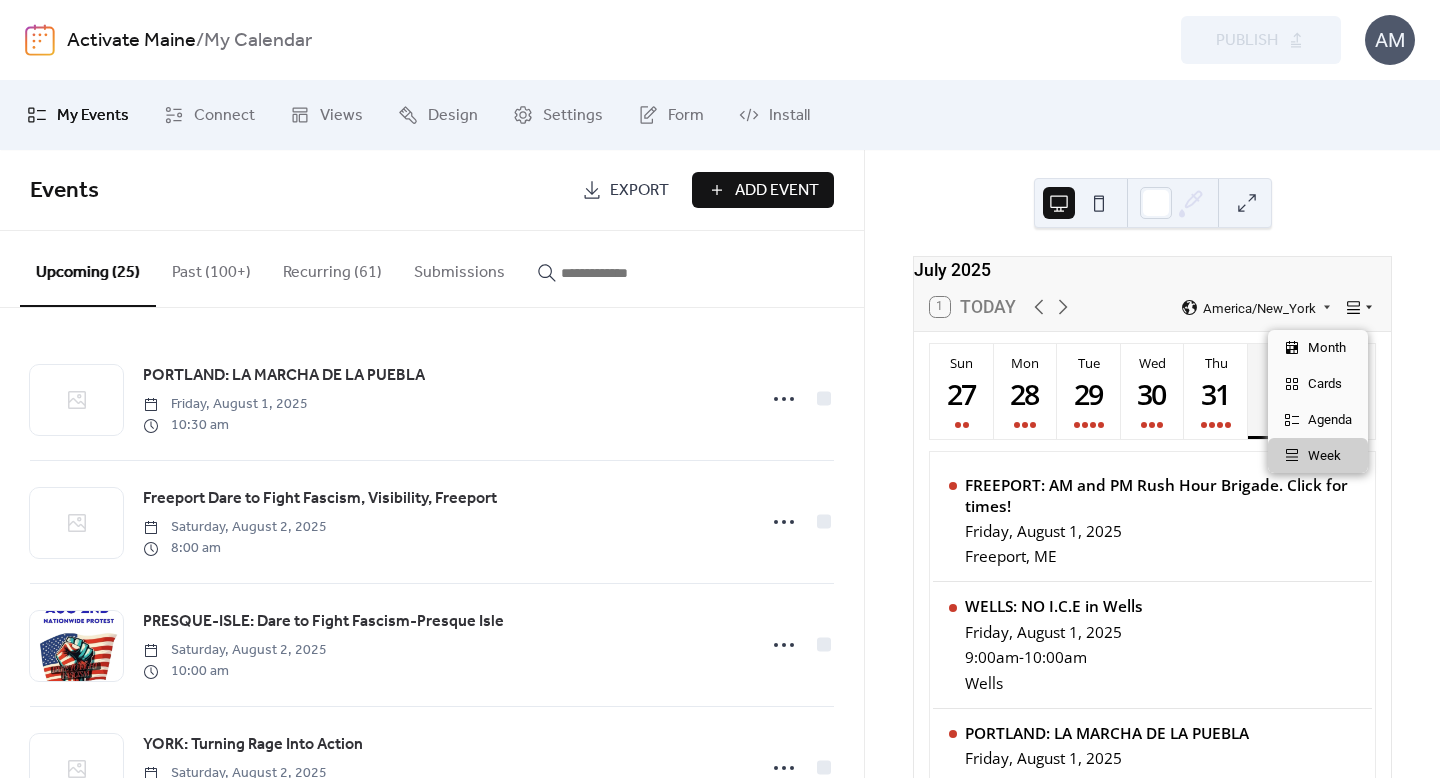 click 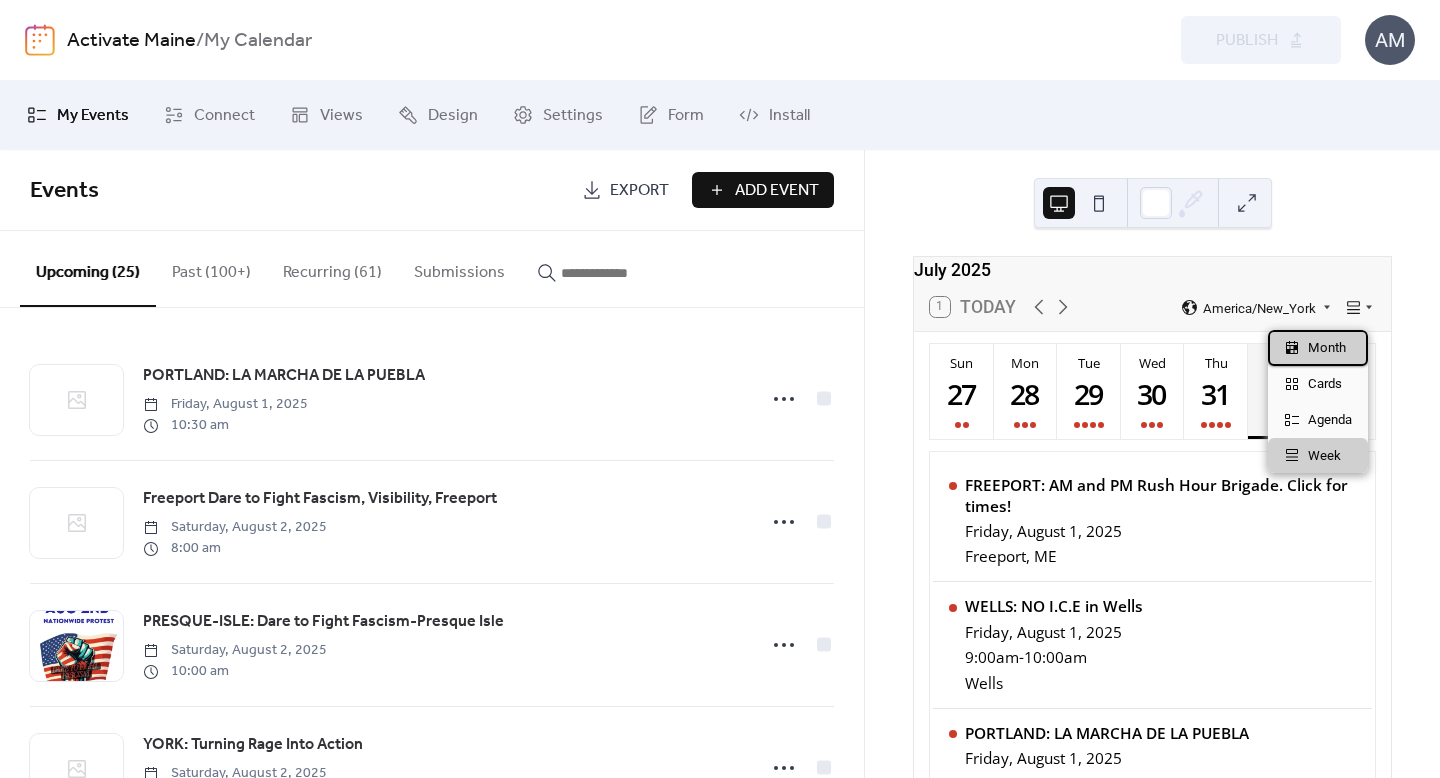 click on "Month" at bounding box center [1327, 348] 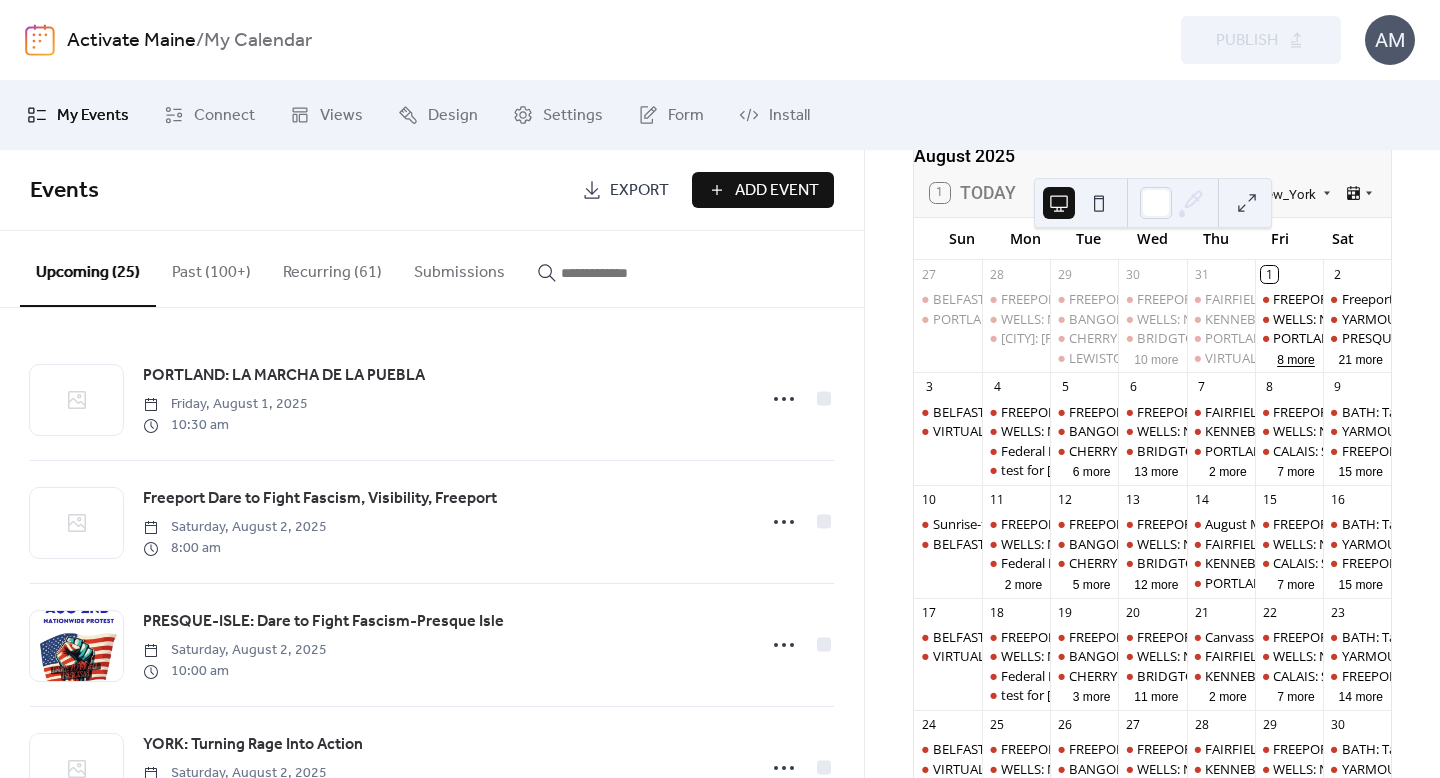 scroll, scrollTop: 116, scrollLeft: 0, axis: vertical 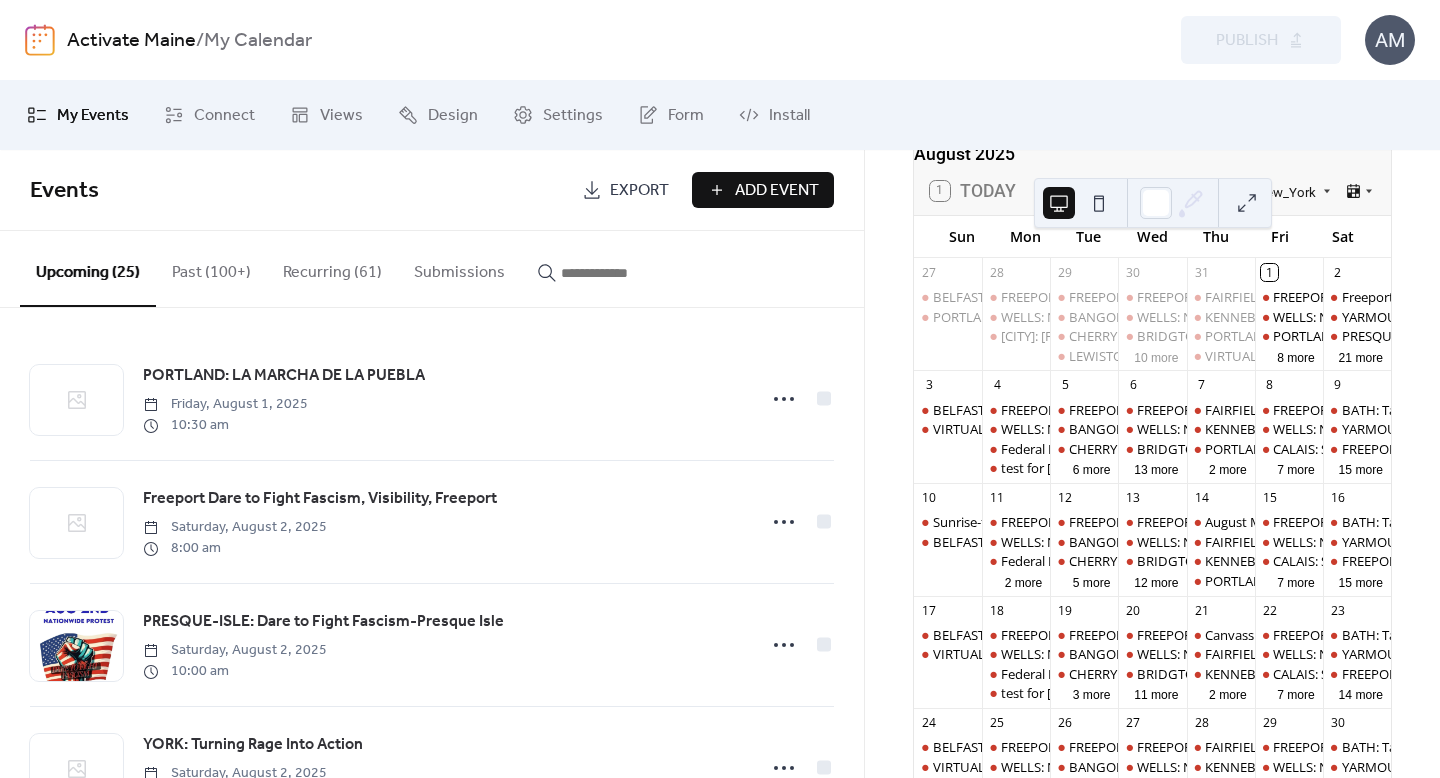click on "12" at bounding box center [1065, 498] 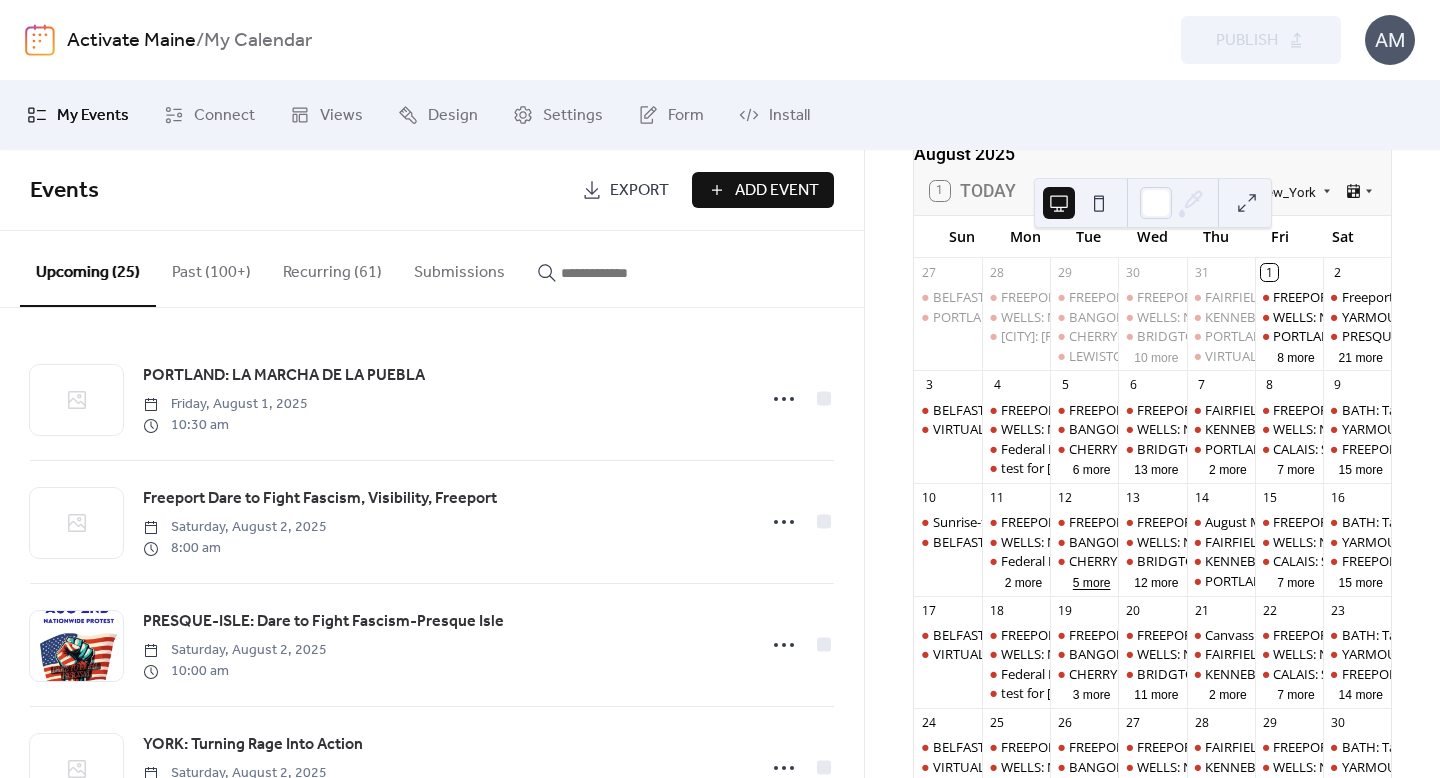 click on "5 more" at bounding box center [1092, 581] 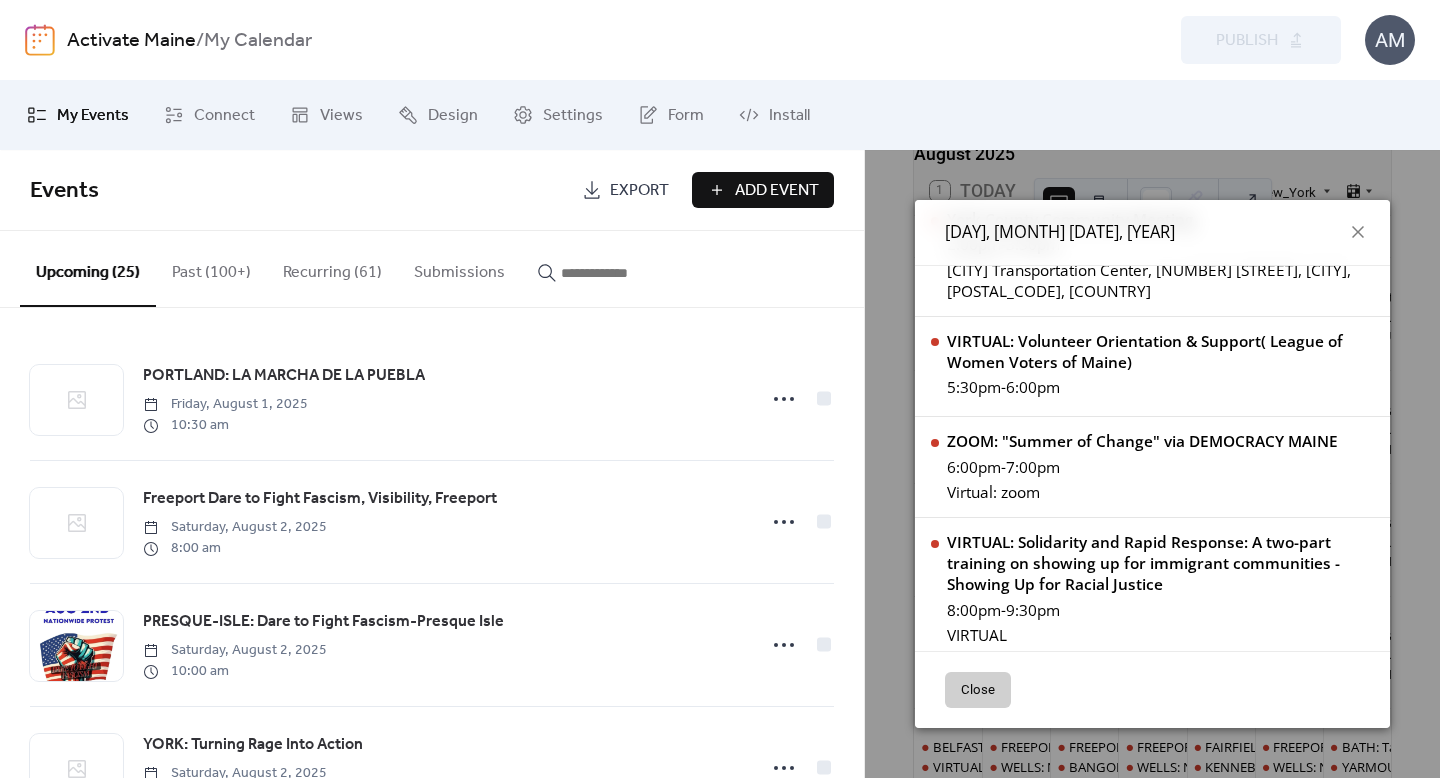 scroll, scrollTop: 462, scrollLeft: 0, axis: vertical 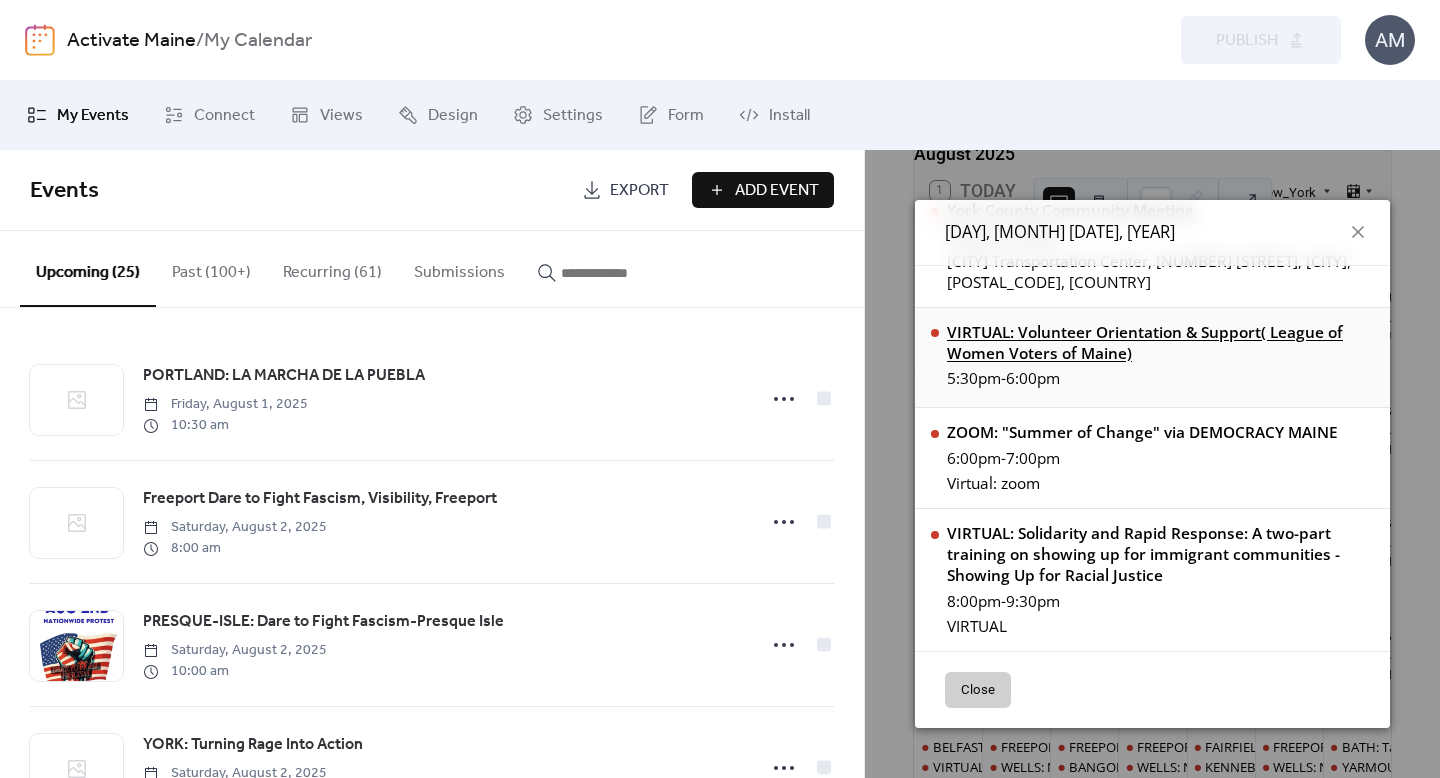 click on "VIRTUAL: Volunteer Orientation & Support( League of Women Voters of Maine)" at bounding box center (1160, 343) 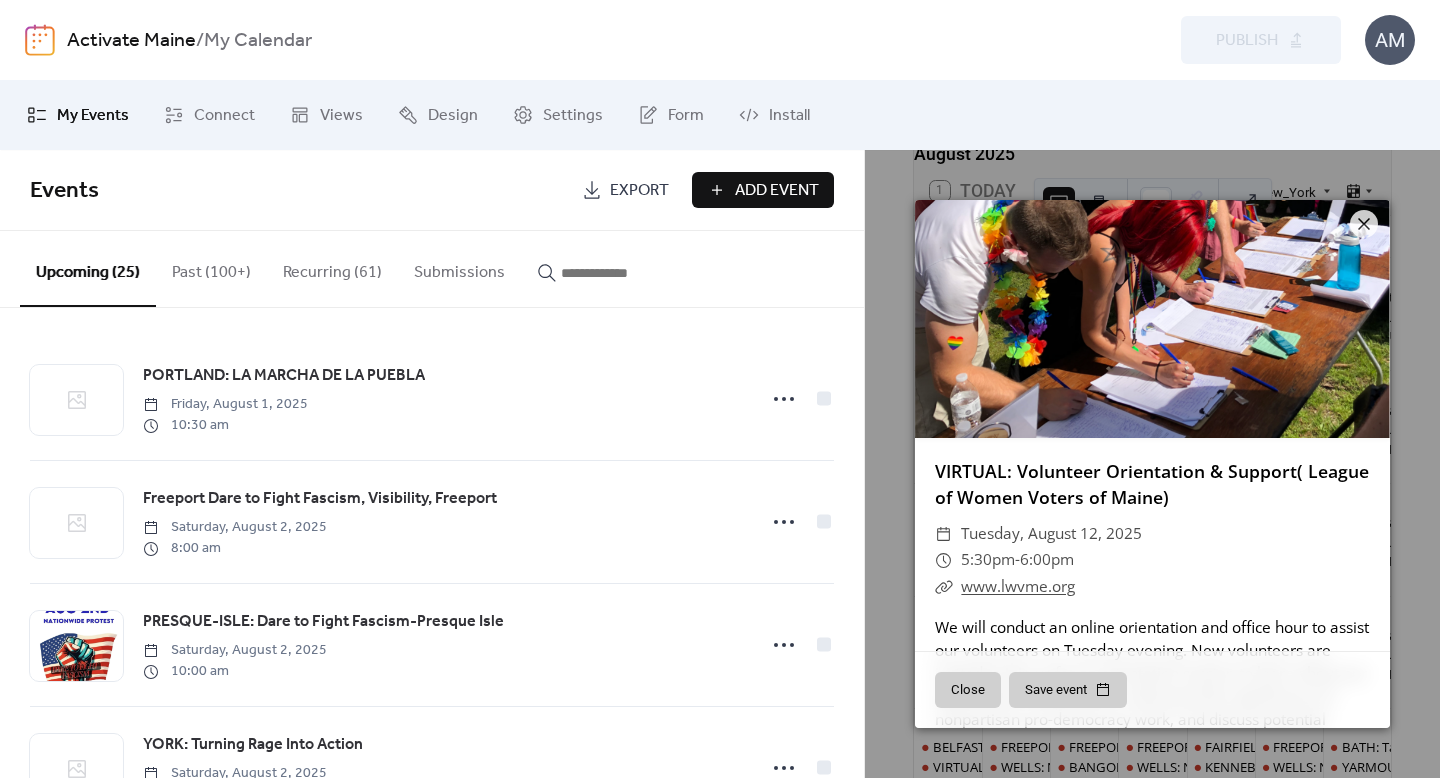 click on "VIRTUAL: Volunteer Orientation & Support( League of Women Voters of Maine) ​ Tuesday, August 12, 2025 ​ 5:30pm - 6:00pm ​ www.lwvme.org We will conduct an online orientation and office hour to assist our volunteers on Tuesday evening. New volunteers are invited to join us for an orientation session to learn about our organization's operations, understand the significance of nonpartisan pro-democracy work, and discuss potential involvement. If you have not yet completed the volunteer interest form, please do so. All individuals are welcome to attend if they wish to consult with our staff regarding volunteering. Close Save event" at bounding box center (1152, 464) 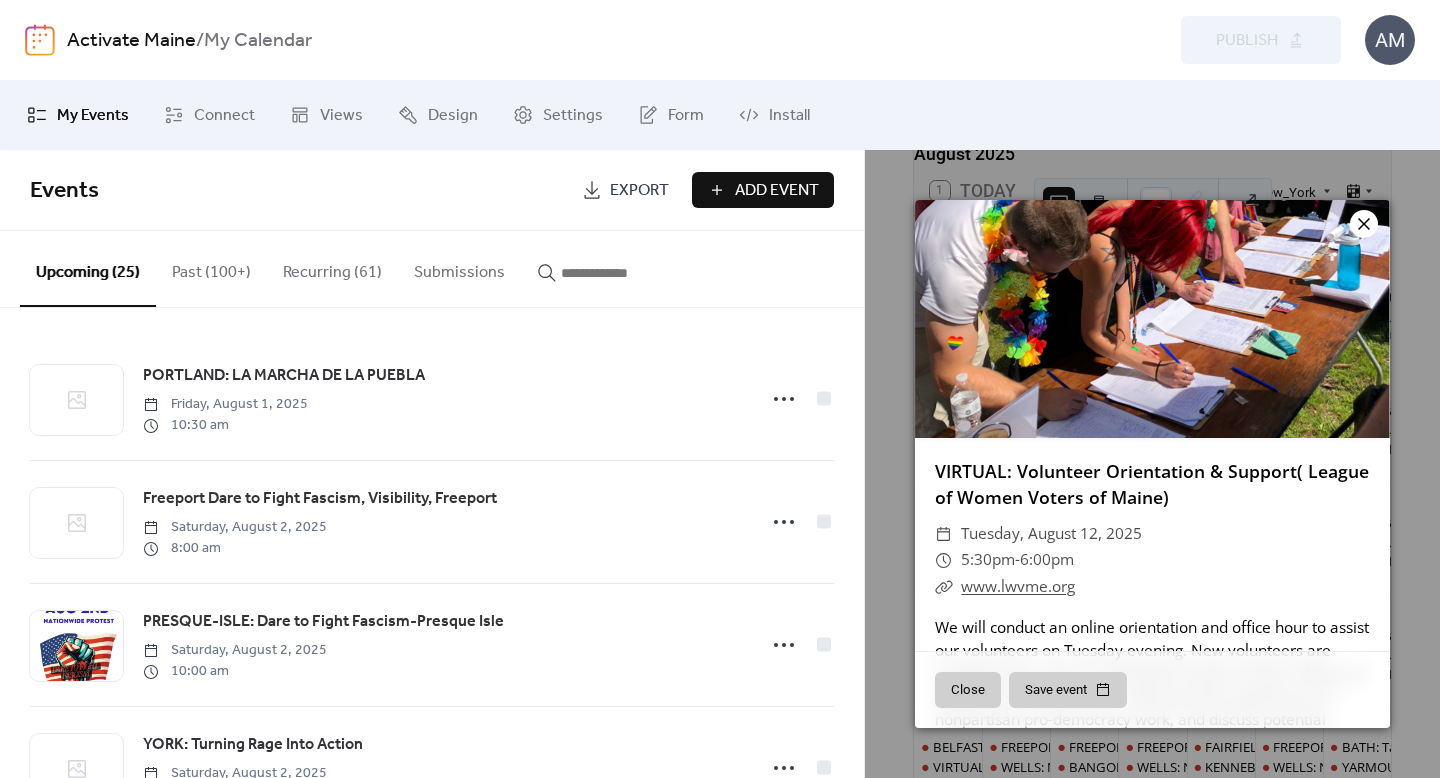 click 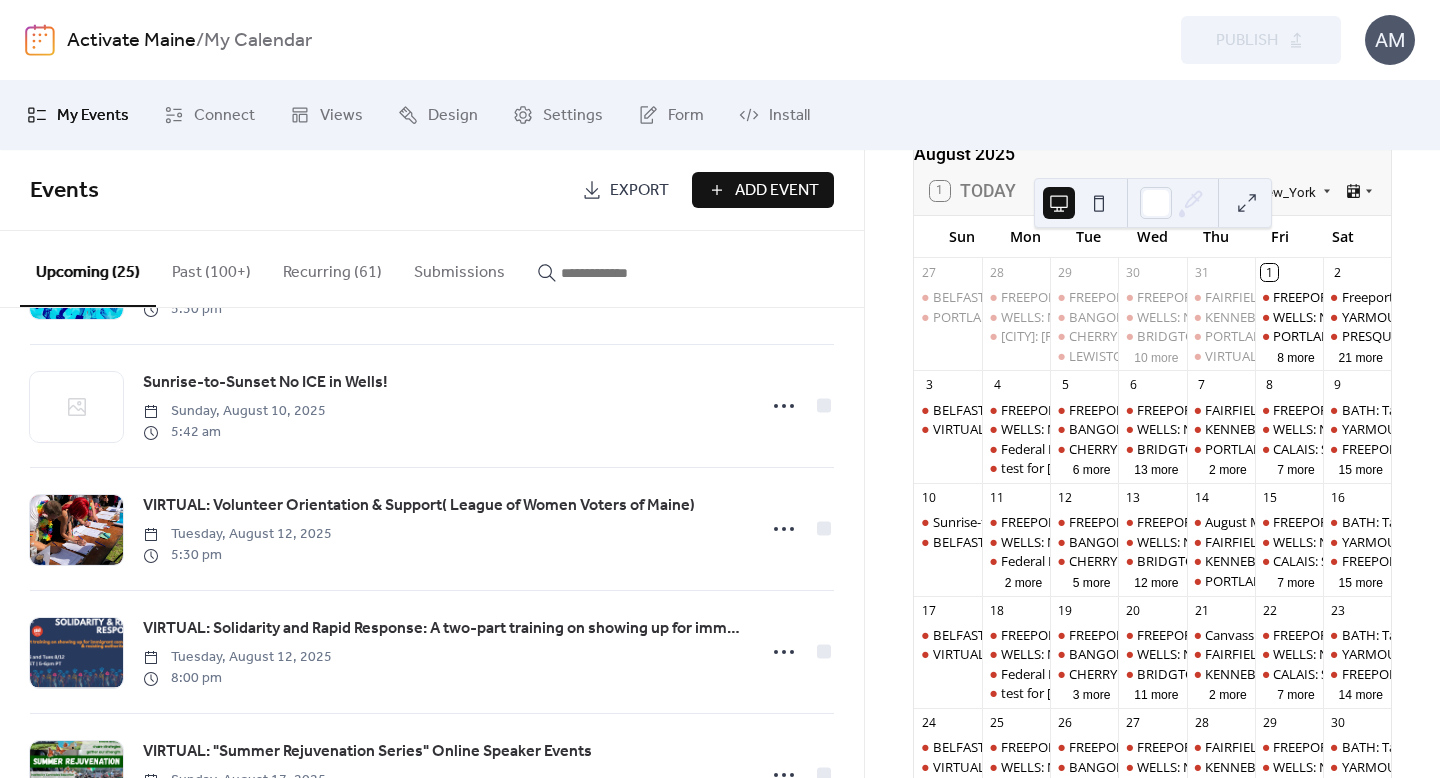 scroll, scrollTop: 1841, scrollLeft: 0, axis: vertical 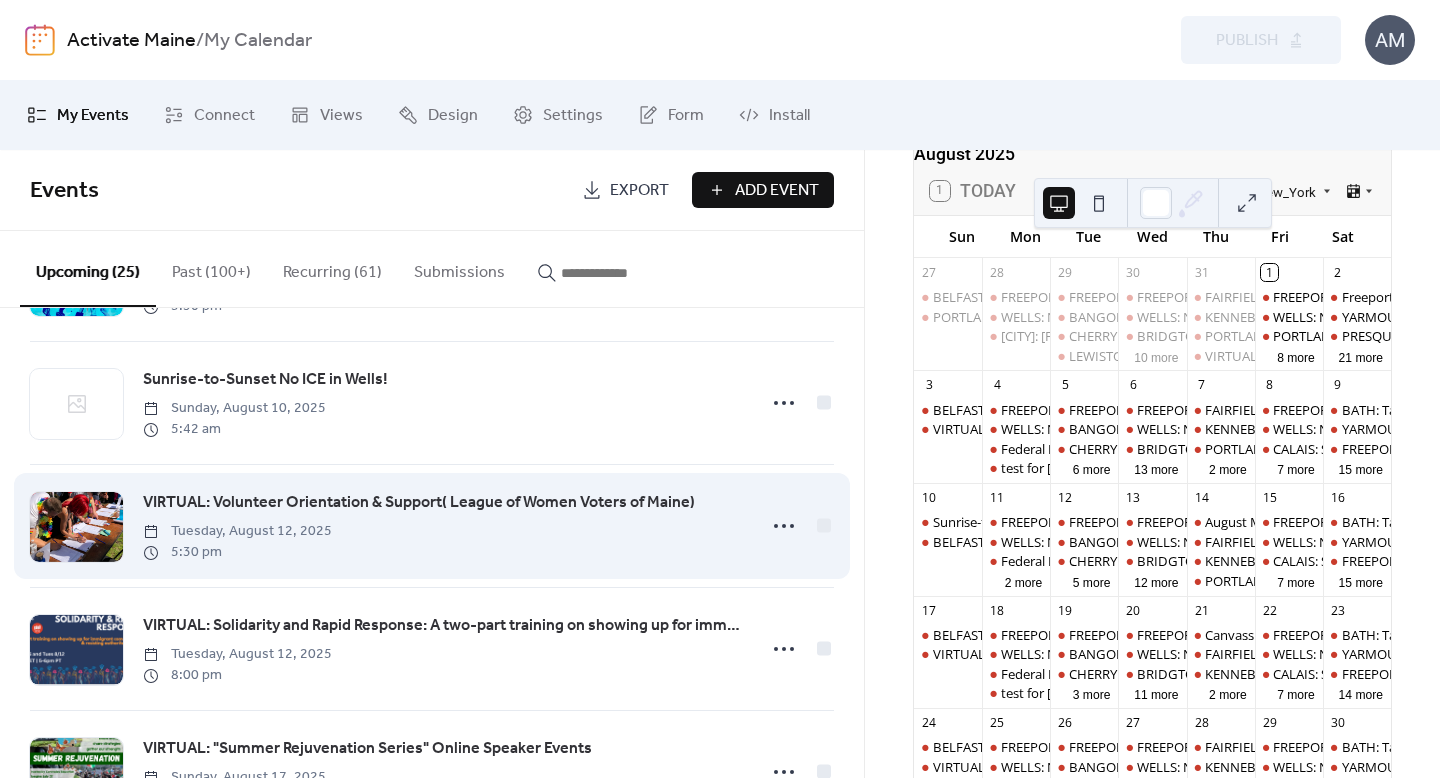 click on "VIRTUAL: Volunteer Orientation & Support( League of Women Voters of Maine)" at bounding box center [419, 503] 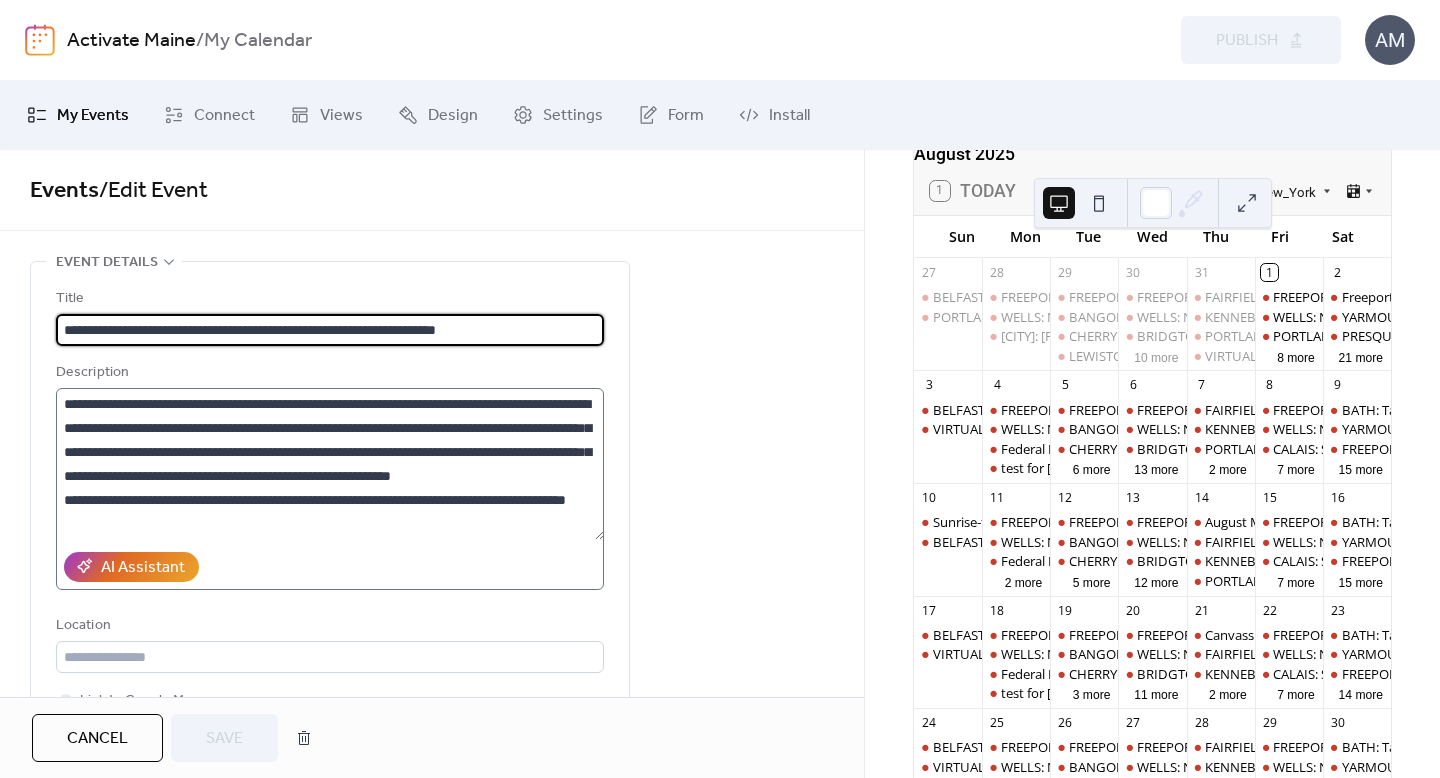 scroll, scrollTop: 24, scrollLeft: 0, axis: vertical 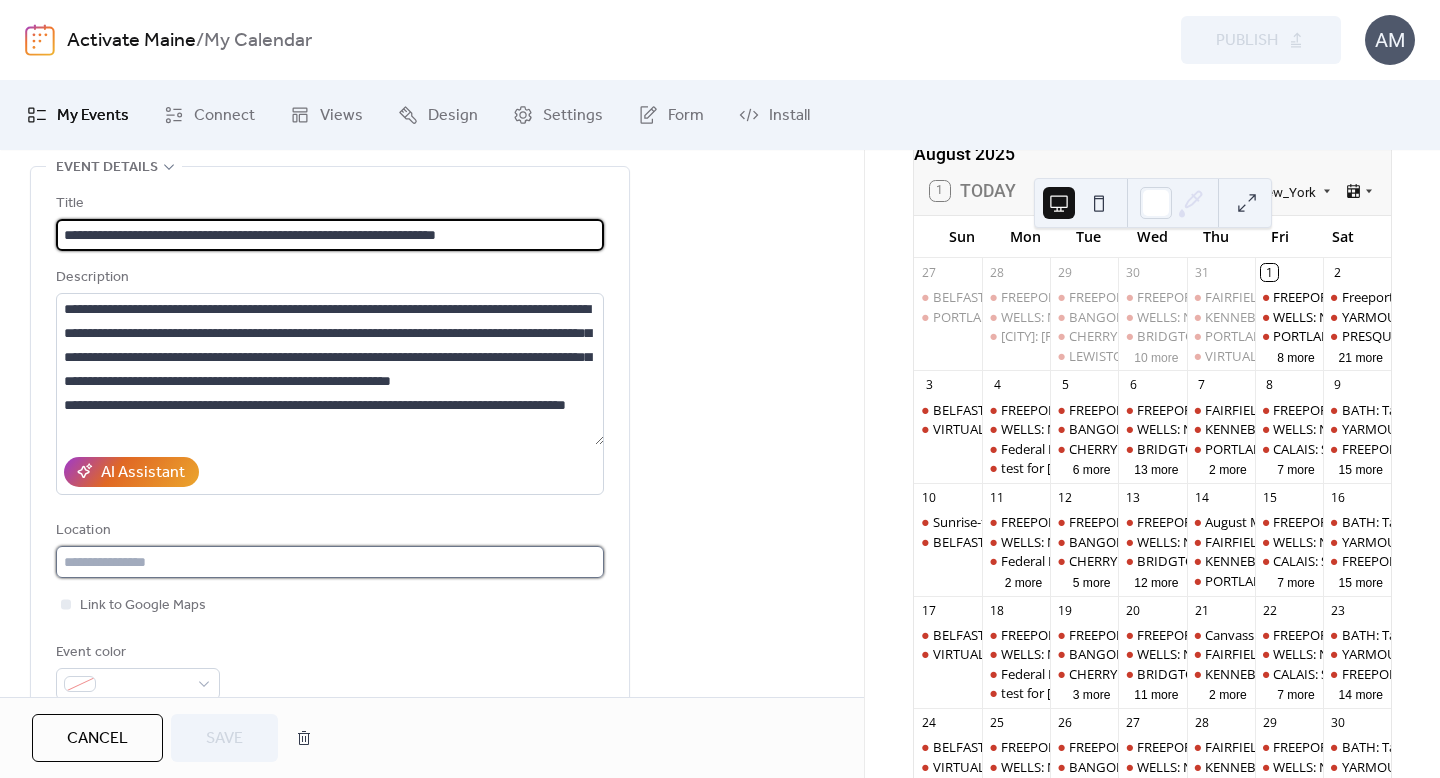 click at bounding box center (330, 562) 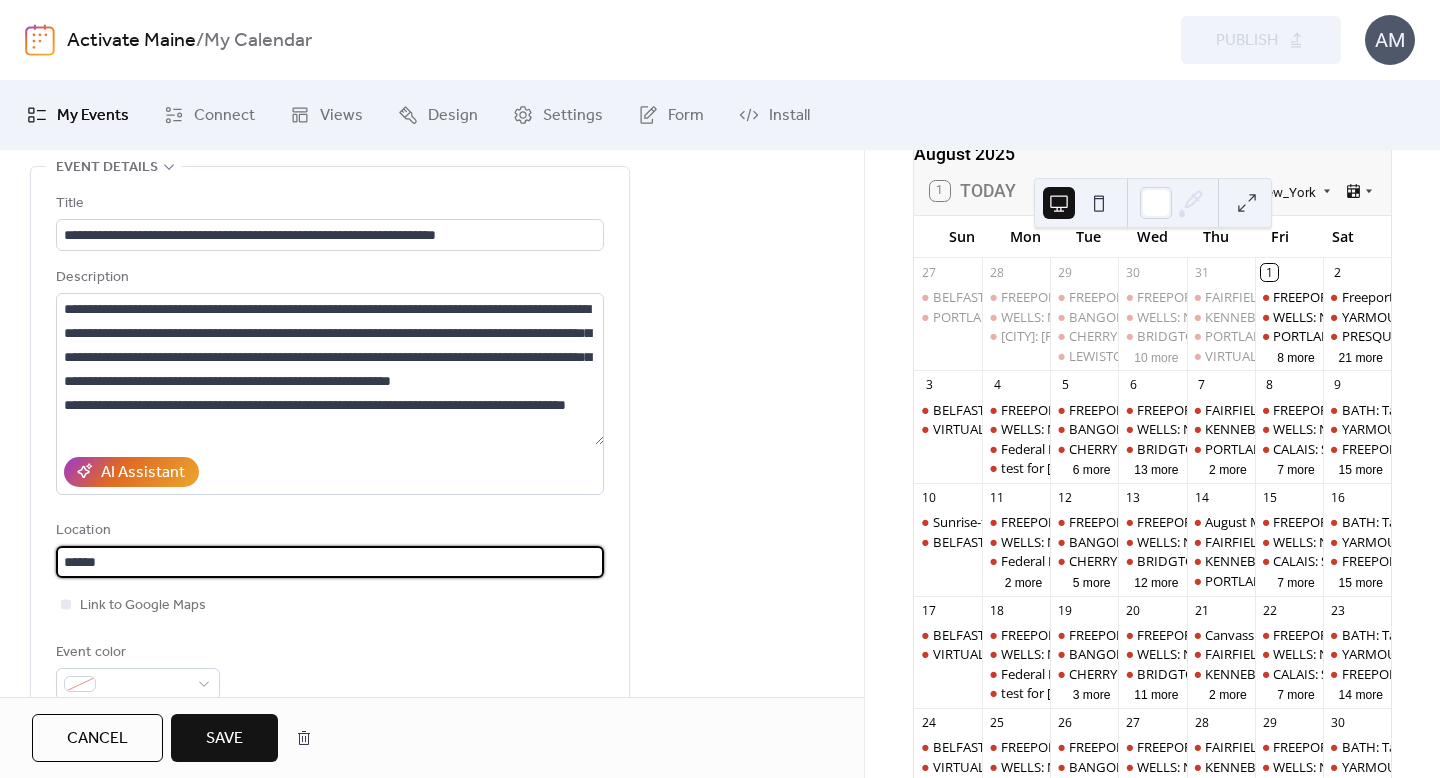 type on "******" 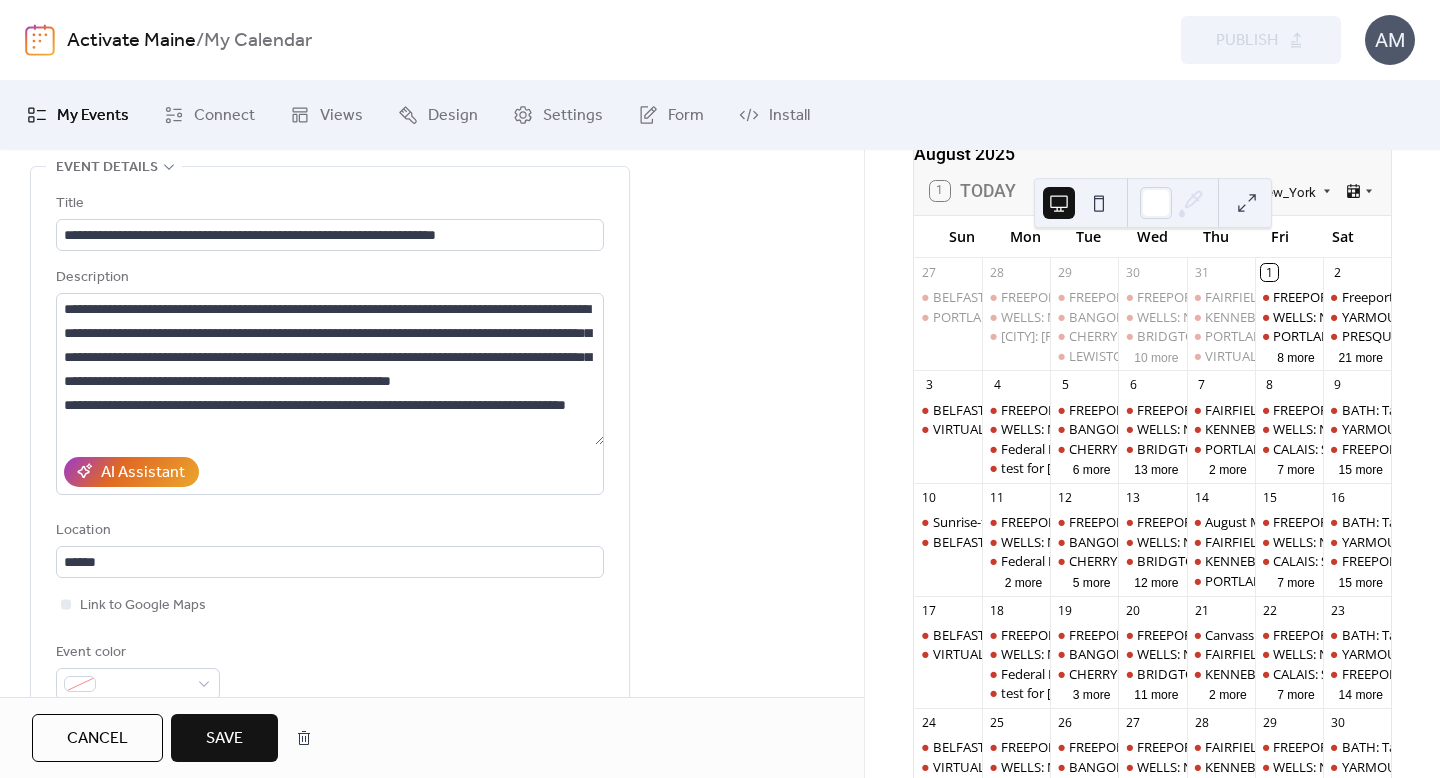 click on "Save" at bounding box center (224, 739) 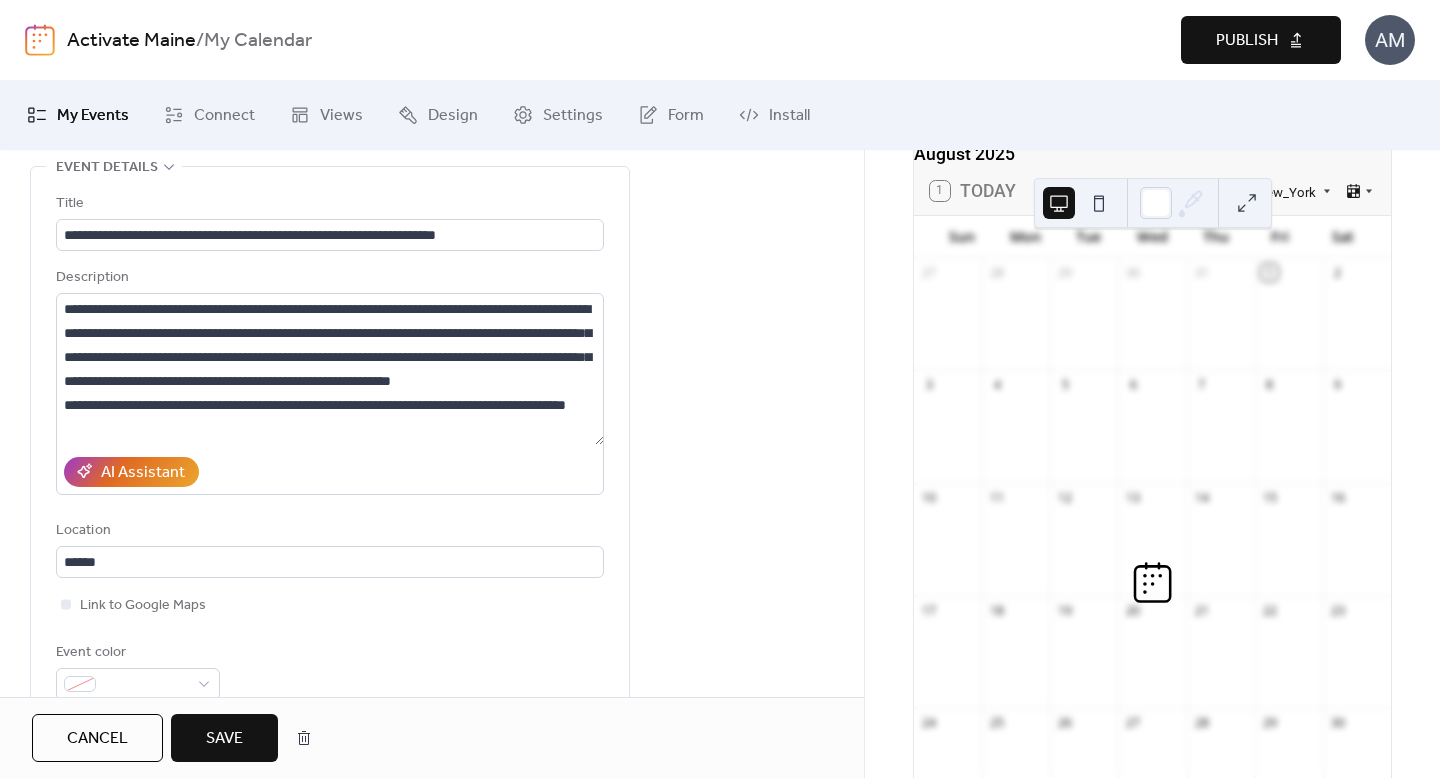 click on "Publish" at bounding box center (1247, 41) 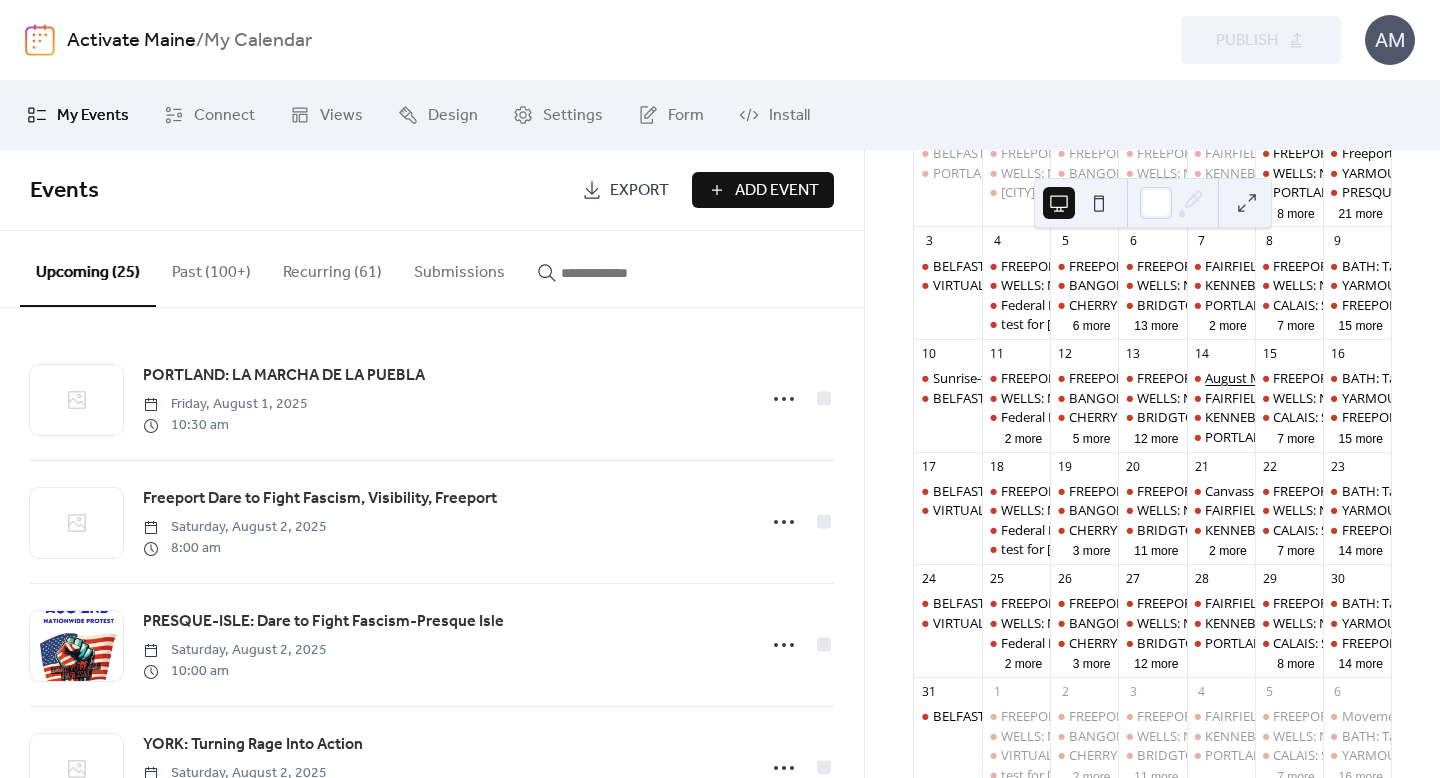 scroll, scrollTop: 392, scrollLeft: 0, axis: vertical 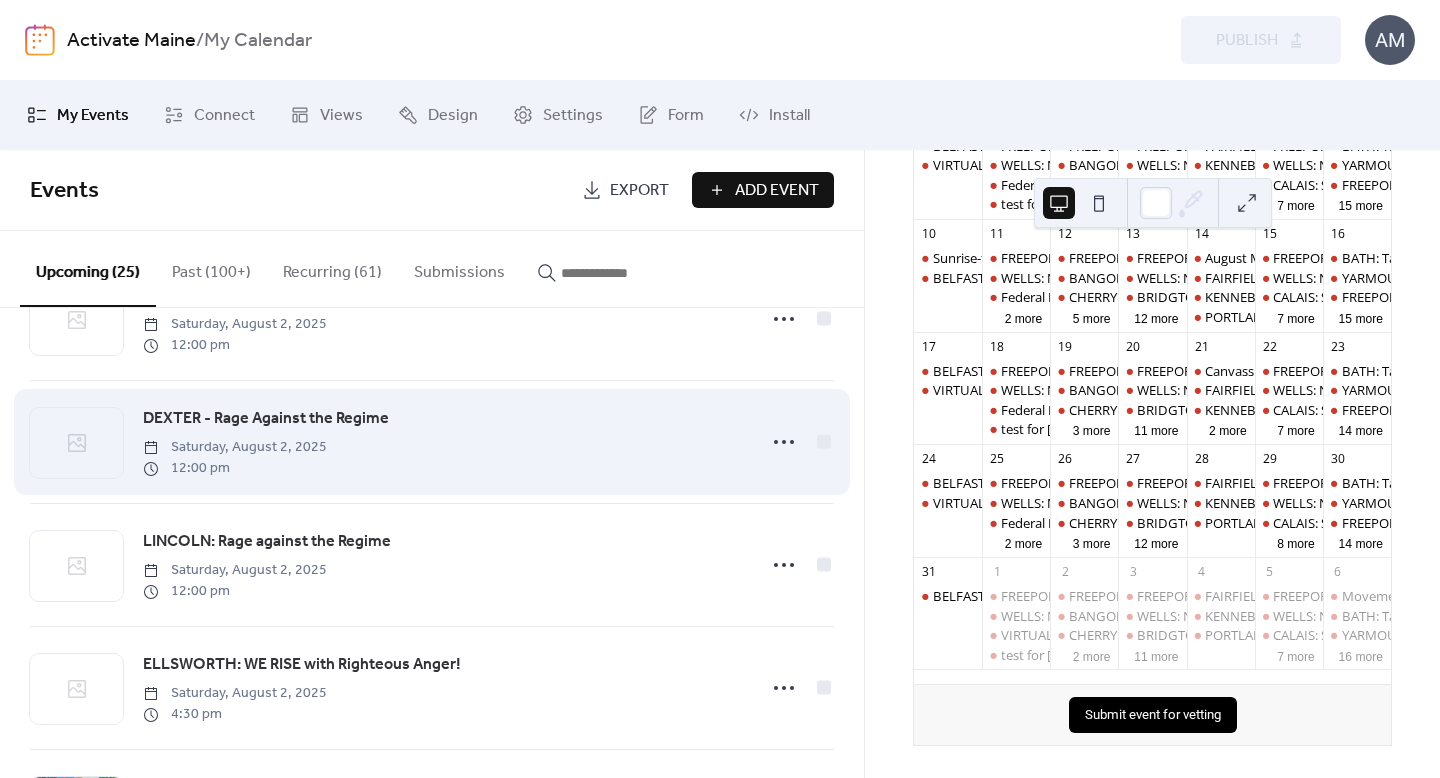 click on "DEXTER - Rage Against the Regime" at bounding box center (266, 419) 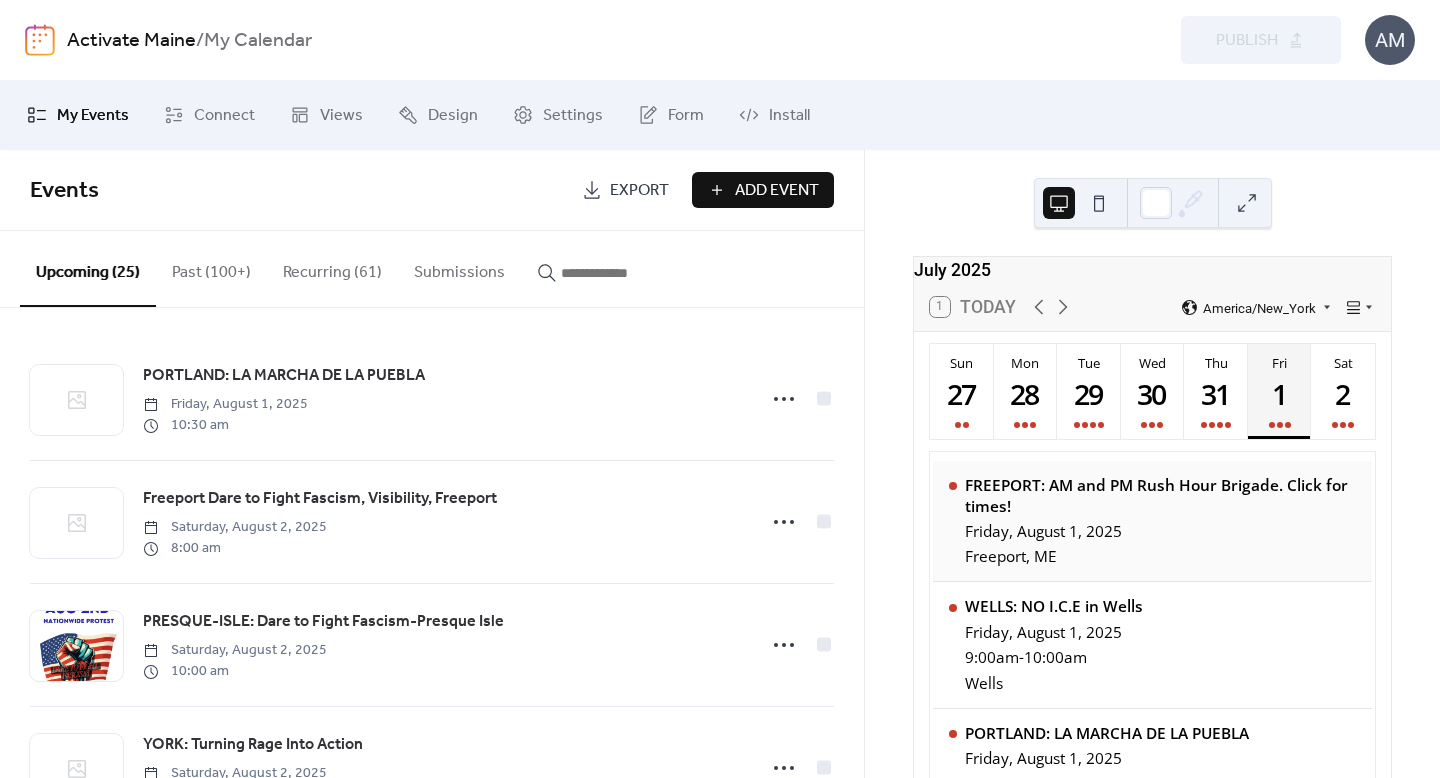 scroll, scrollTop: 0, scrollLeft: 0, axis: both 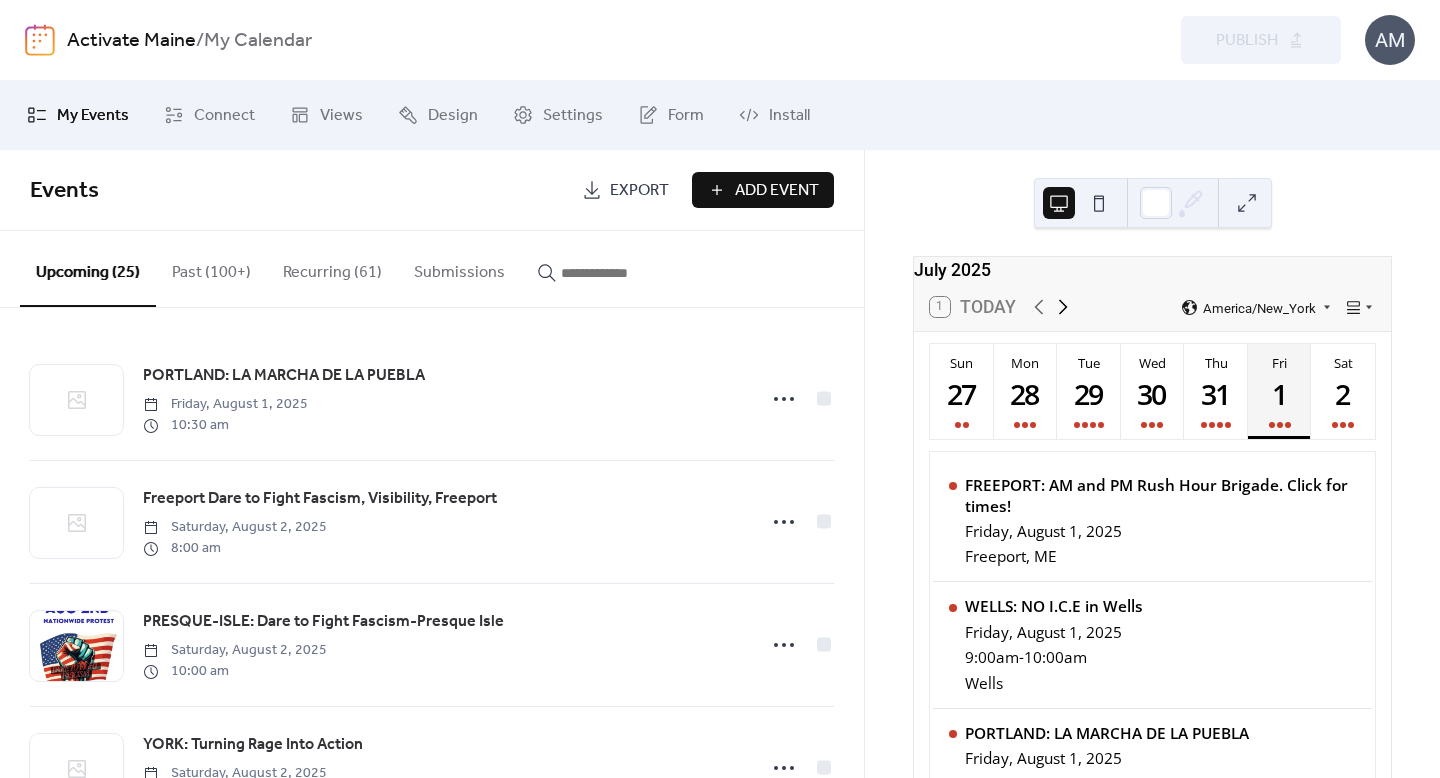 click 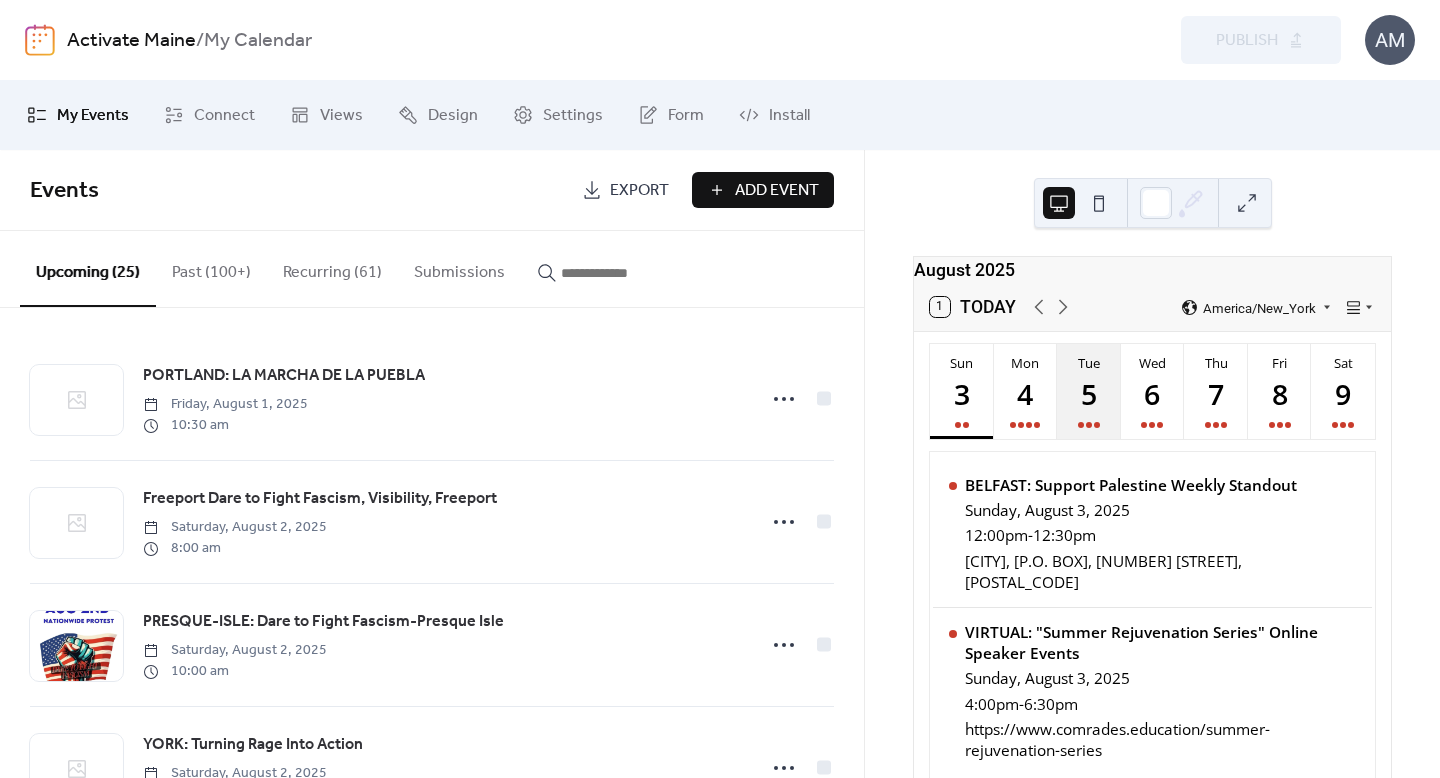 click on "5" at bounding box center (1088, 393) 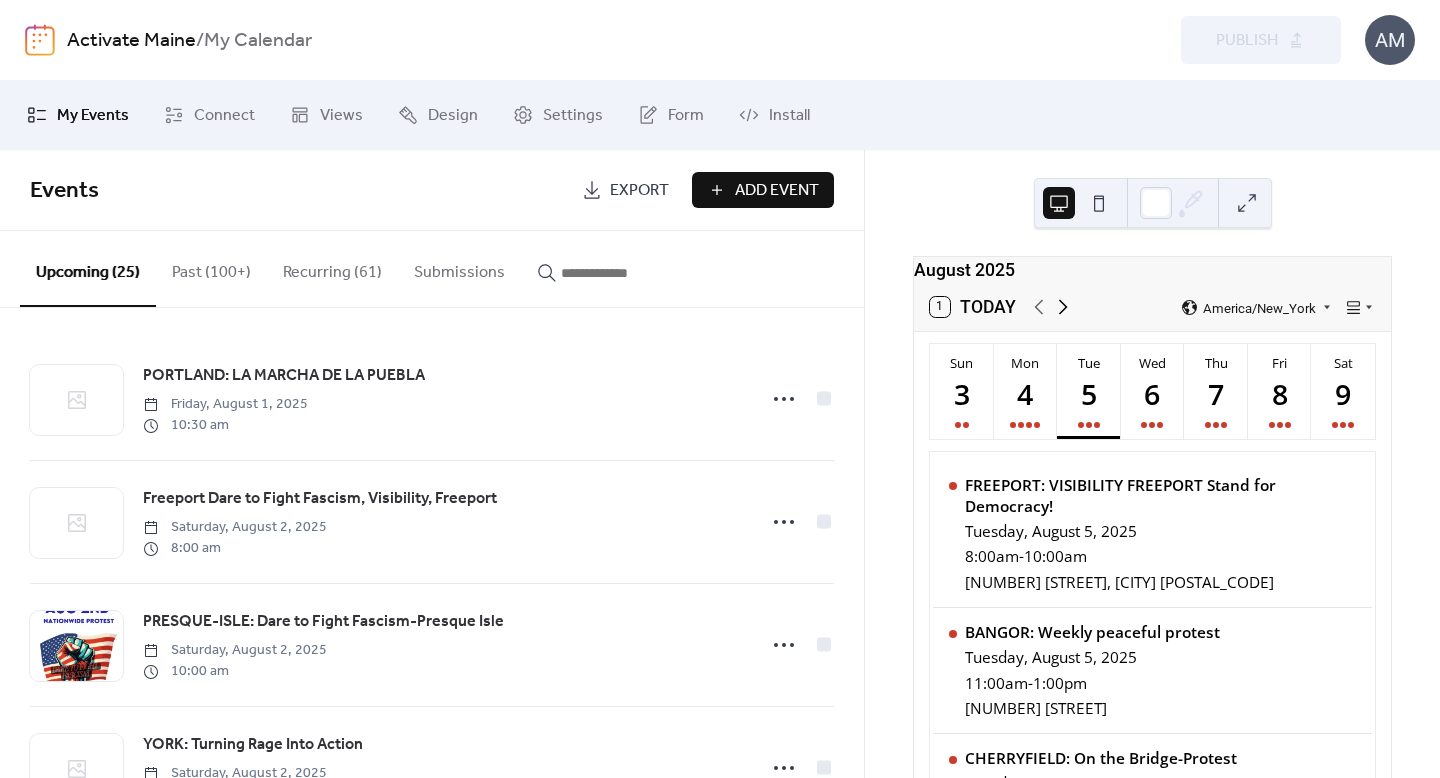click 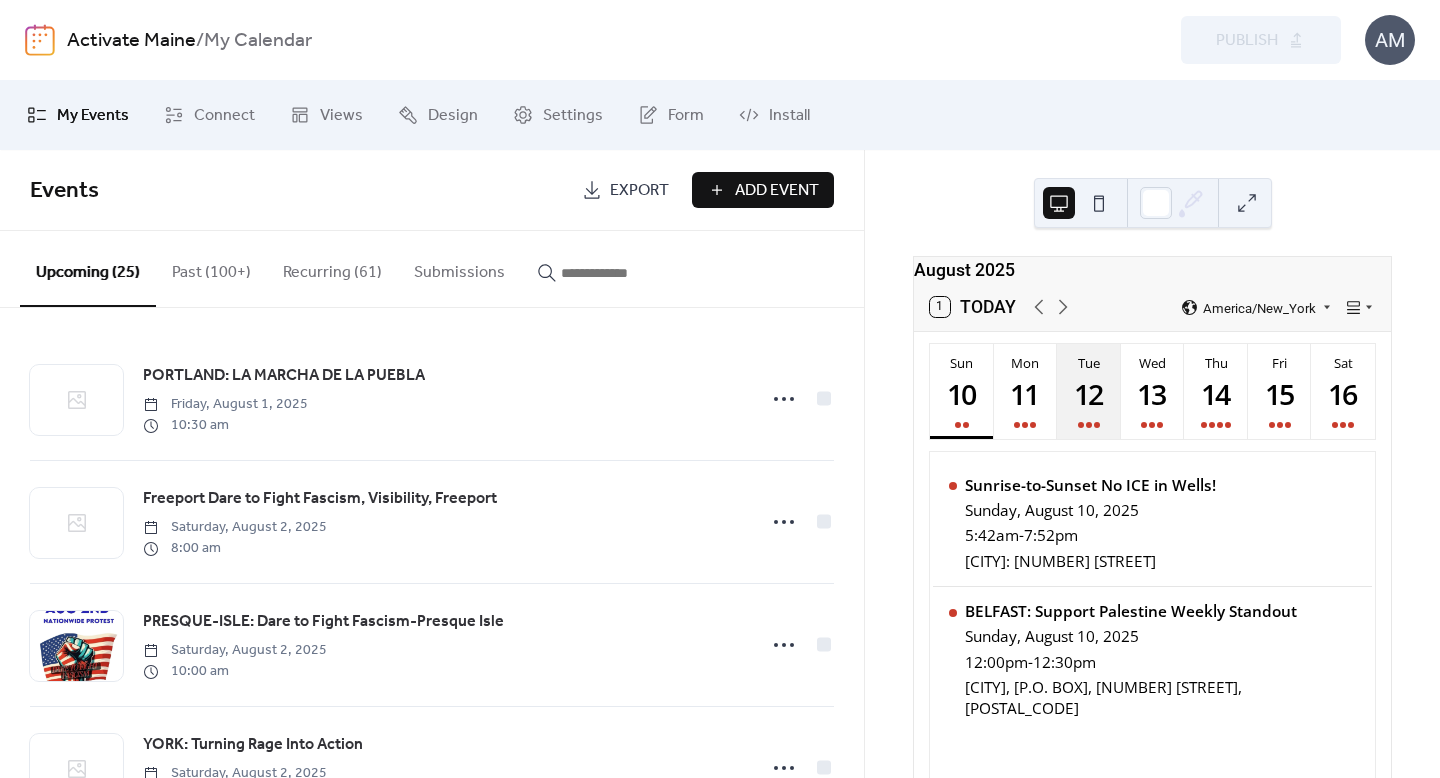 click on "Tue 12" at bounding box center (1089, 391) 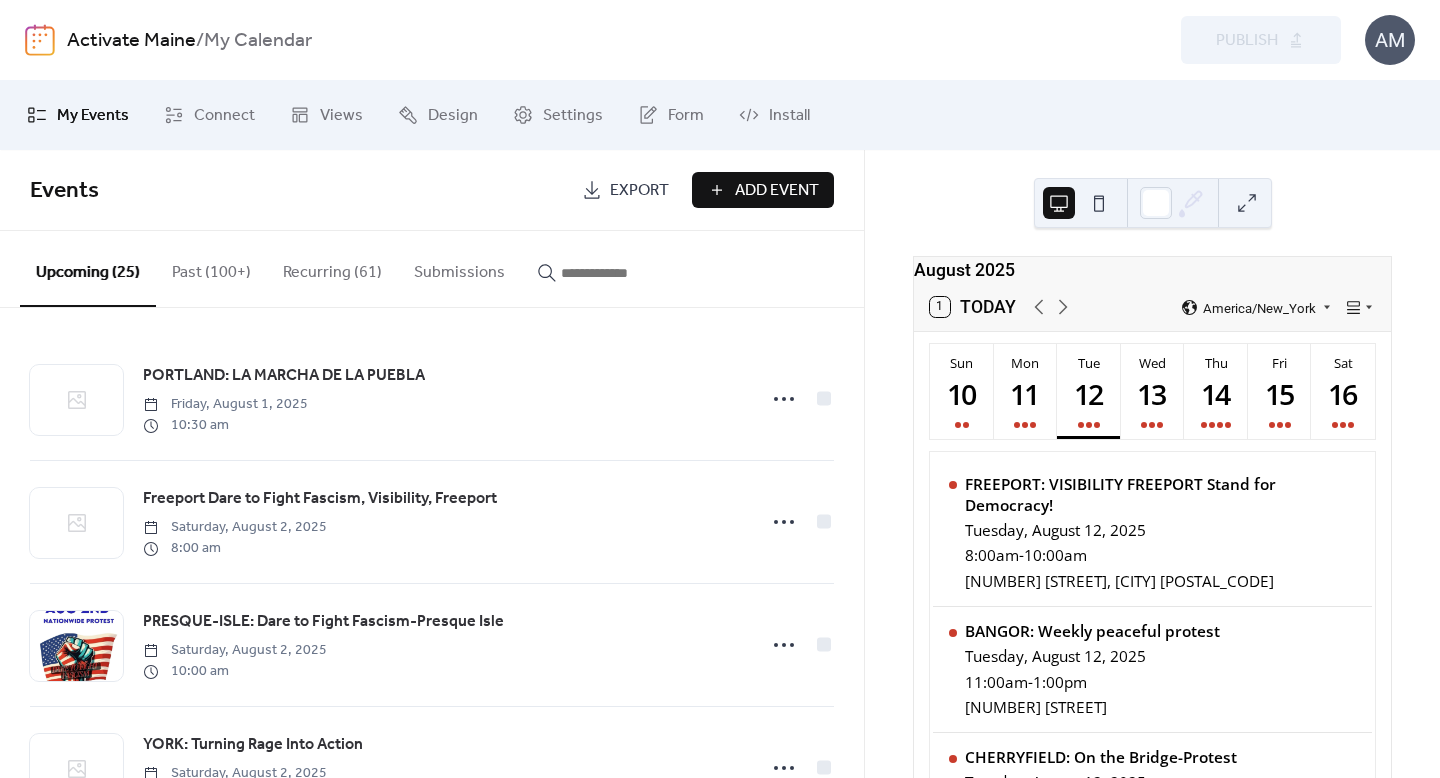 scroll, scrollTop: 0, scrollLeft: 0, axis: both 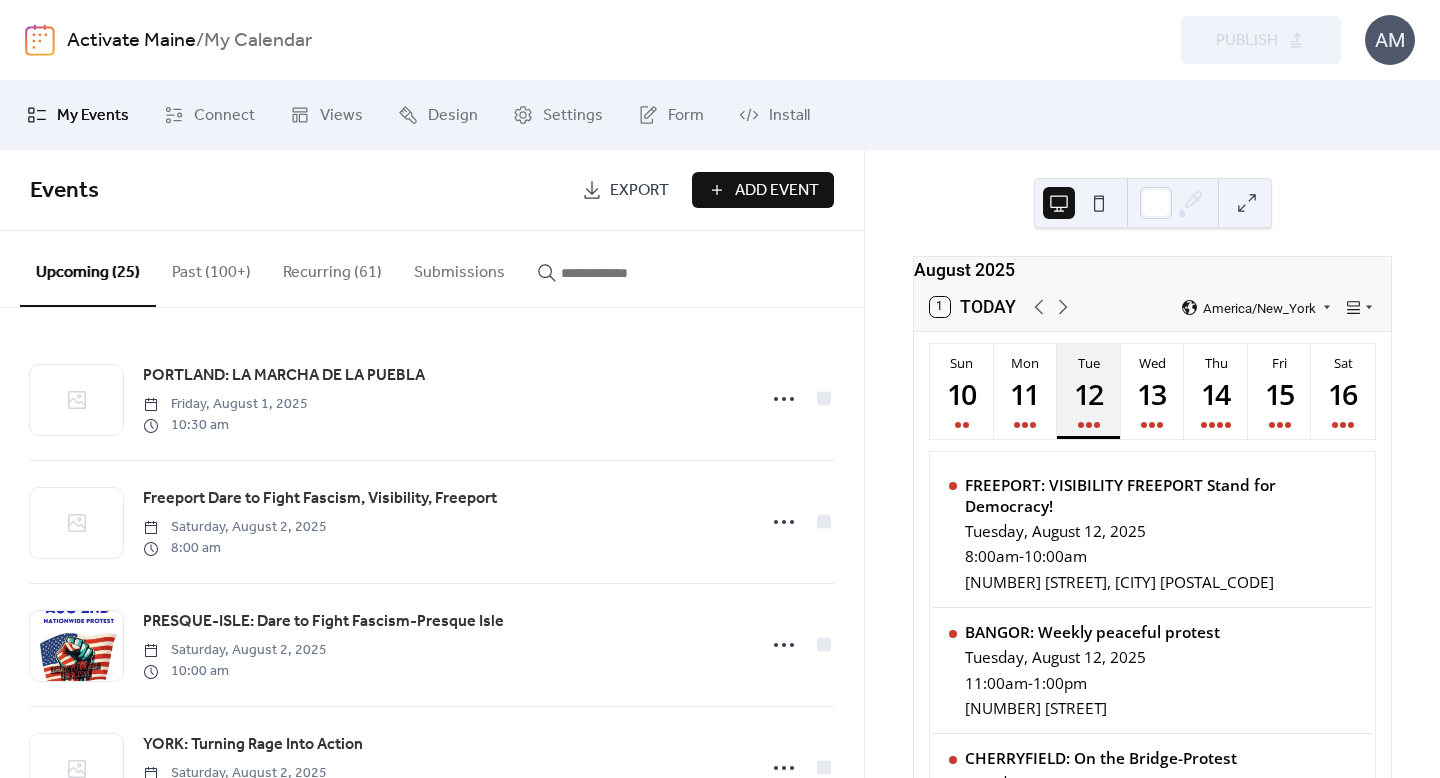 click on "12" at bounding box center [1088, 393] 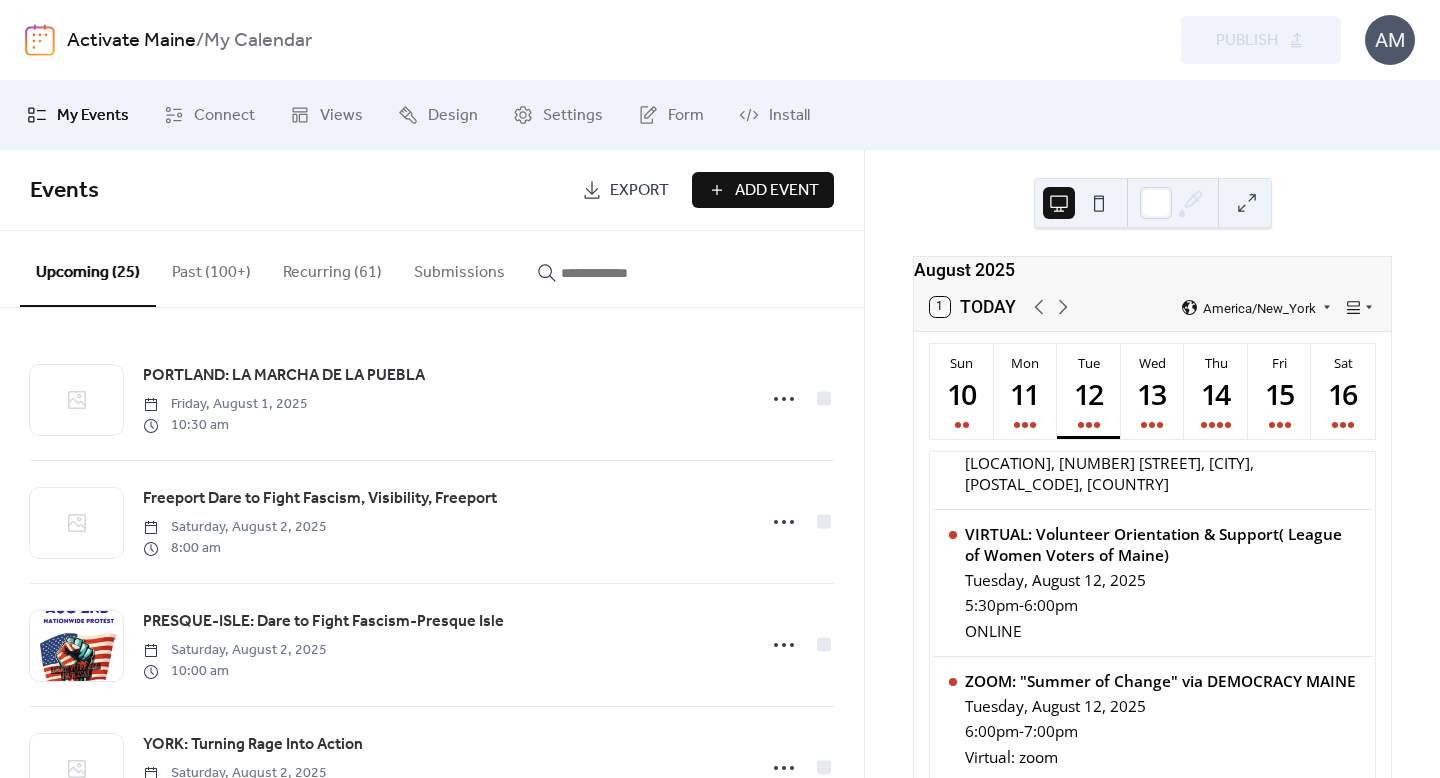 scroll, scrollTop: 631, scrollLeft: 0, axis: vertical 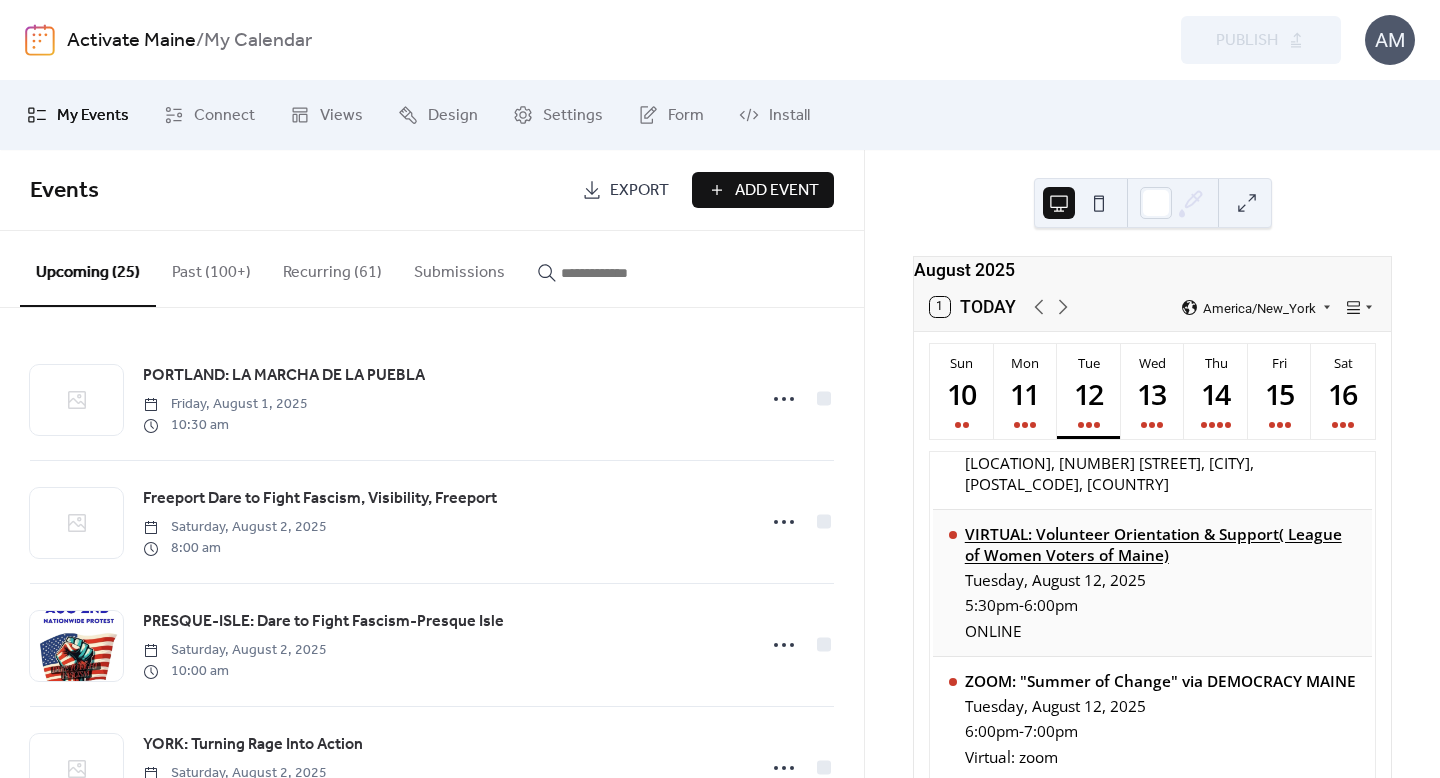 click on "VIRTUAL: Volunteer Orientation & Support( League of Women Voters of Maine)" at bounding box center (1161, 545) 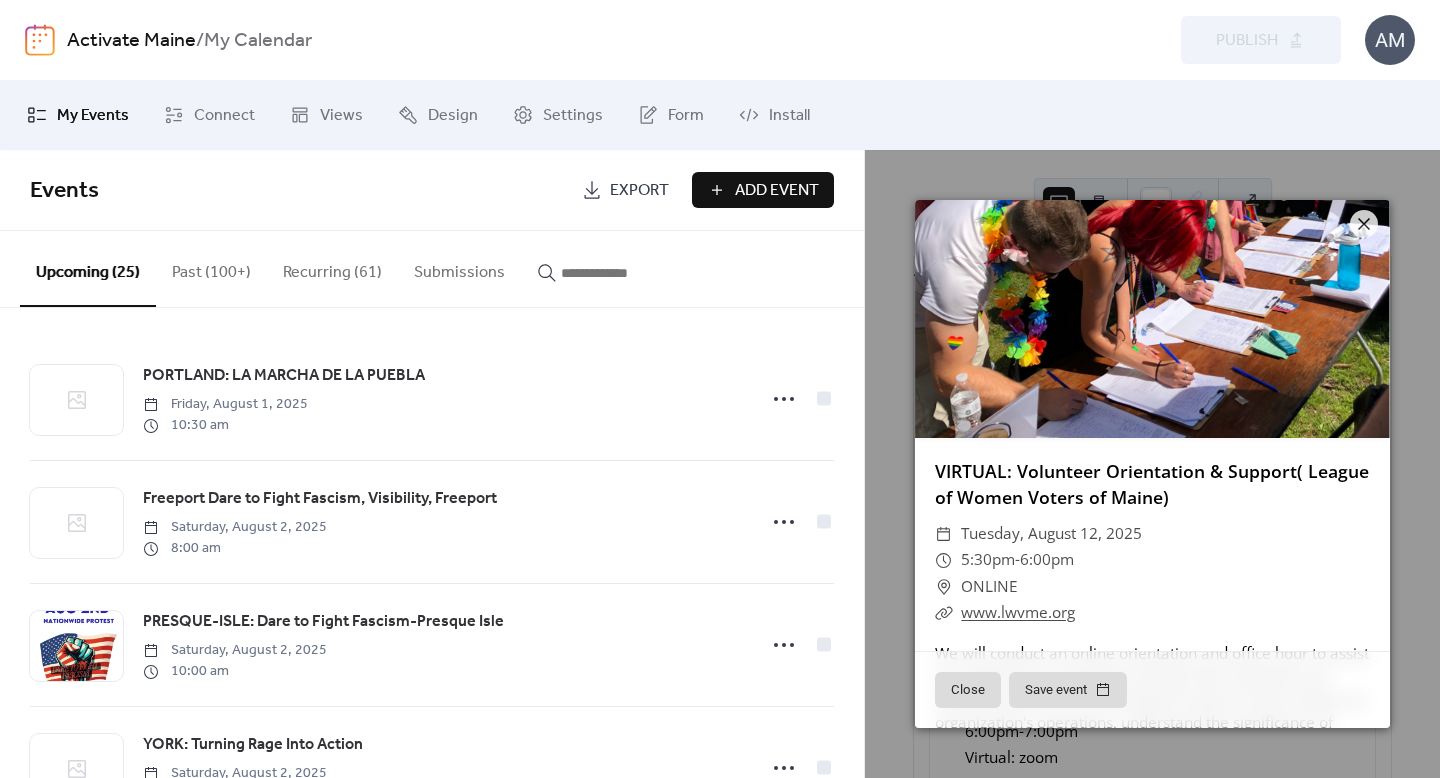 scroll, scrollTop: 215, scrollLeft: 0, axis: vertical 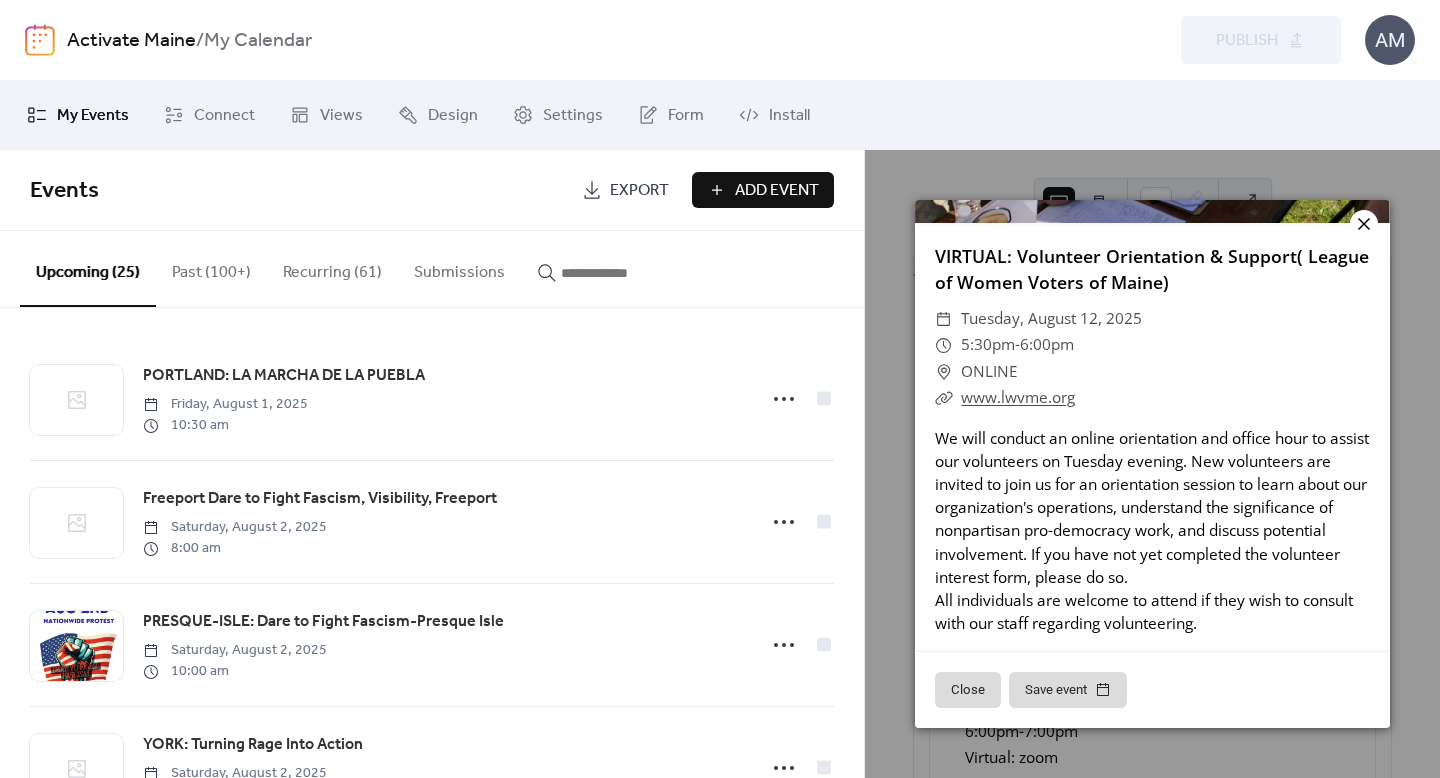 click 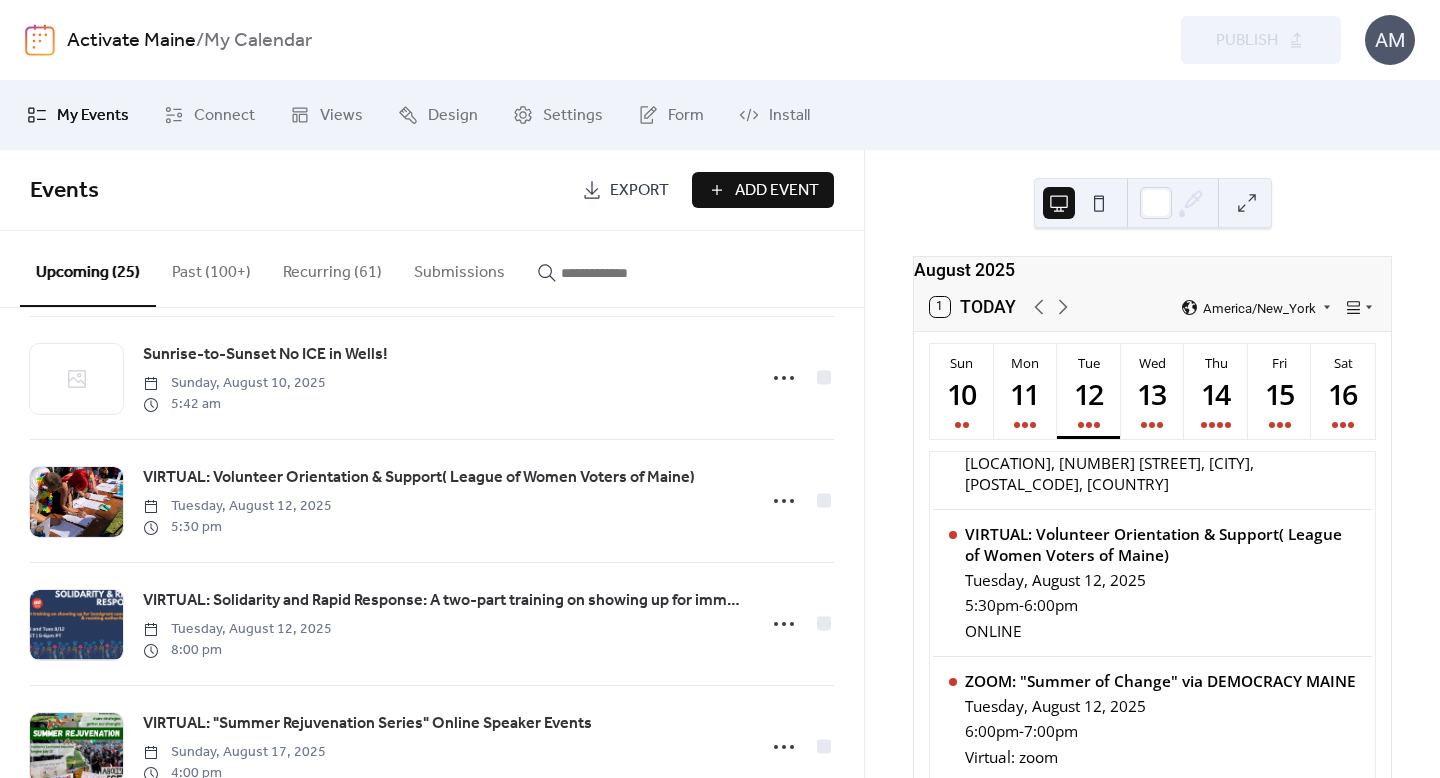 scroll, scrollTop: 1865, scrollLeft: 0, axis: vertical 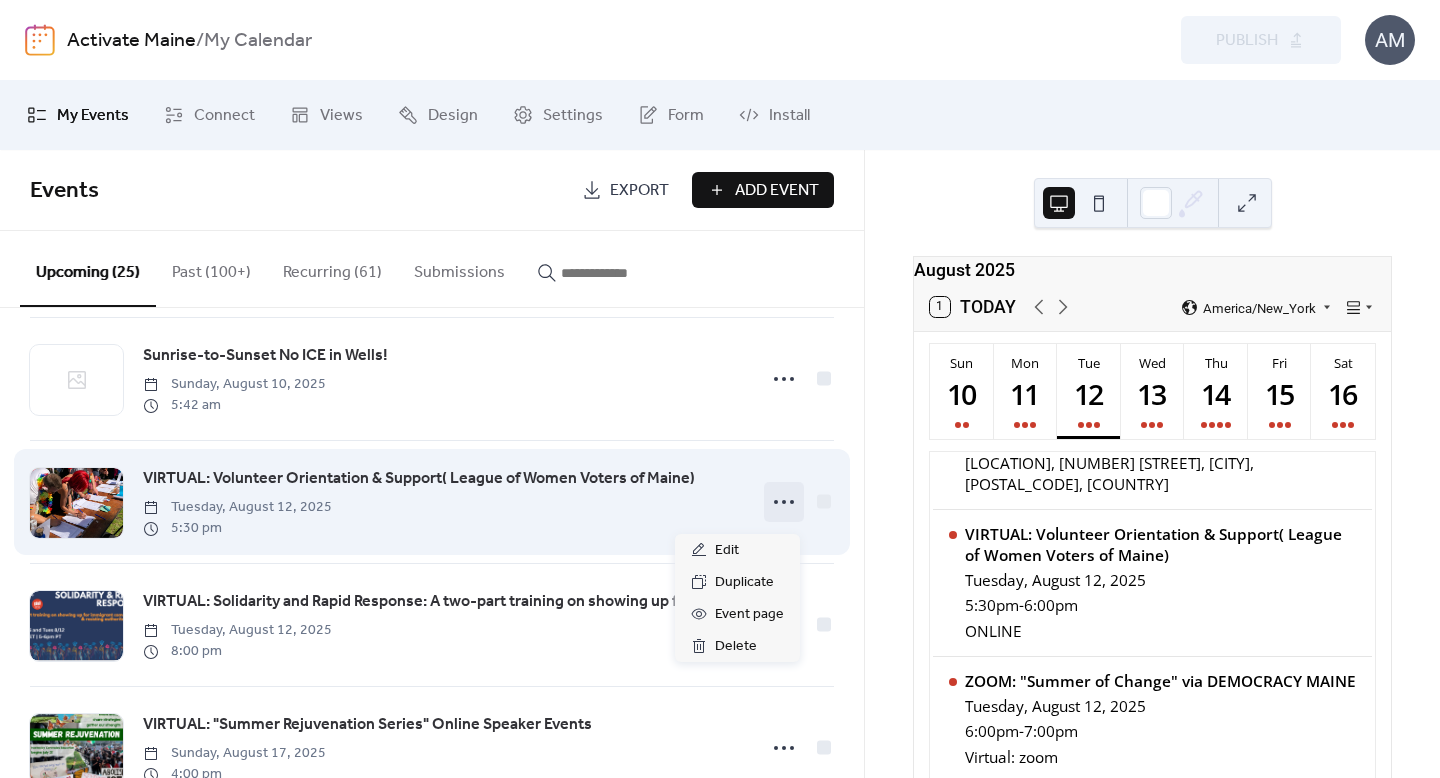 click 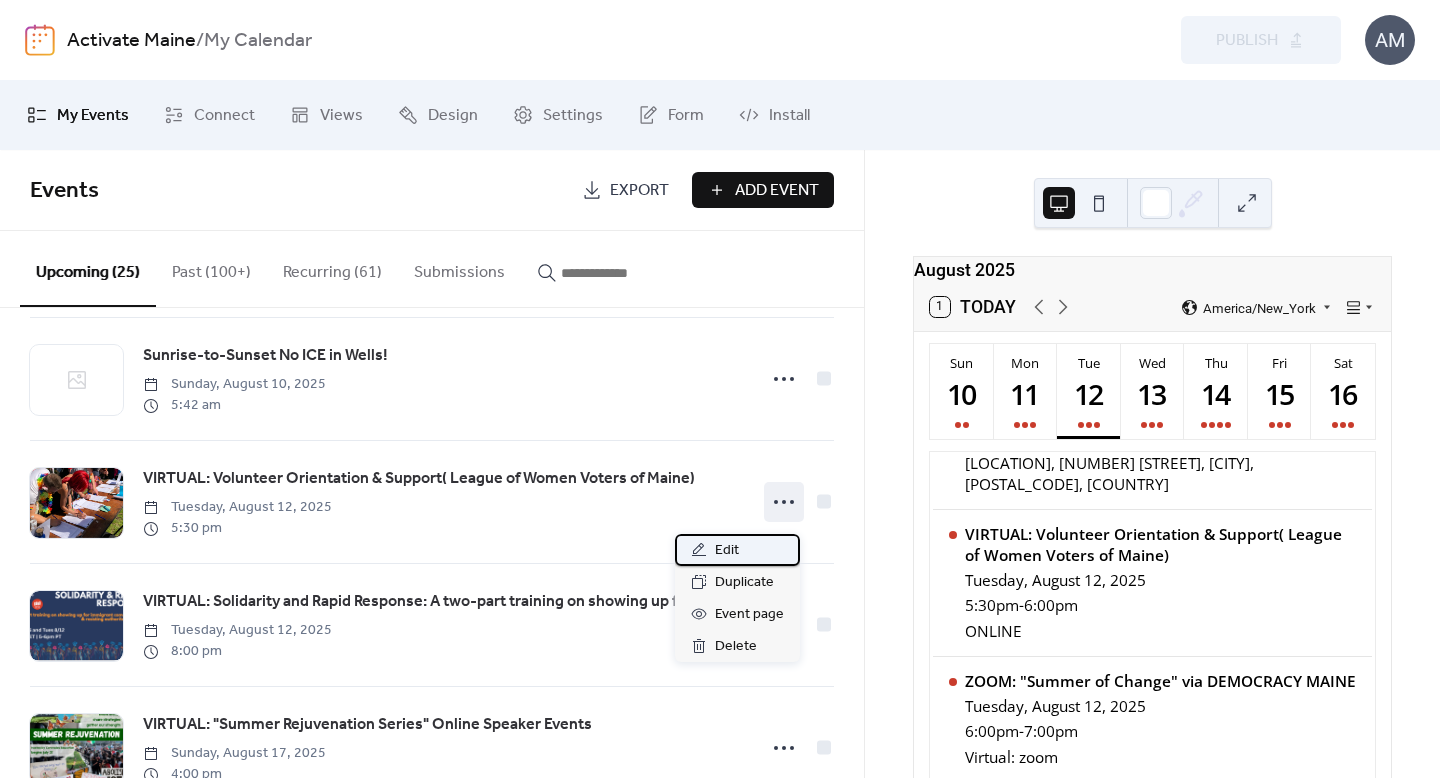 click on "Edit" at bounding box center (727, 551) 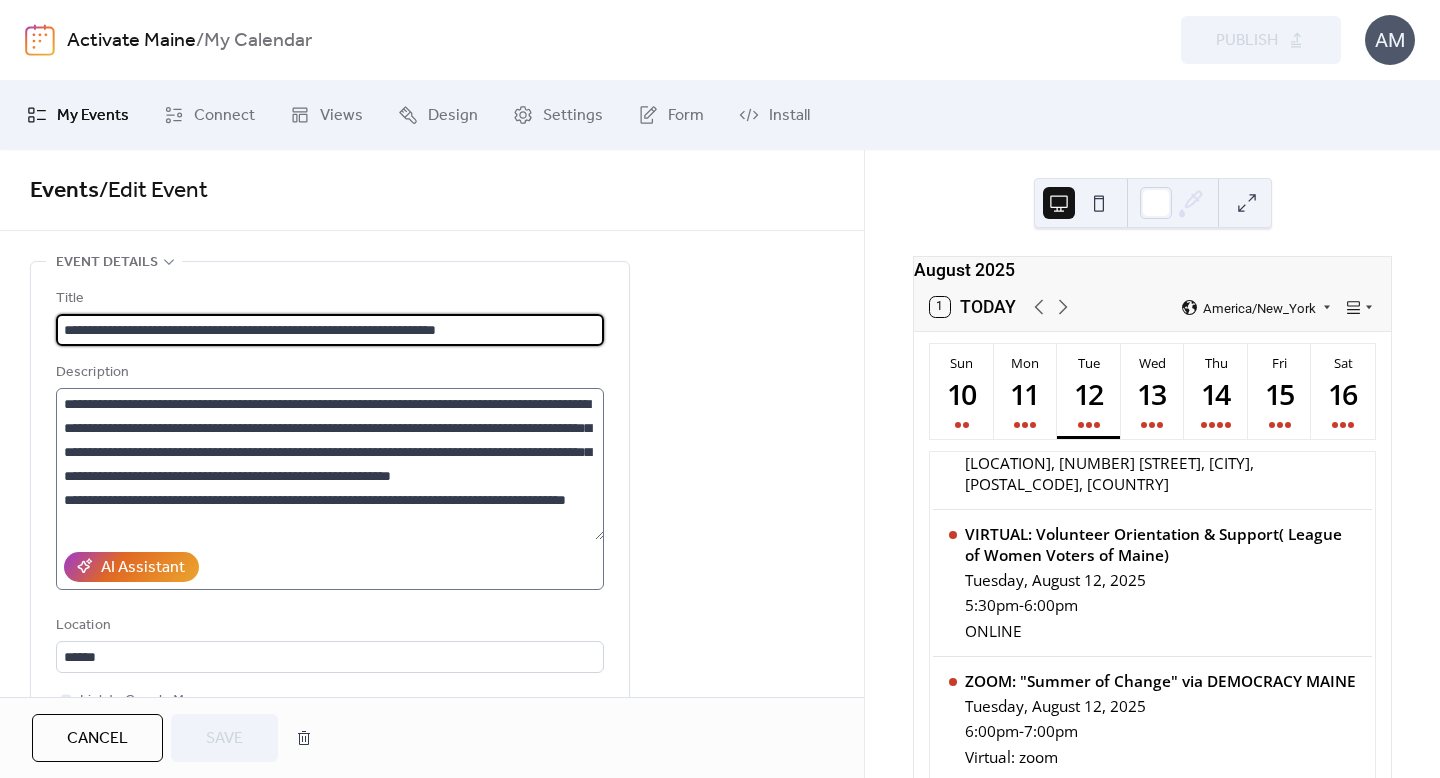 scroll, scrollTop: 24, scrollLeft: 0, axis: vertical 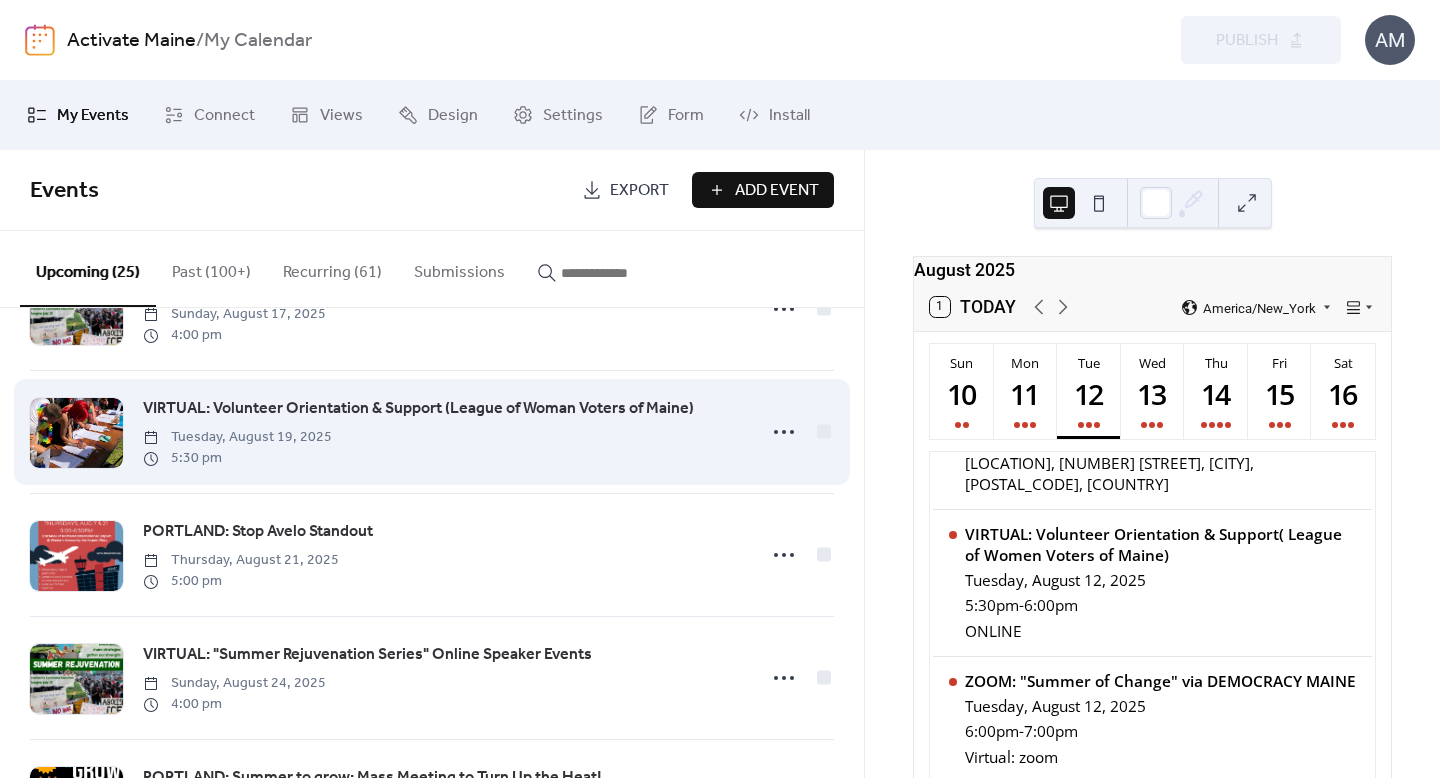 click on "VIRTUAL: Volunteer Orientation & Support (League of  Woman Voters of Maine)" at bounding box center [418, 409] 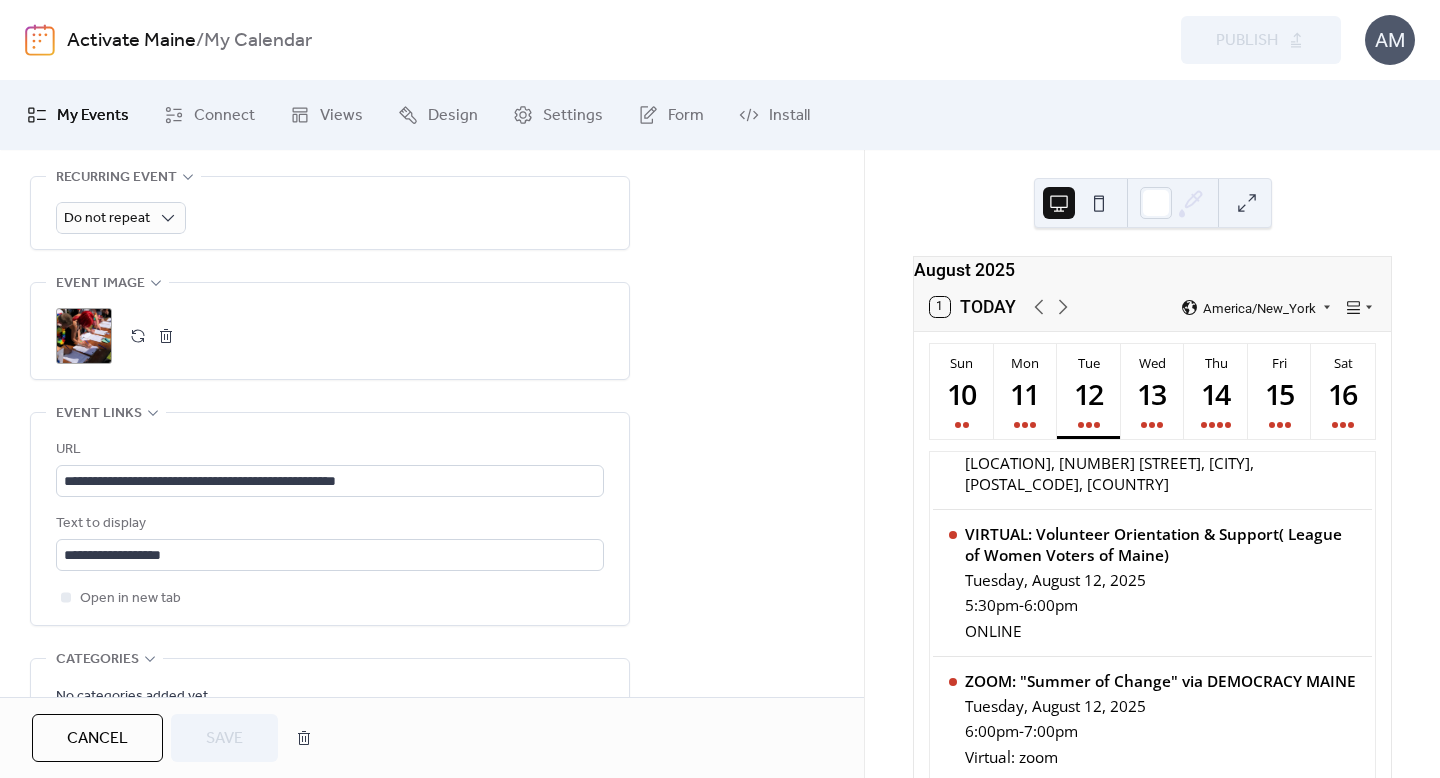 scroll, scrollTop: 0, scrollLeft: 0, axis: both 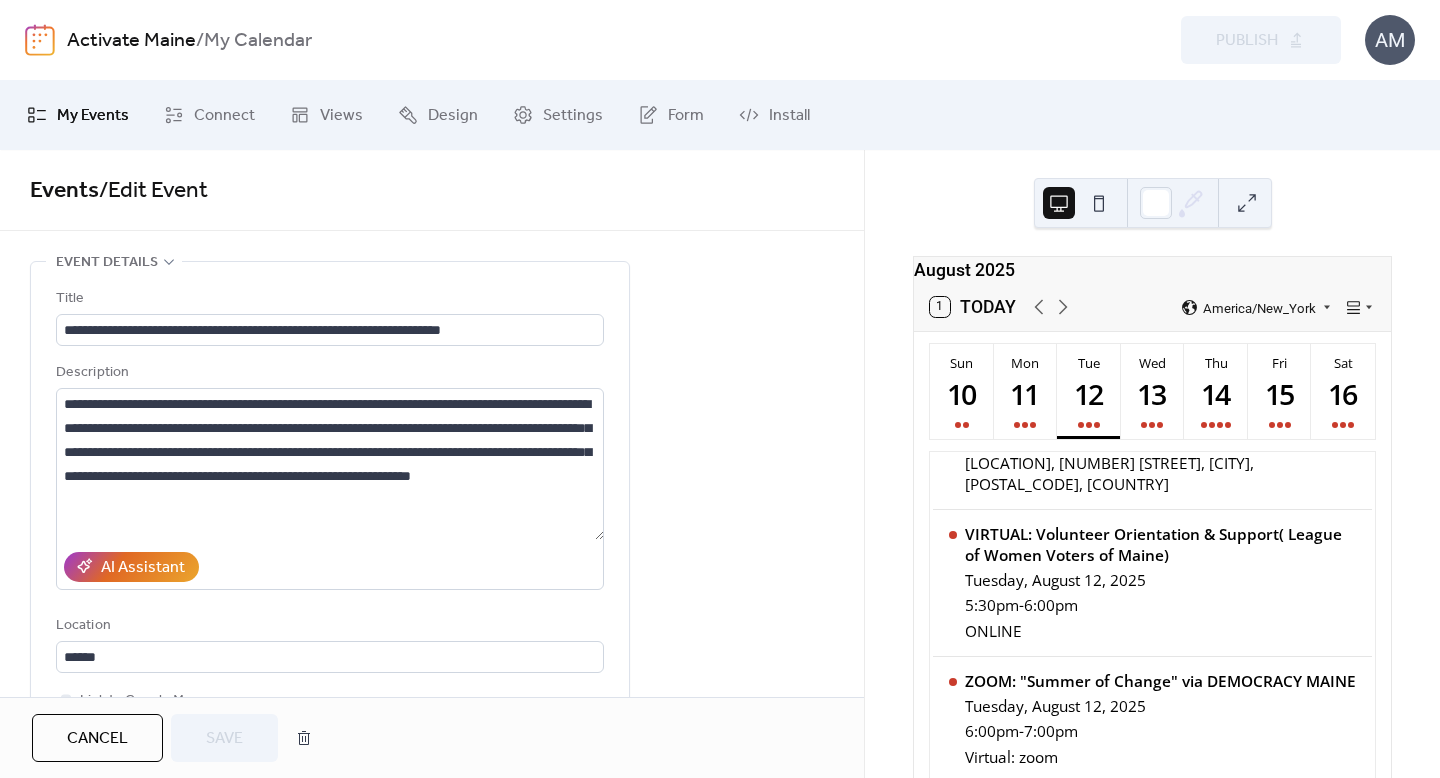 click on "Cancel" at bounding box center [97, 739] 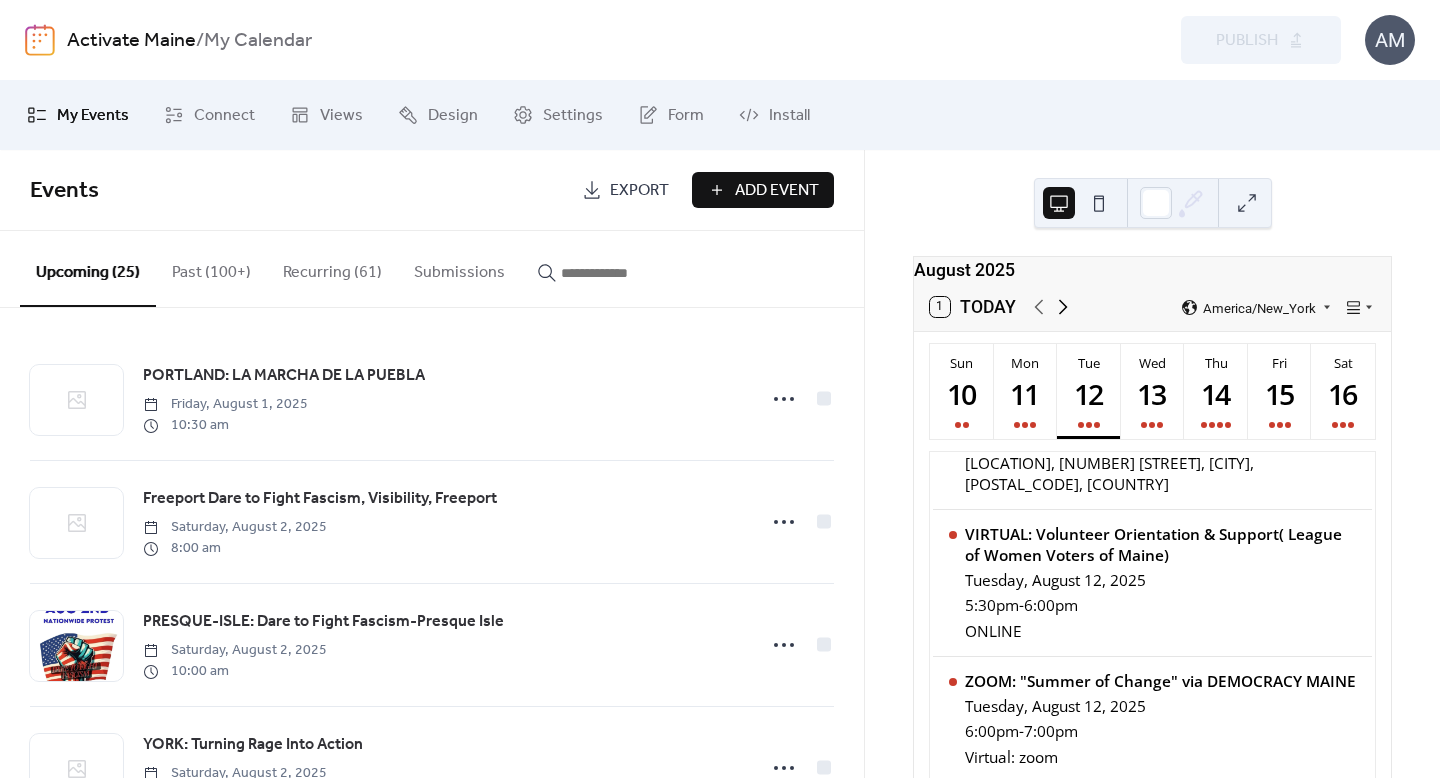 click 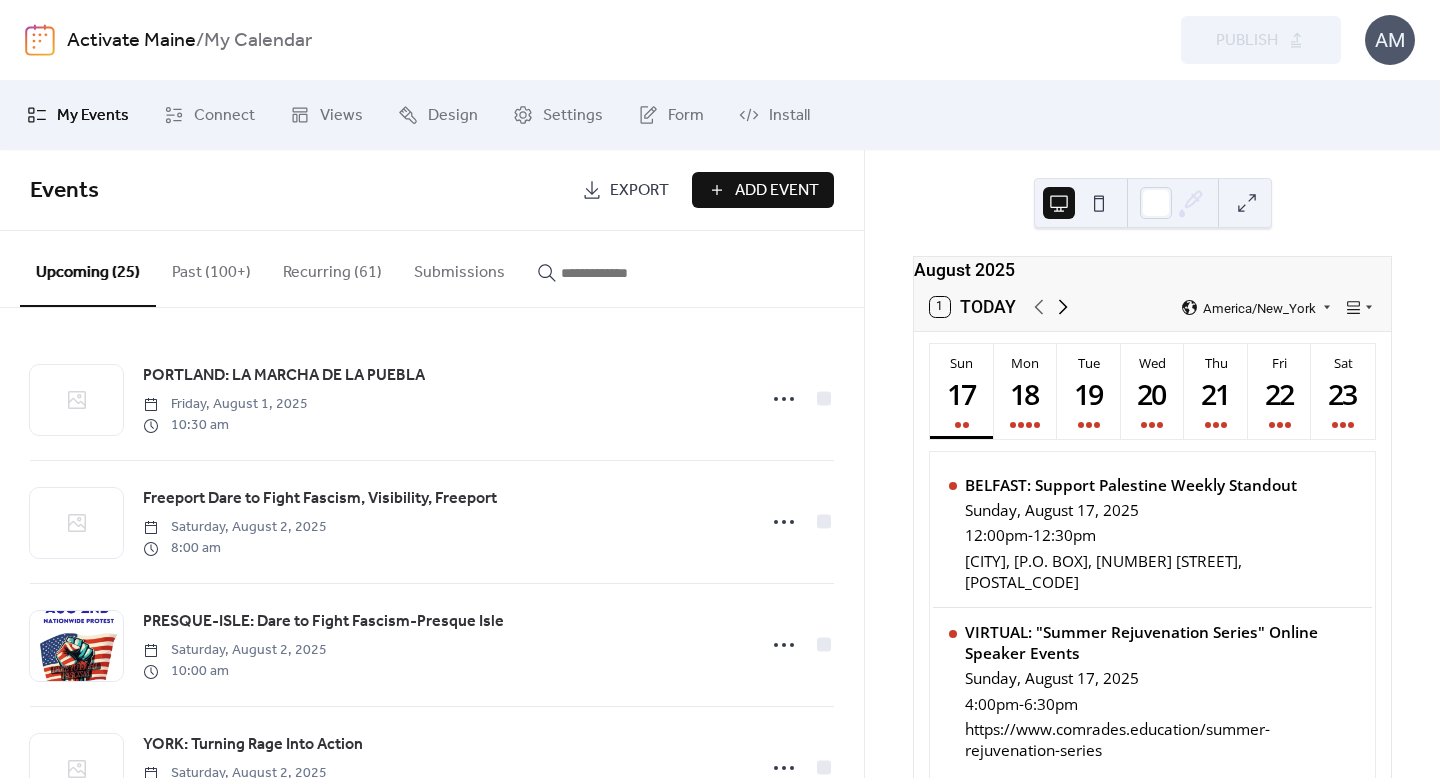 scroll, scrollTop: 0, scrollLeft: 0, axis: both 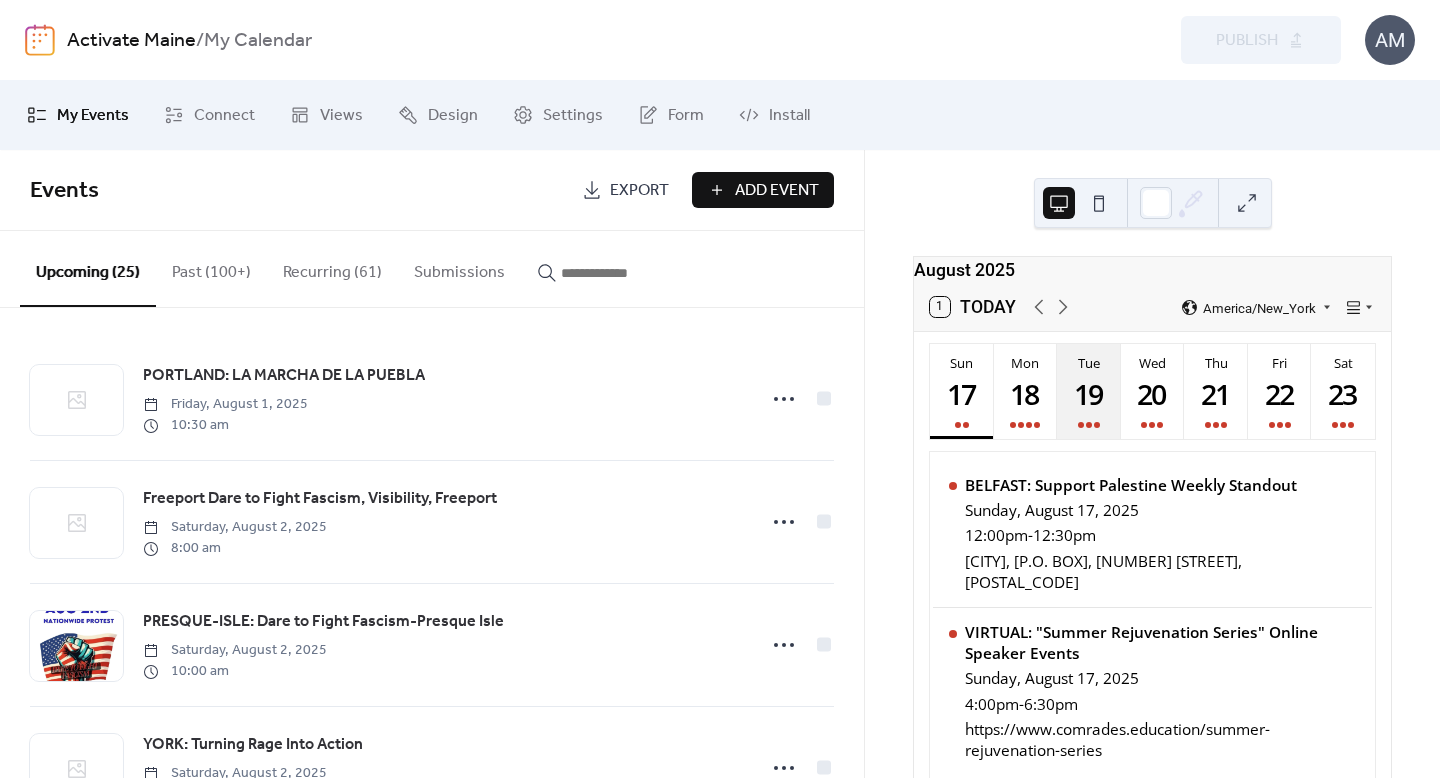 click on "19" at bounding box center [1088, 393] 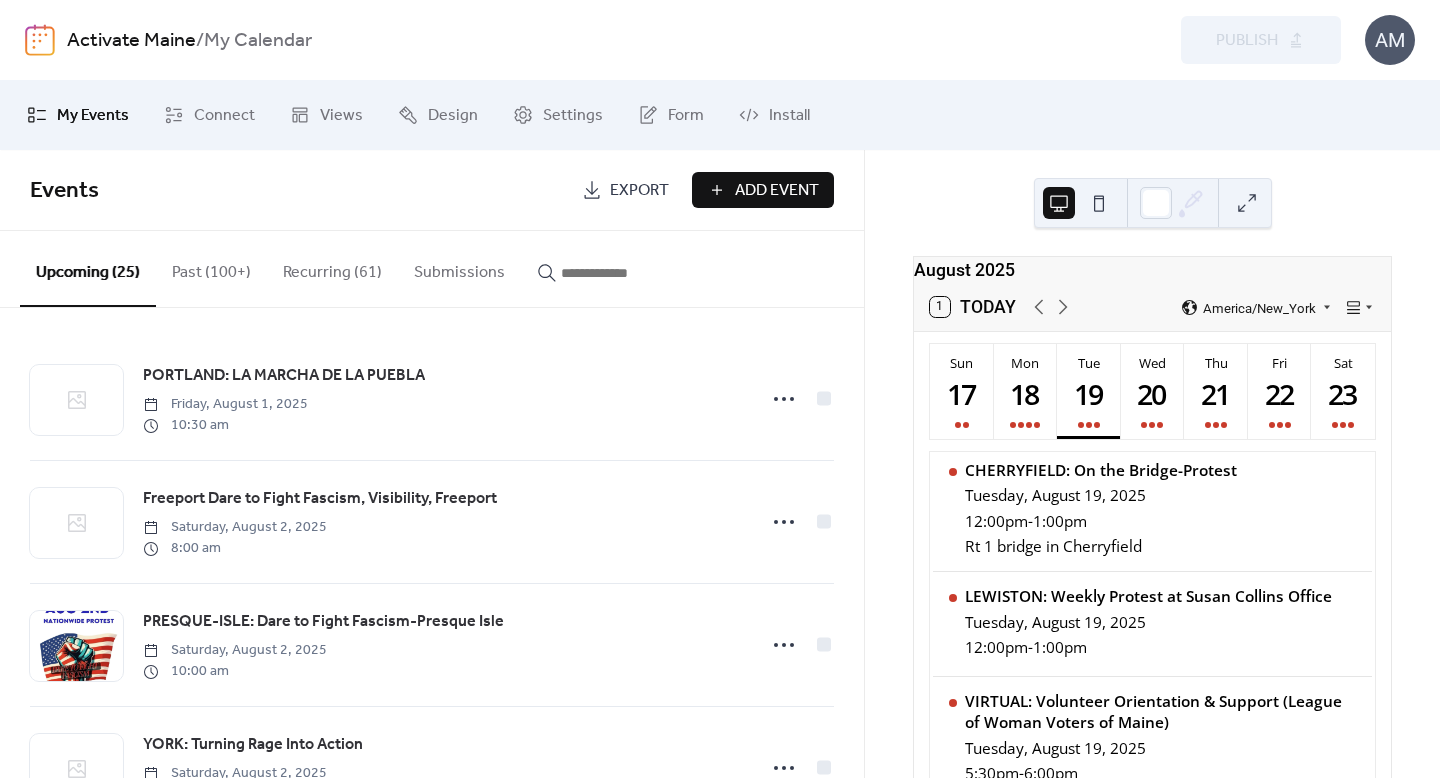 scroll, scrollTop: 320, scrollLeft: 0, axis: vertical 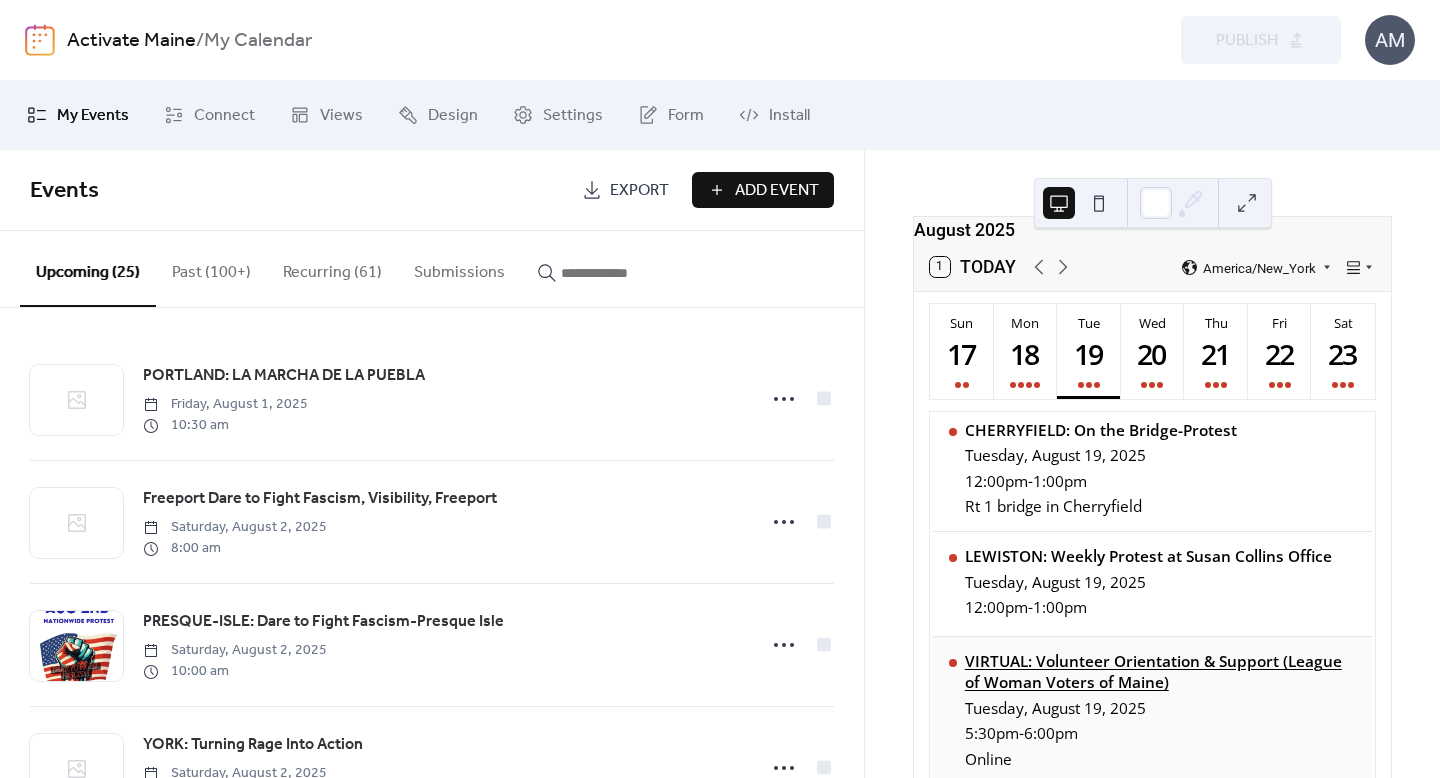 click on "VIRTUAL: Volunteer Orientation & Support (League of  Woman Voters of Maine)" at bounding box center (1161, 672) 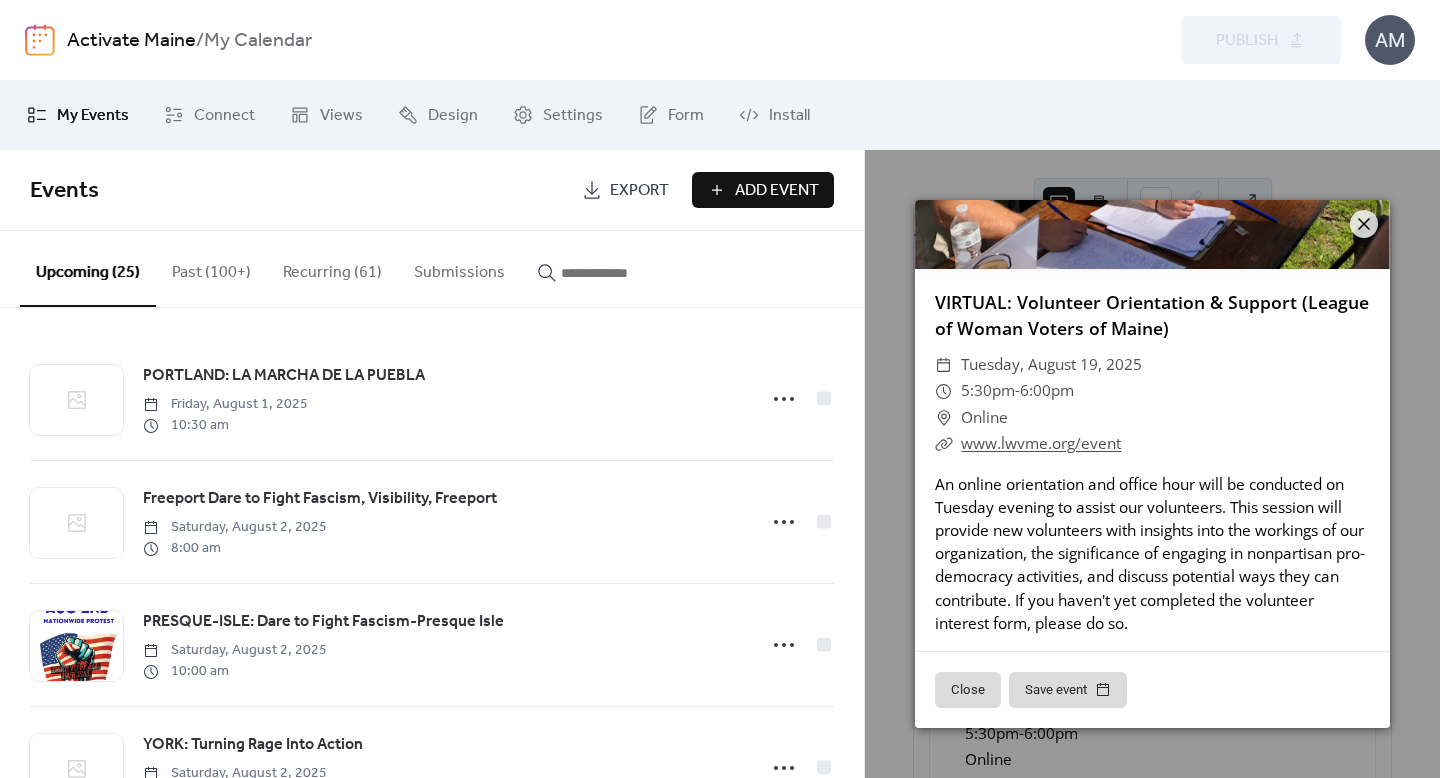 scroll, scrollTop: 0, scrollLeft: 0, axis: both 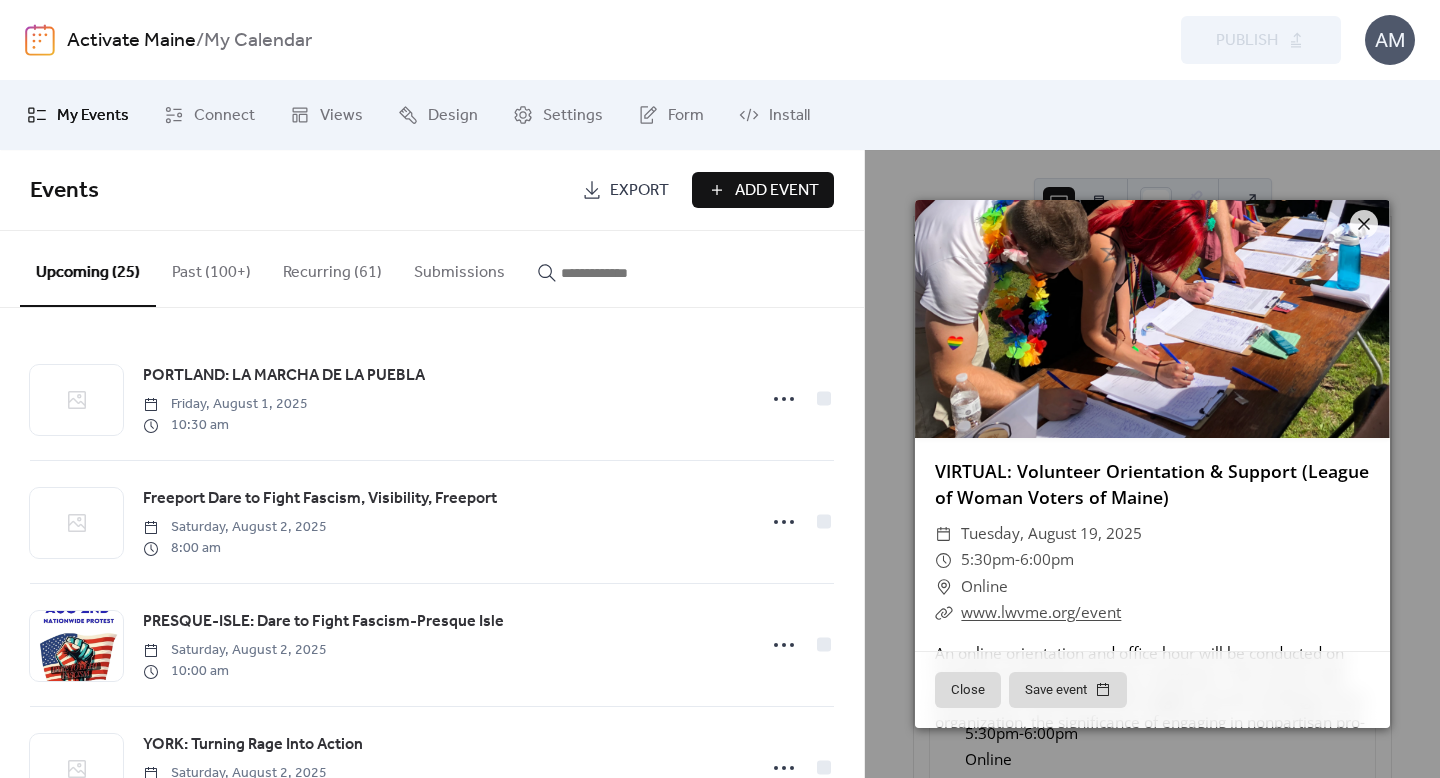click on "Close" at bounding box center (968, 690) 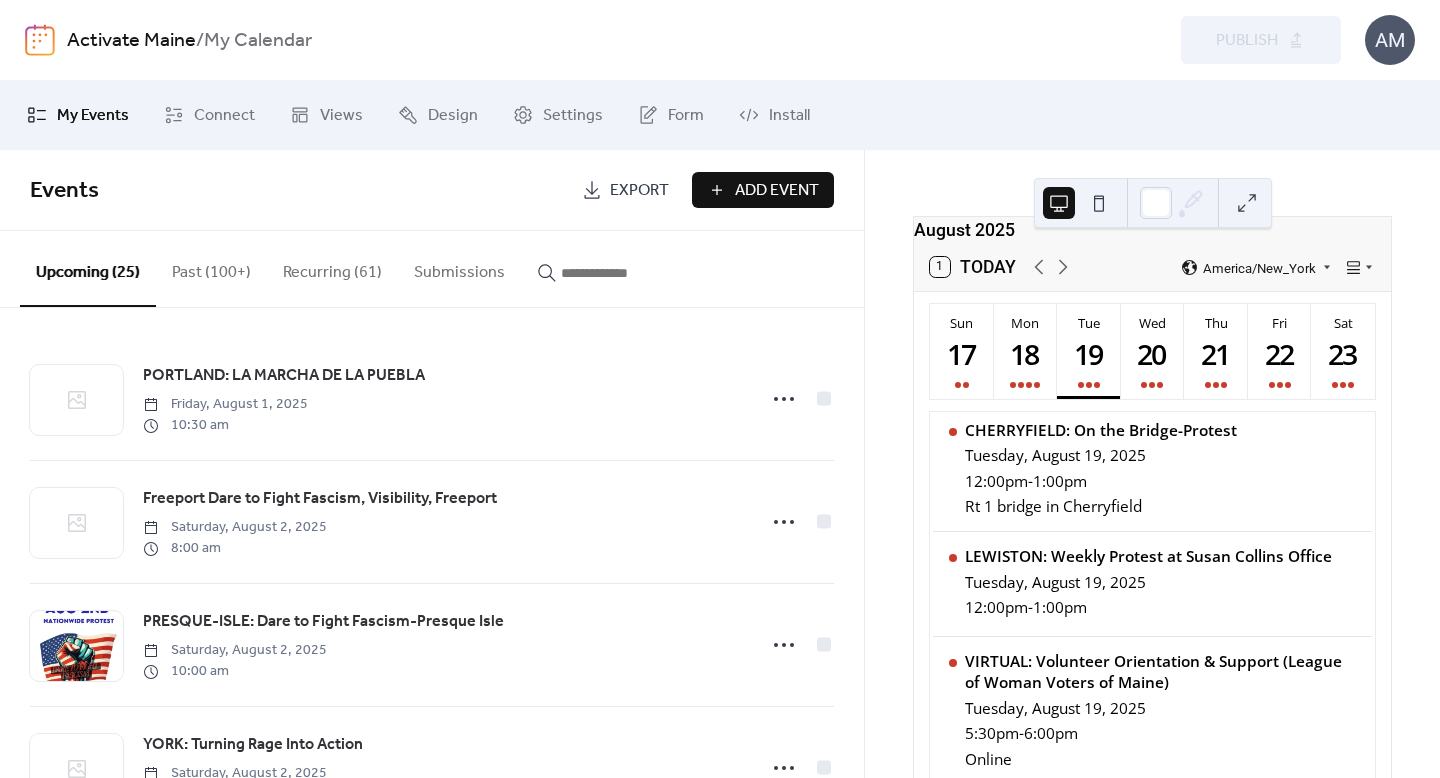 click at bounding box center (621, 273) 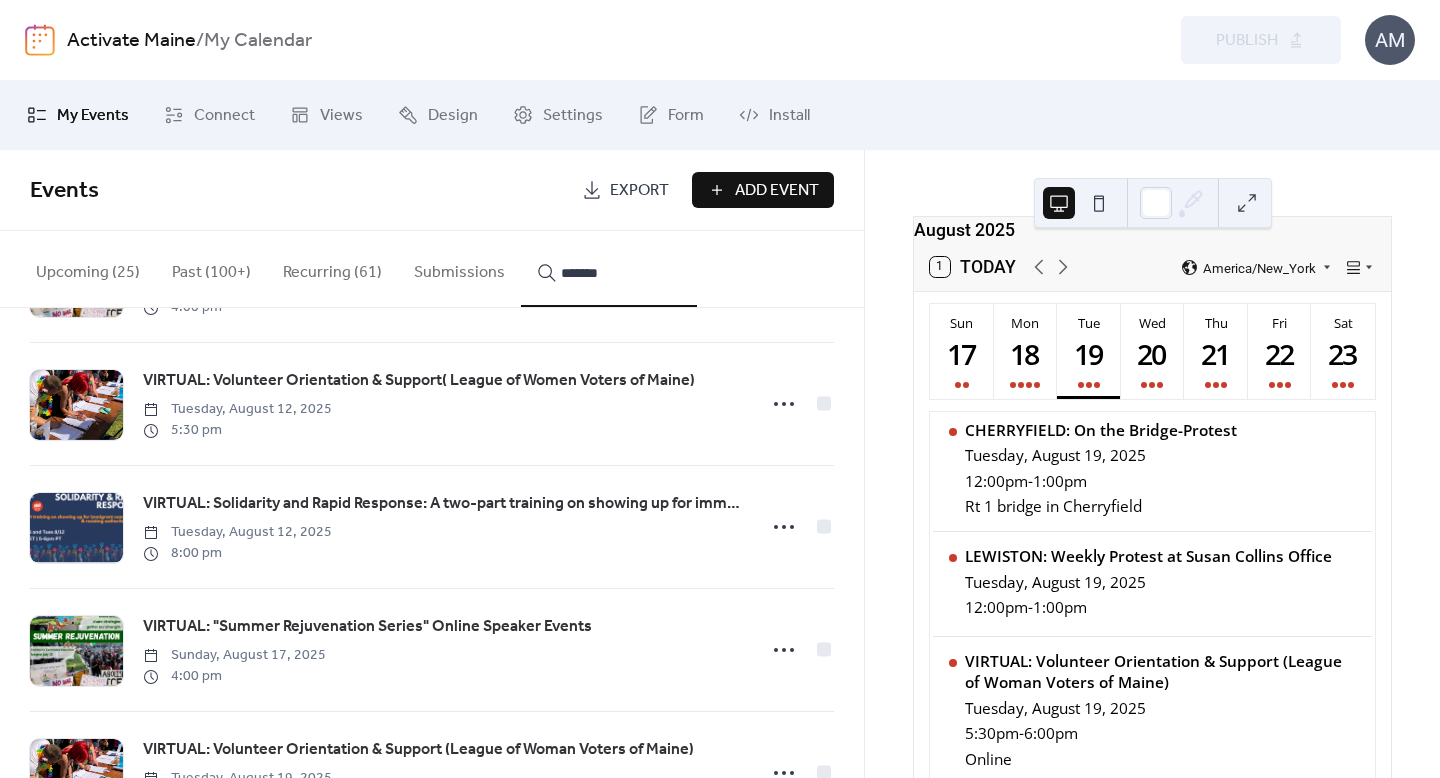 scroll, scrollTop: 2825, scrollLeft: 0, axis: vertical 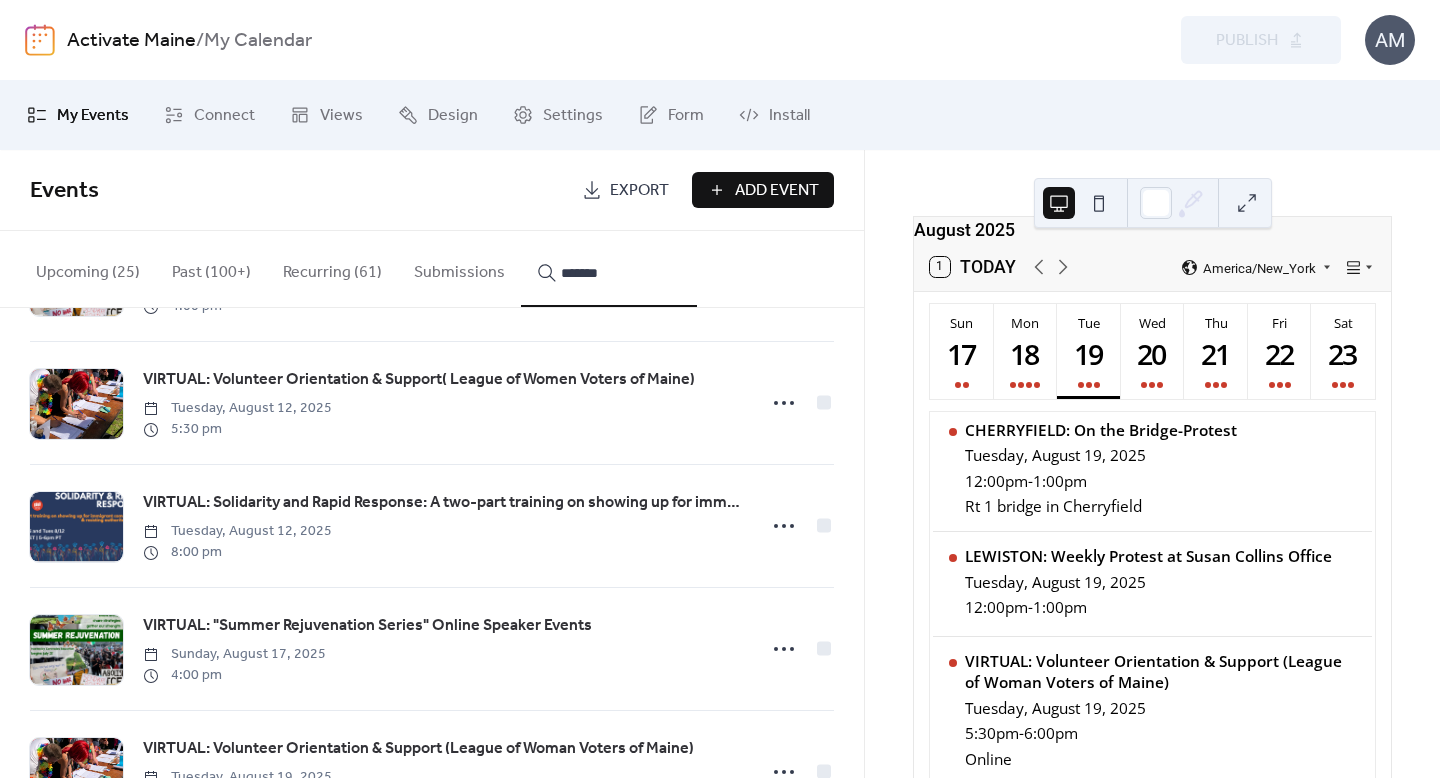 type on "*******" 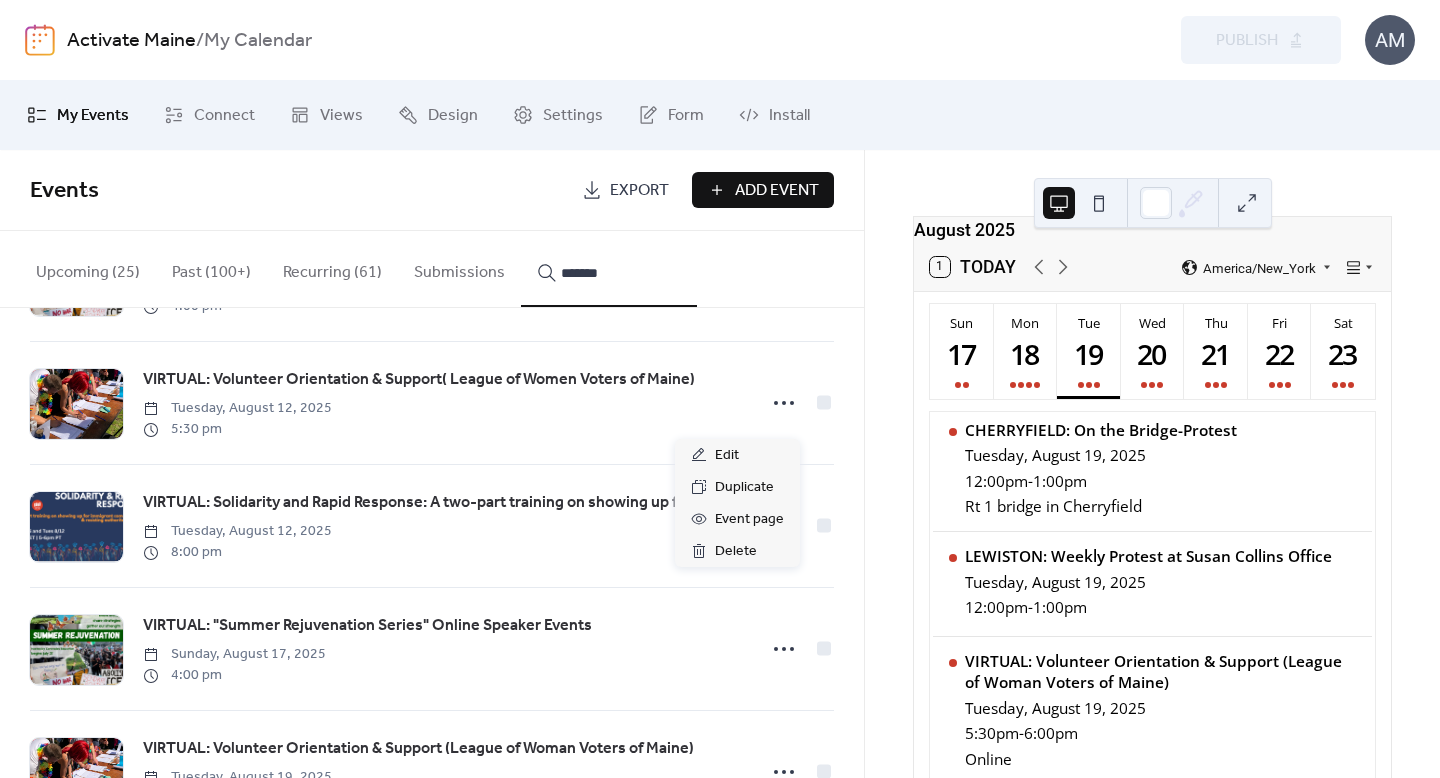 click 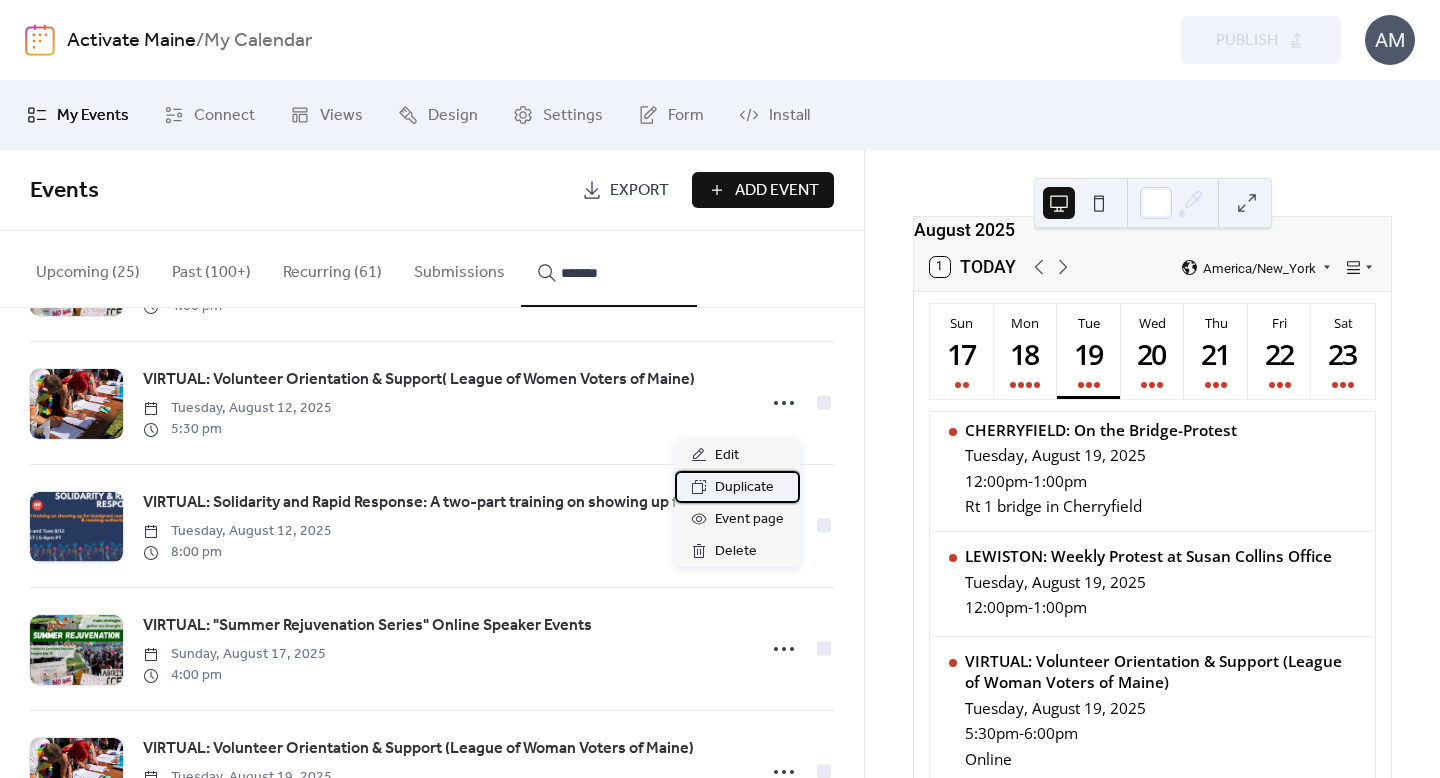 click on "Duplicate" at bounding box center [744, 488] 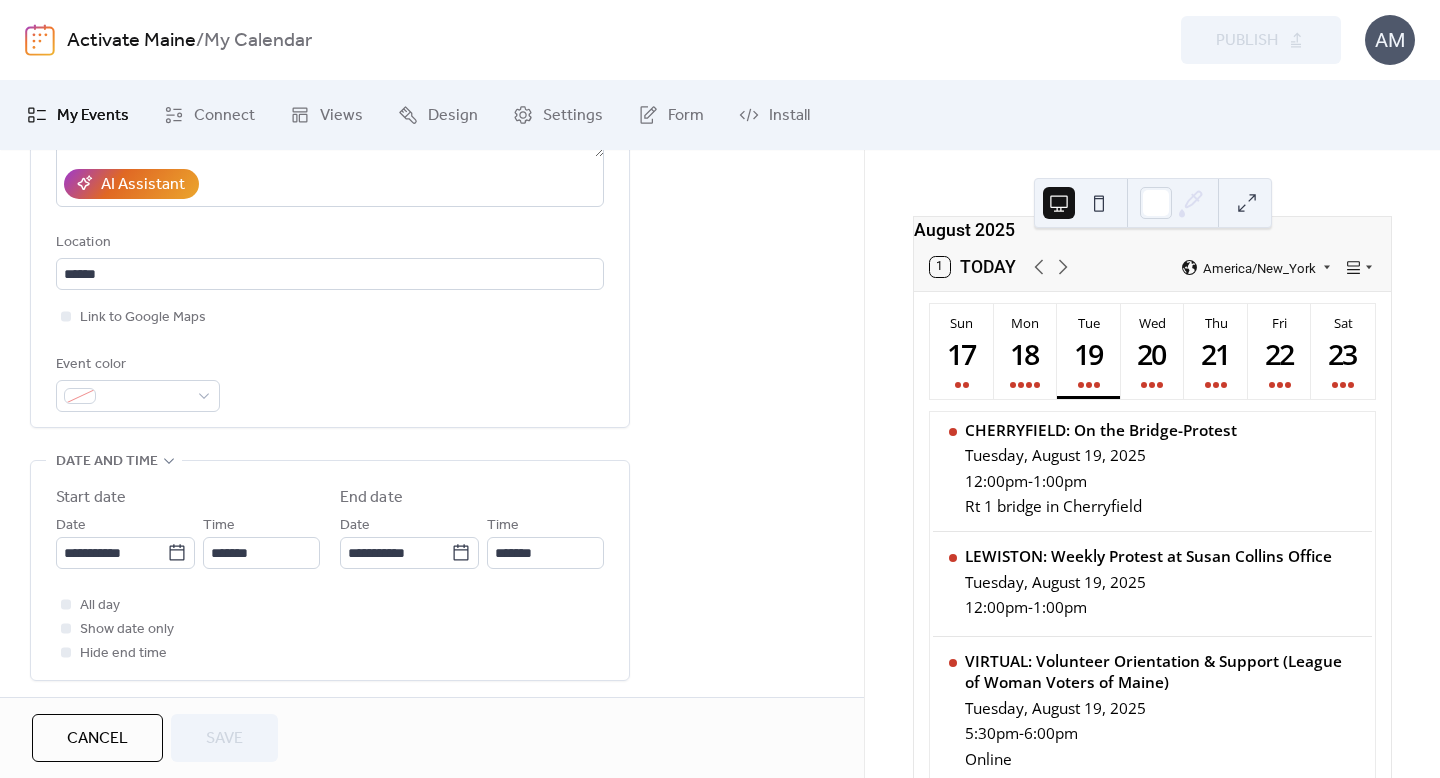 scroll, scrollTop: 402, scrollLeft: 0, axis: vertical 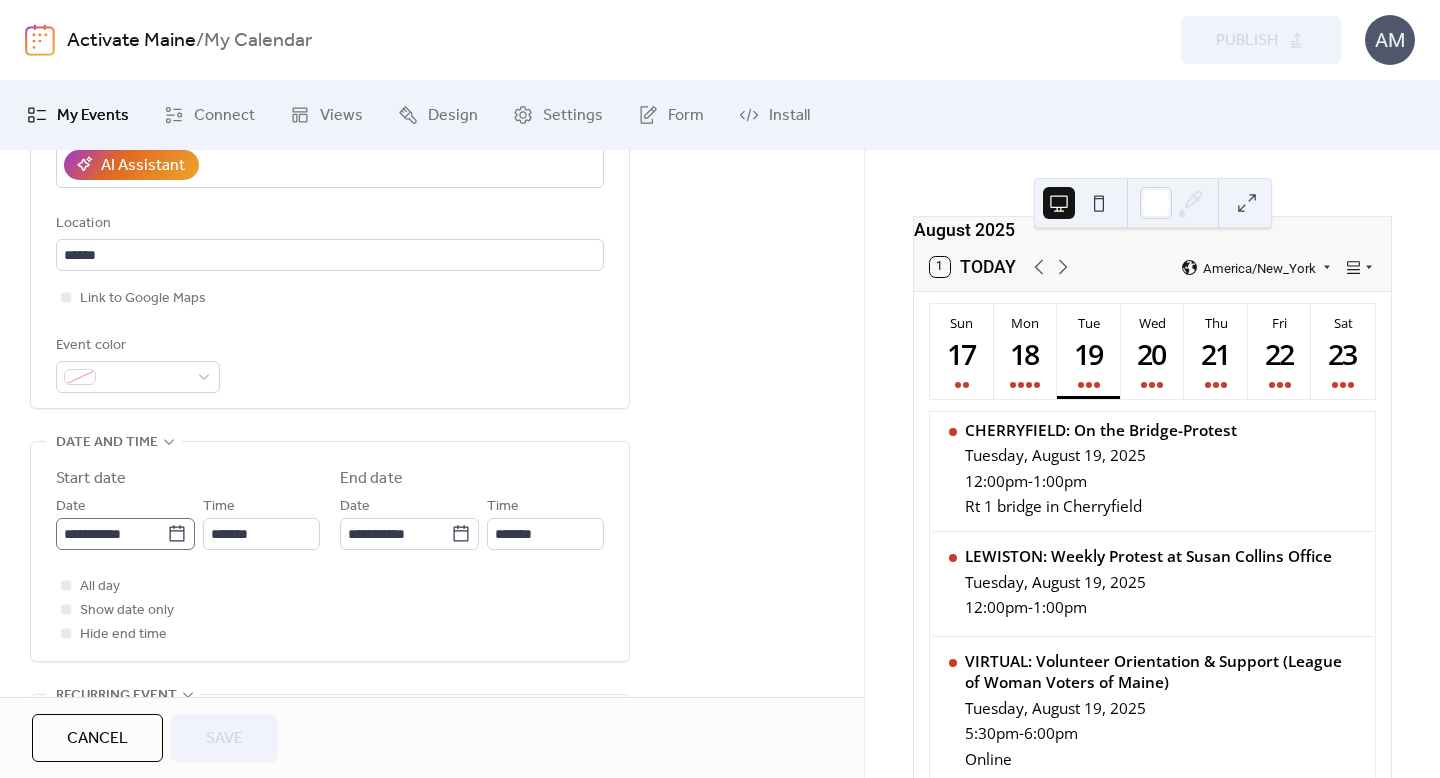 click on "**********" at bounding box center (720, 389) 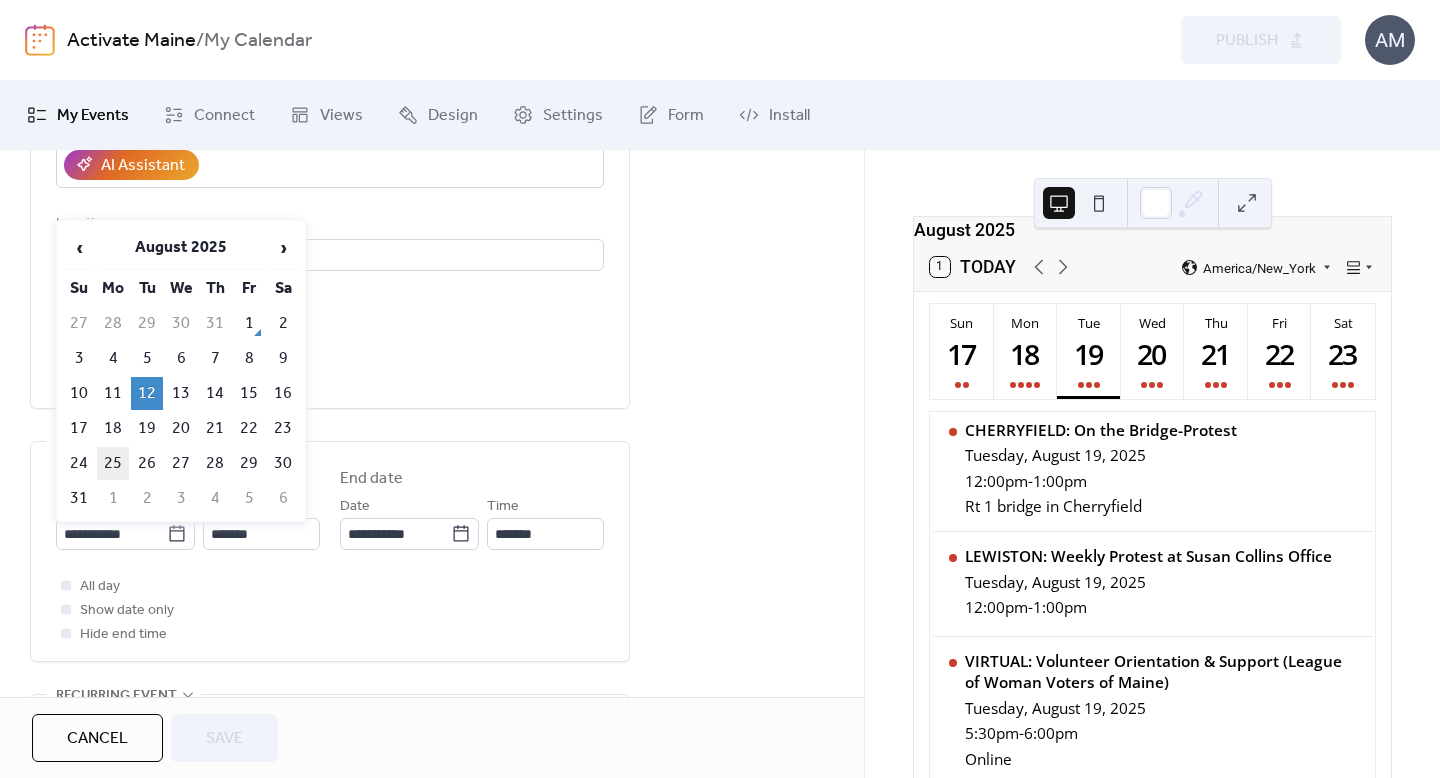 click on "25" at bounding box center [113, 463] 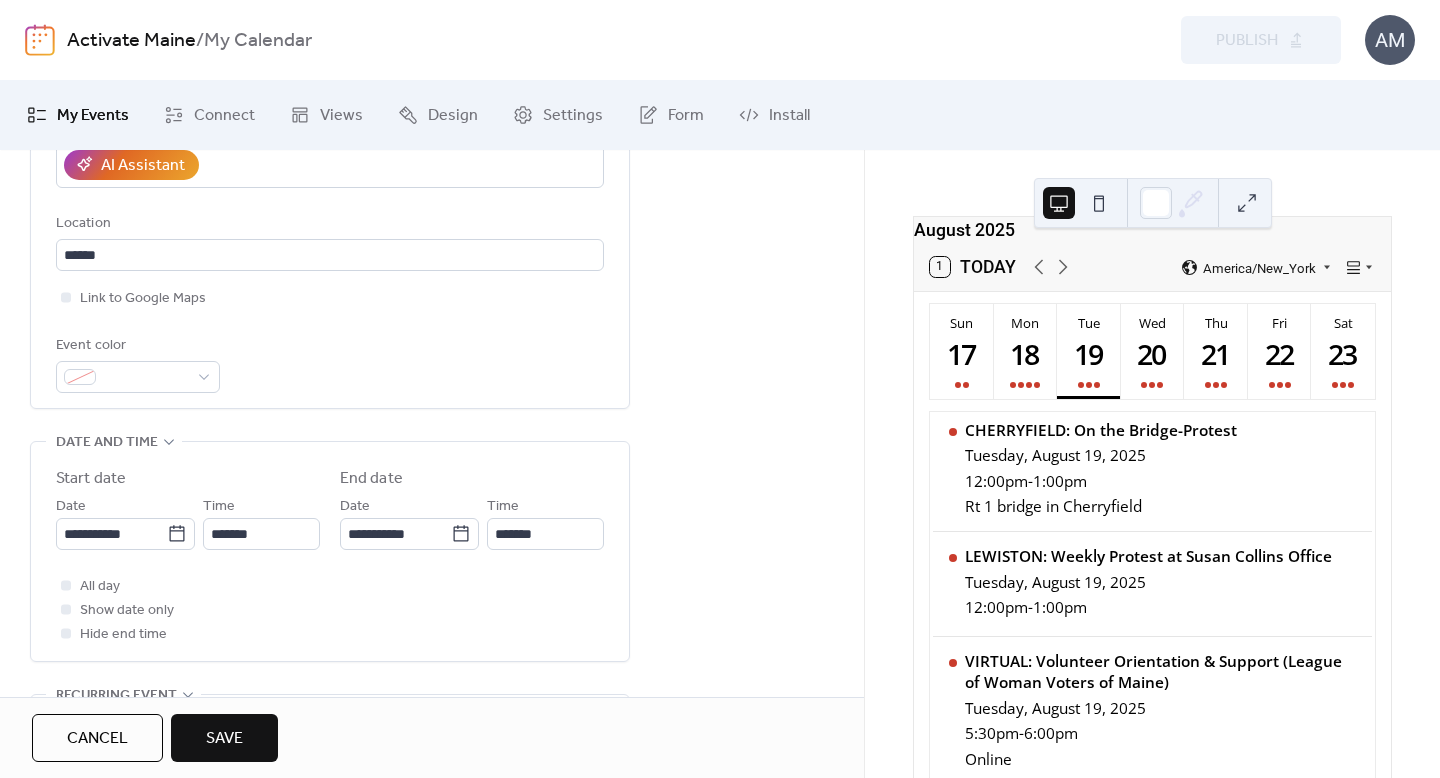 click on "Save" at bounding box center (224, 739) 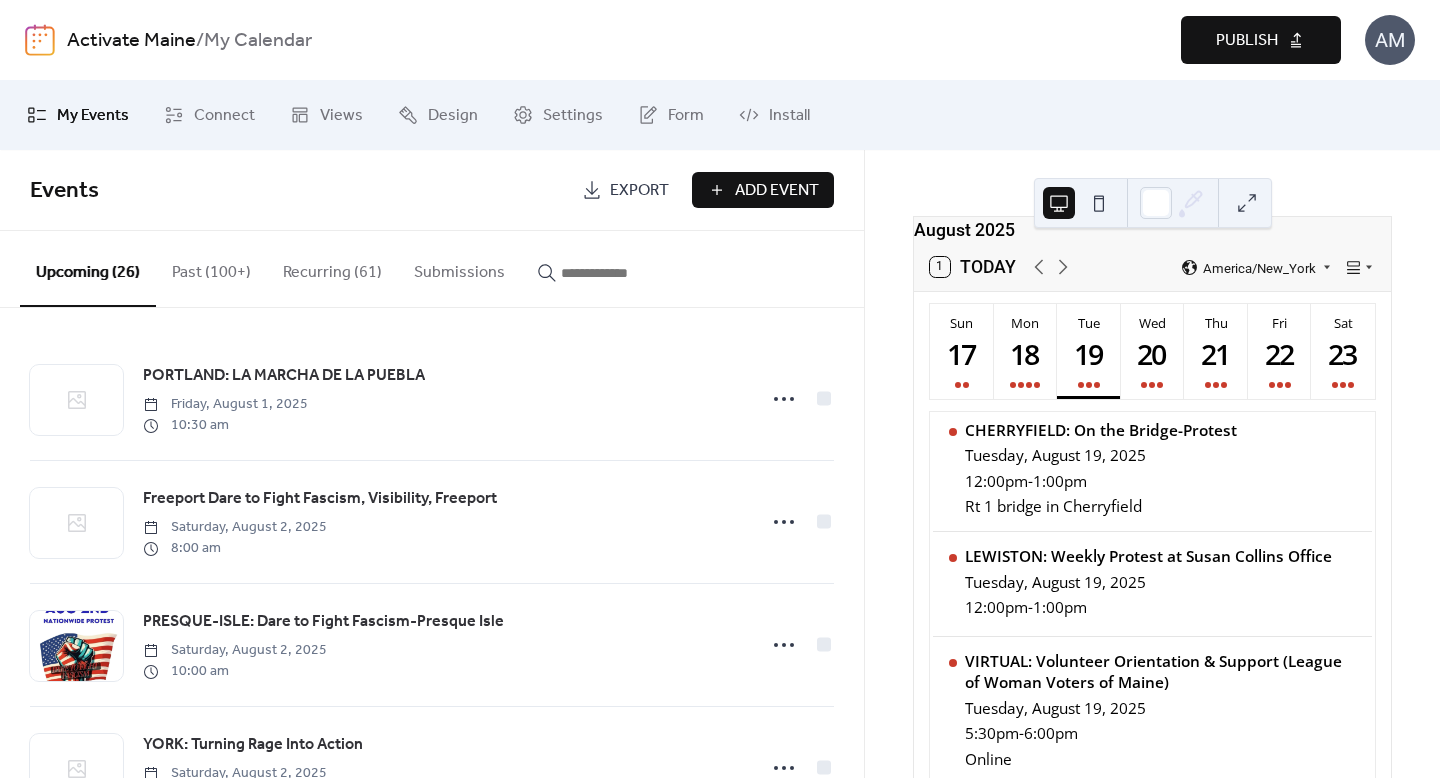 click on "Publish" at bounding box center (1247, 41) 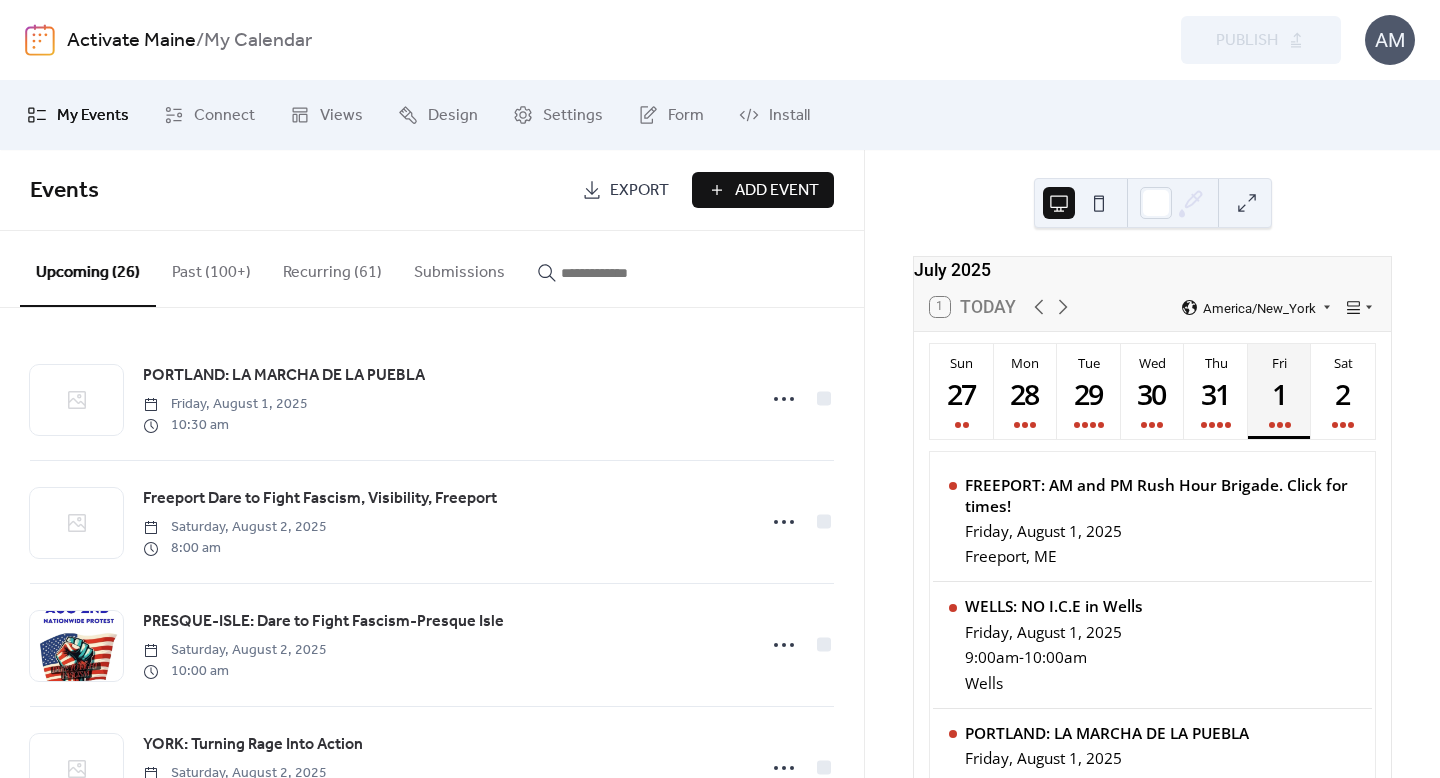 scroll, scrollTop: 0, scrollLeft: 0, axis: both 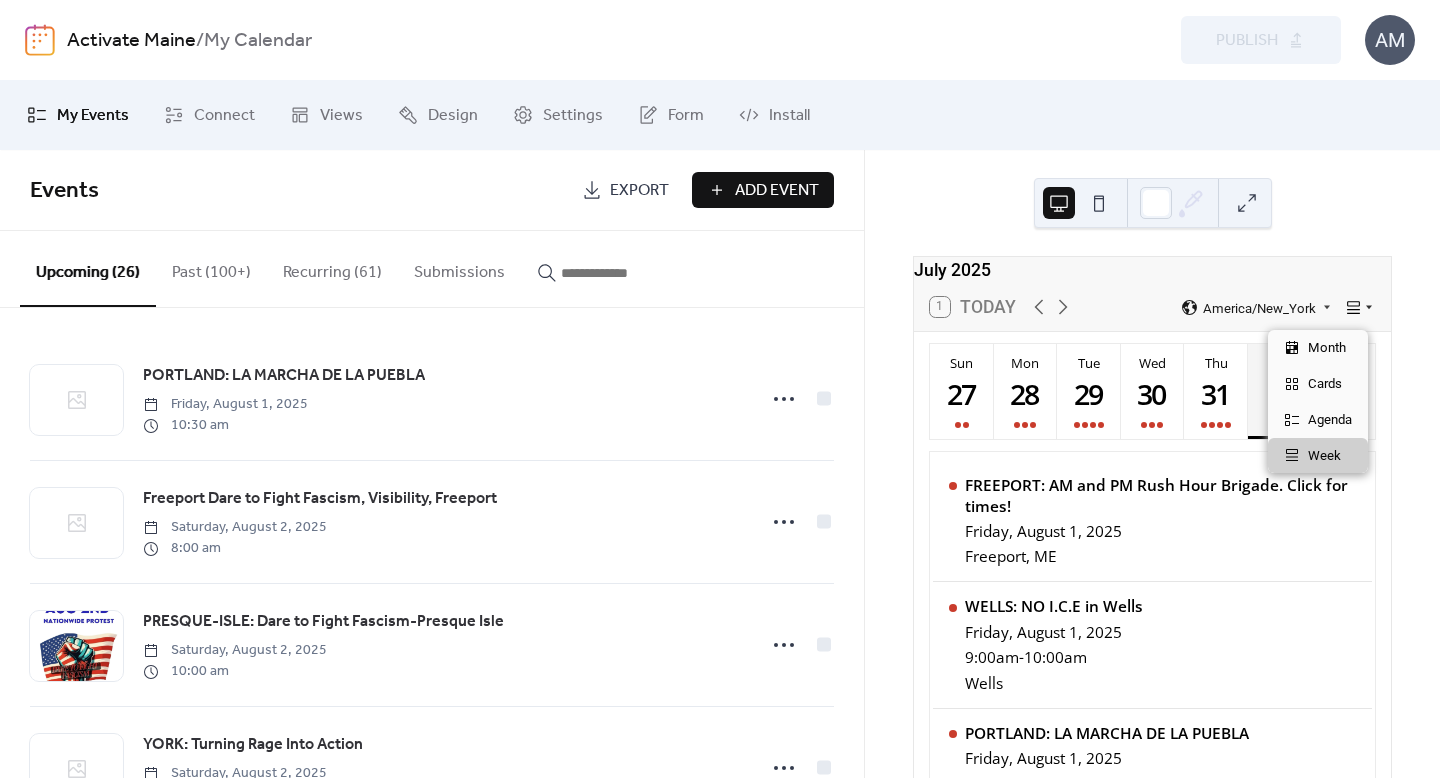 click 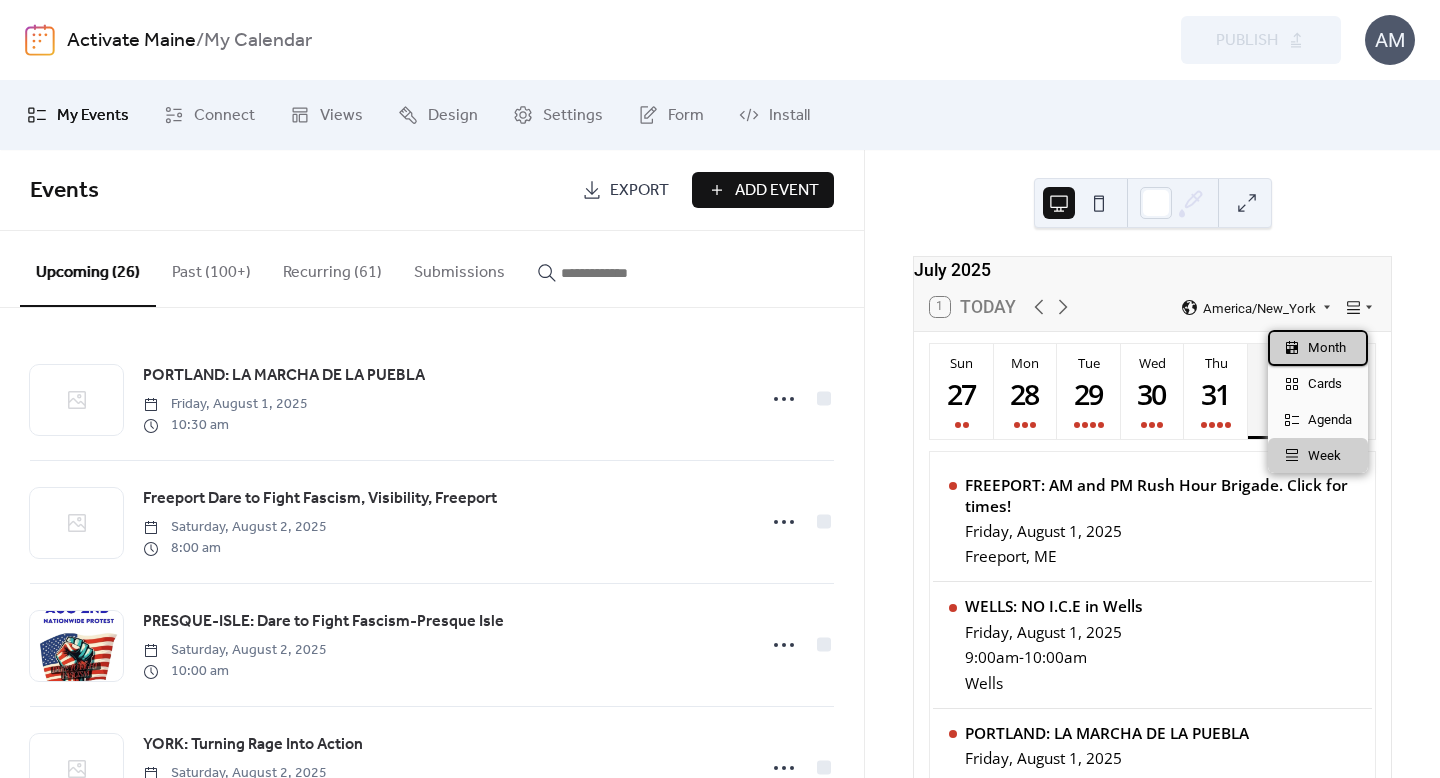 click on "Month" at bounding box center (1318, 348) 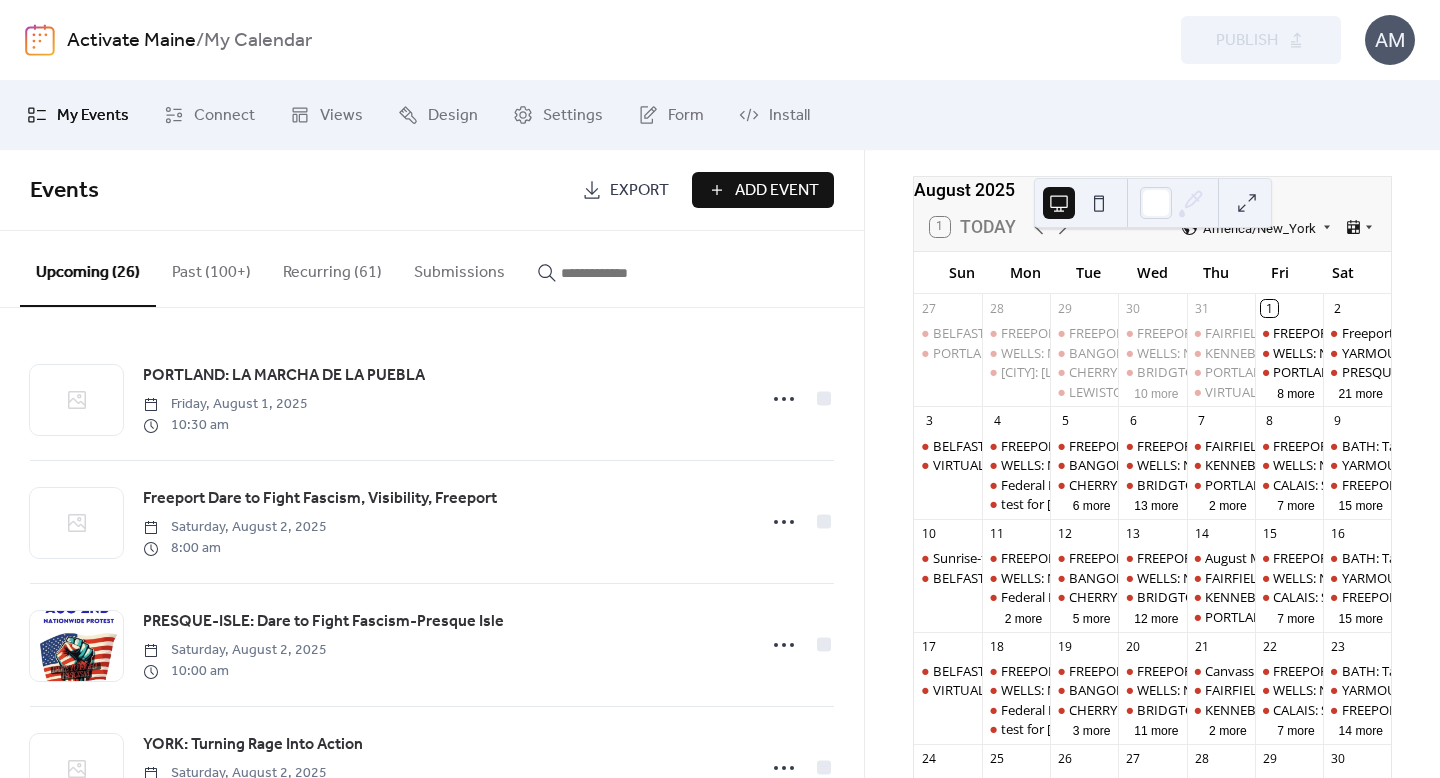scroll, scrollTop: 82, scrollLeft: 0, axis: vertical 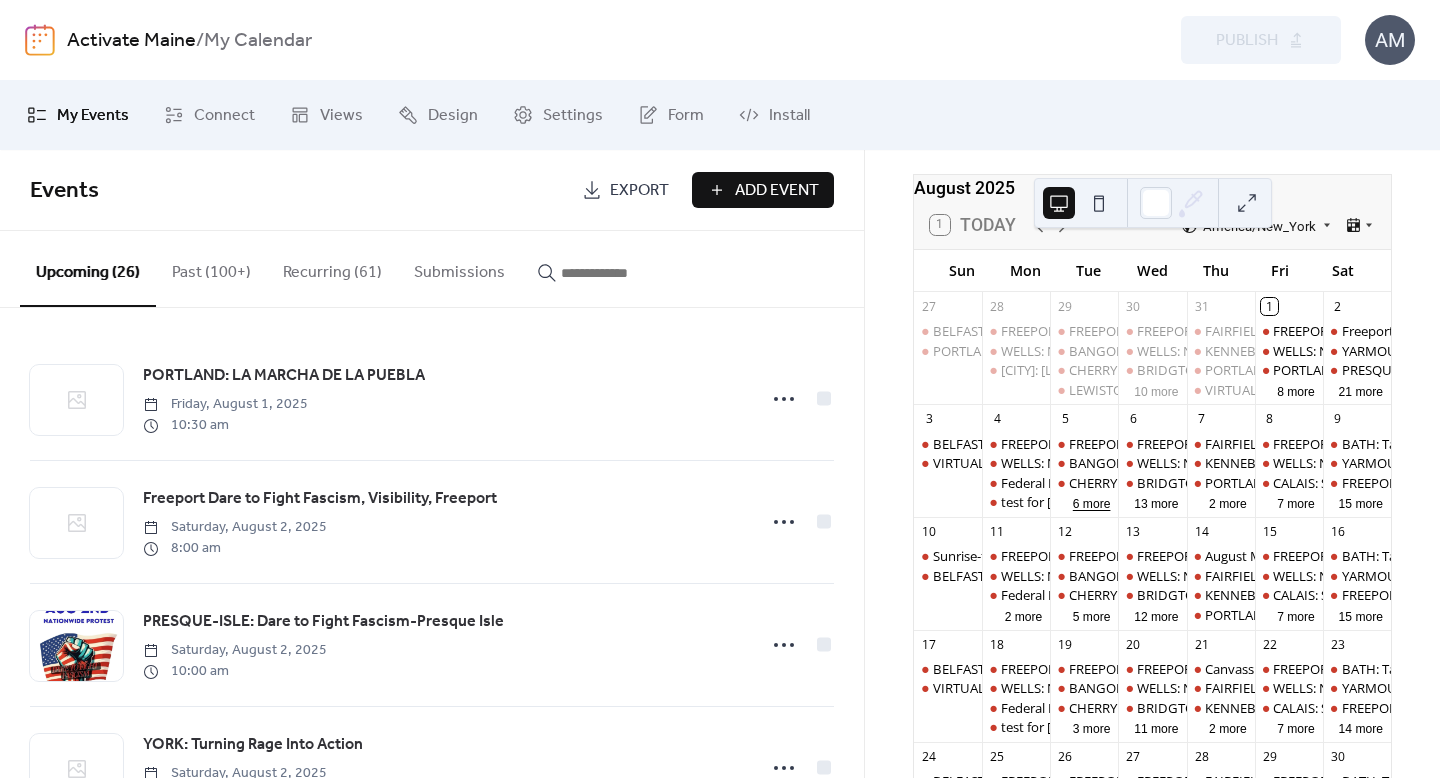 click on "6 more" at bounding box center (1092, 502) 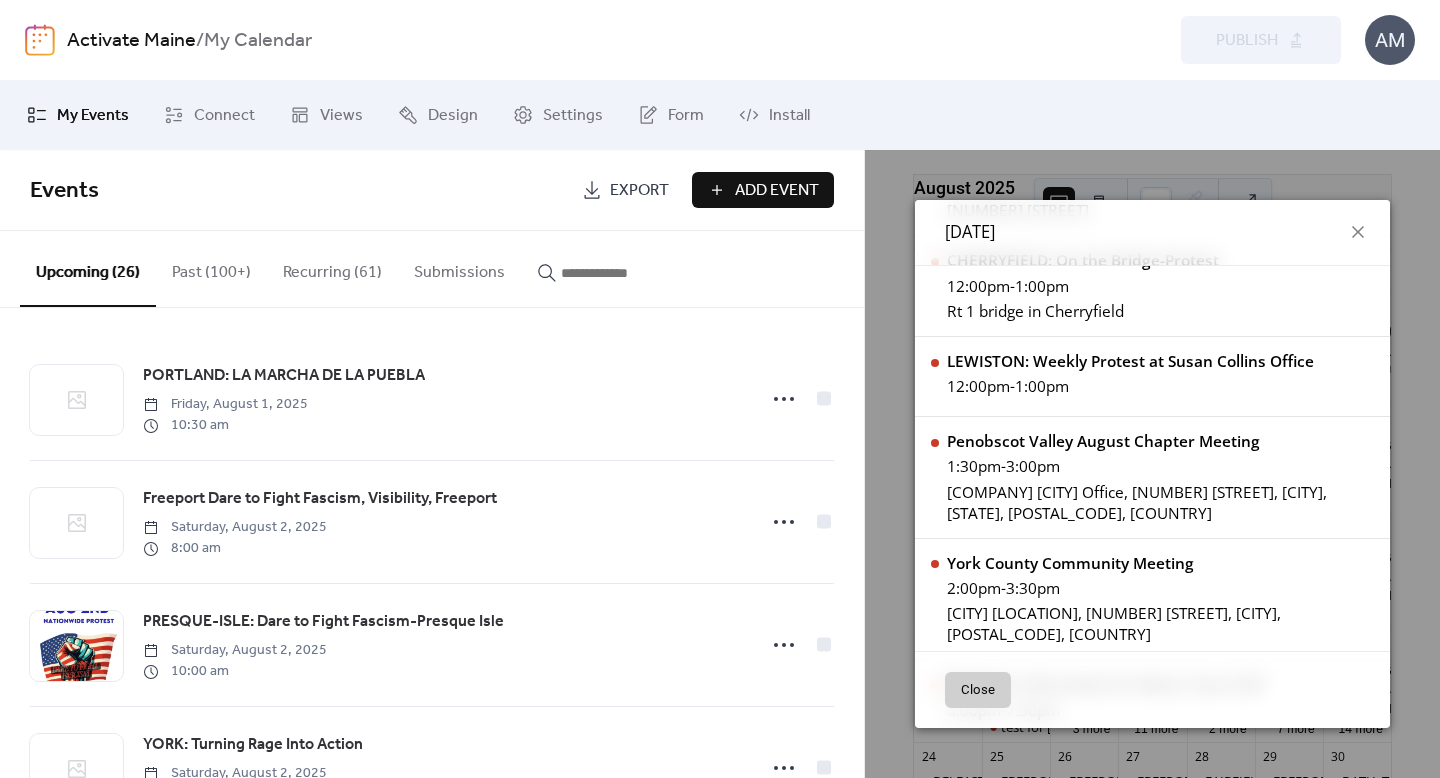 scroll, scrollTop: 583, scrollLeft: 0, axis: vertical 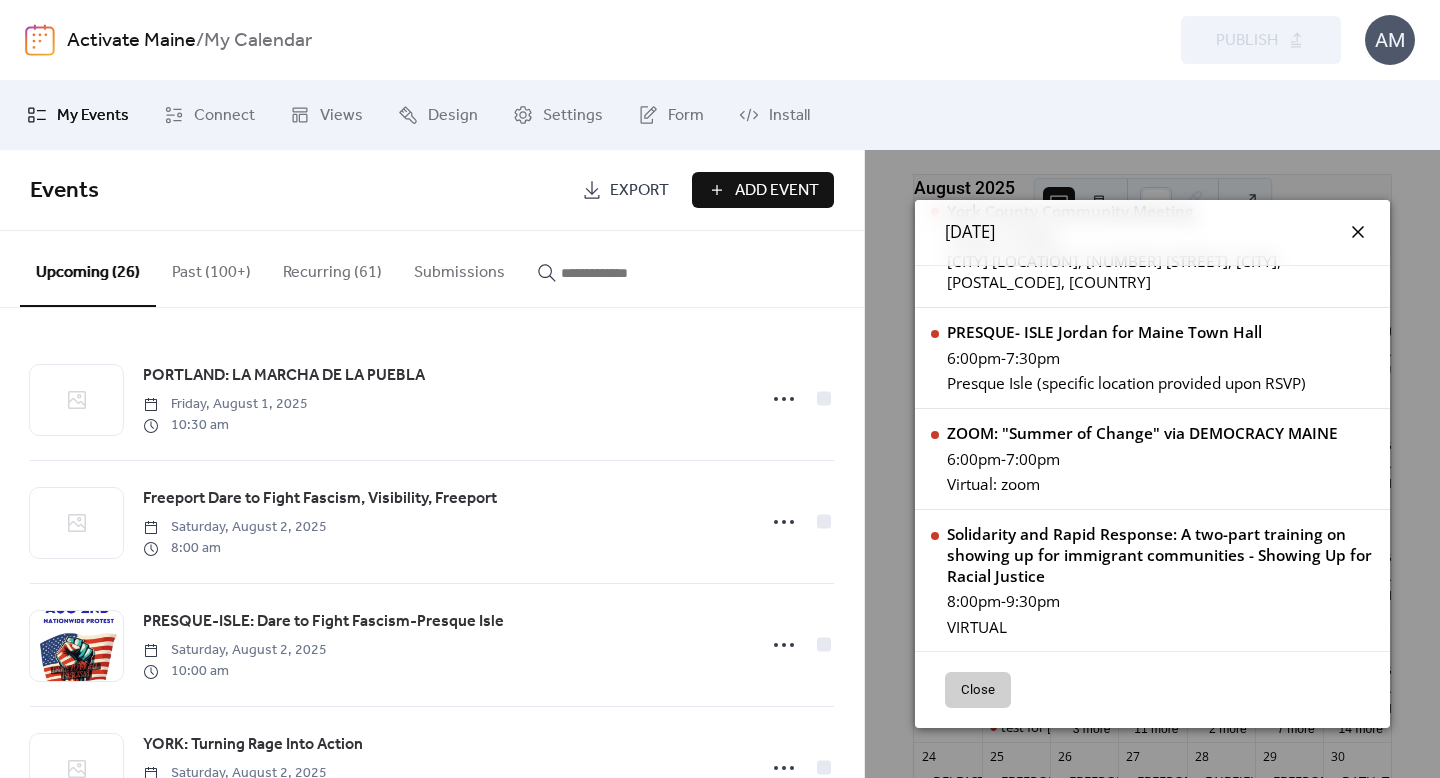 click 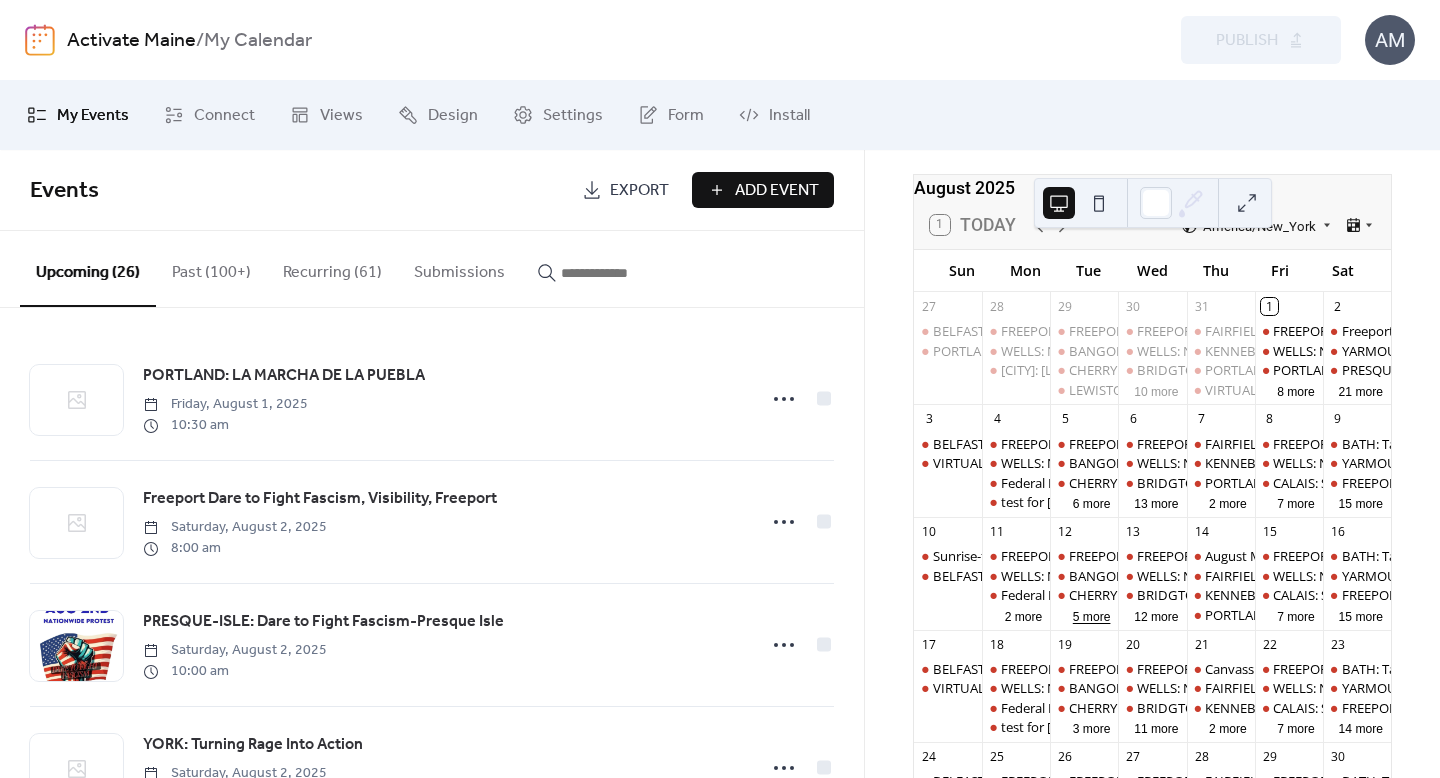 click on "5 more" at bounding box center [1092, 615] 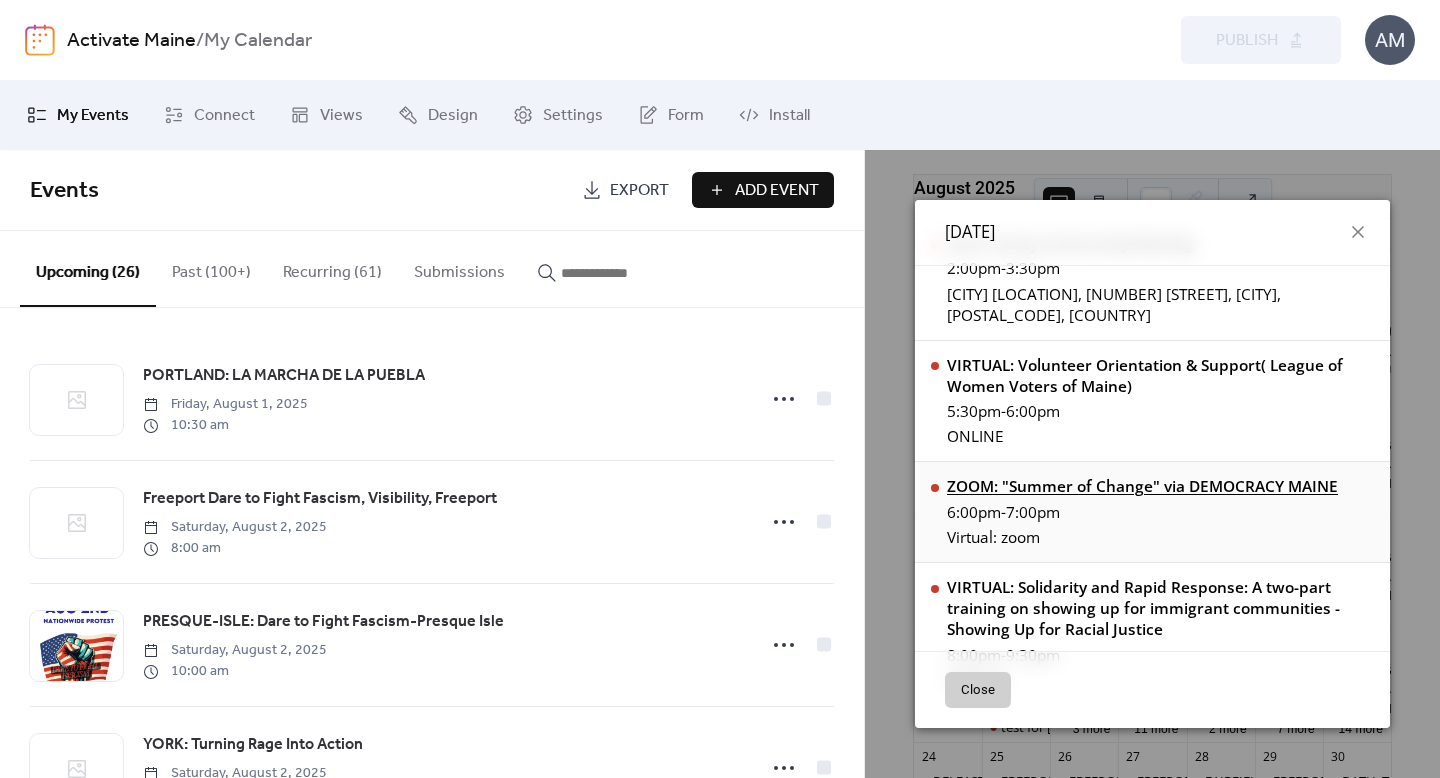 scroll, scrollTop: 421, scrollLeft: 0, axis: vertical 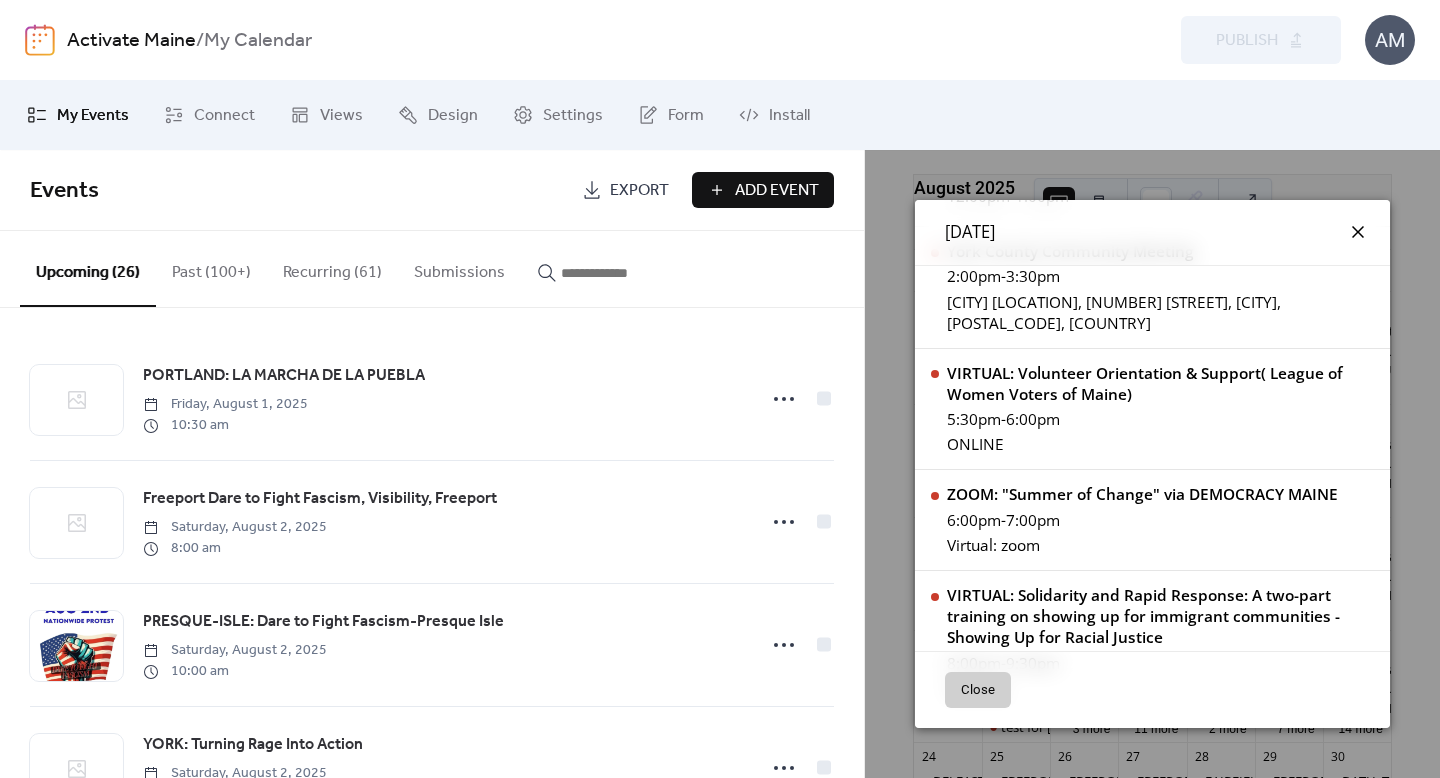 click 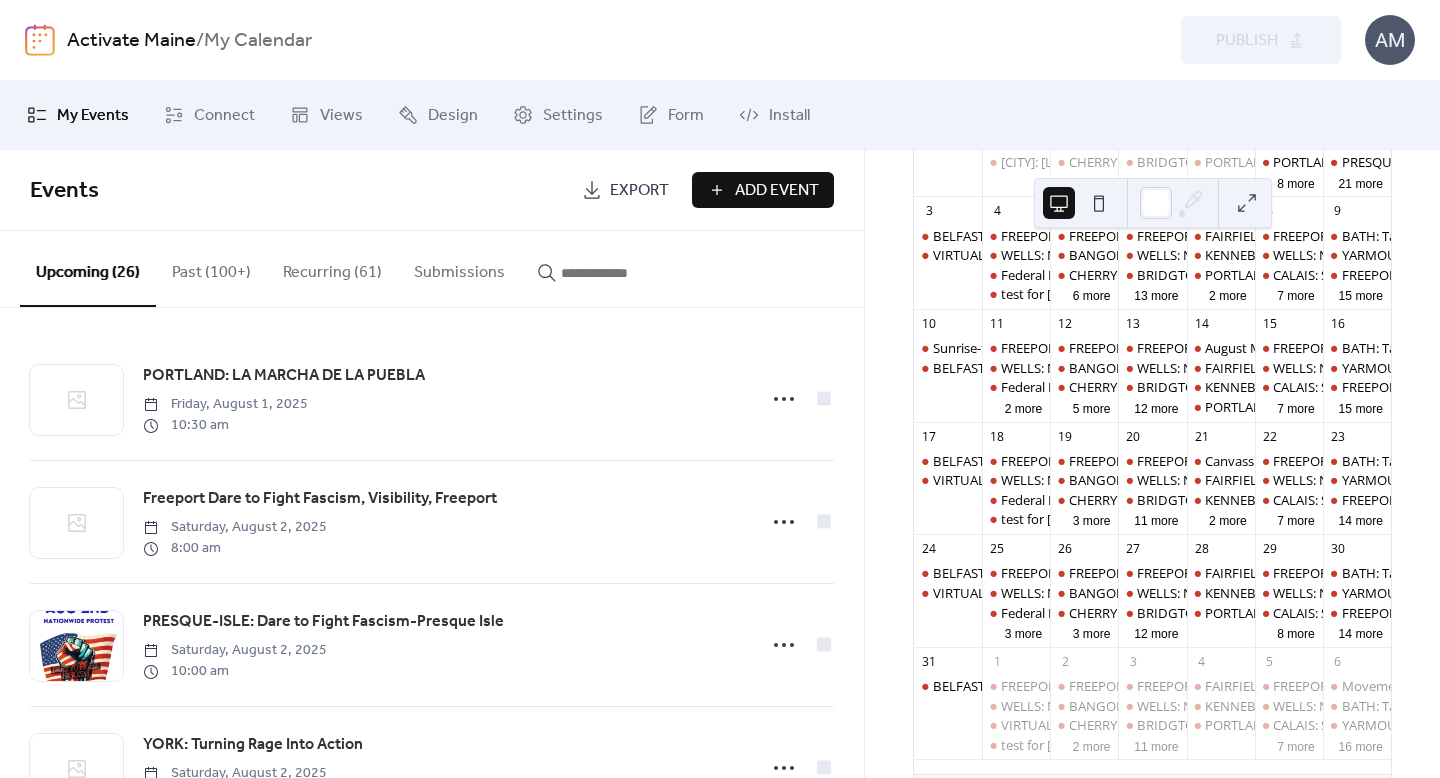 scroll, scrollTop: 291, scrollLeft: 0, axis: vertical 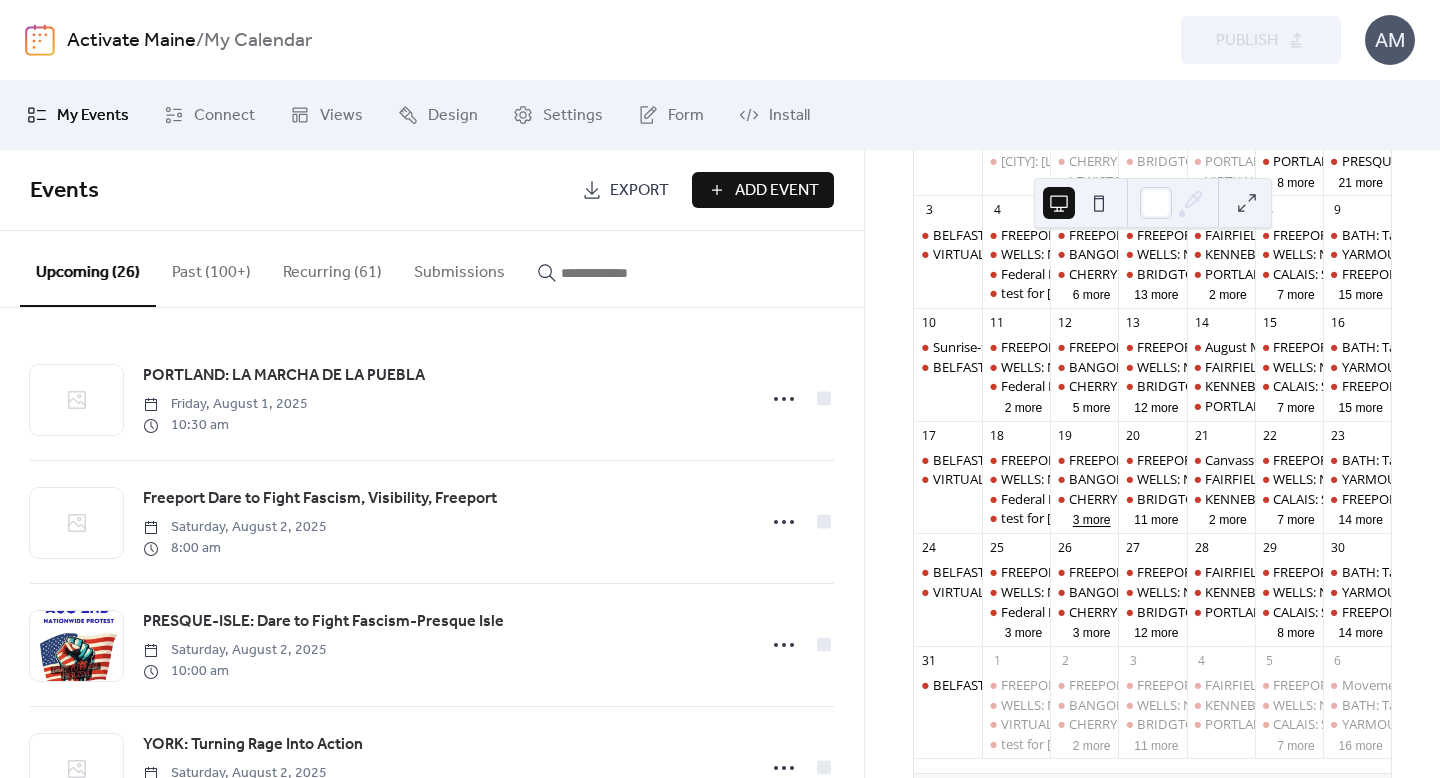 click on "3 more" at bounding box center [1092, 518] 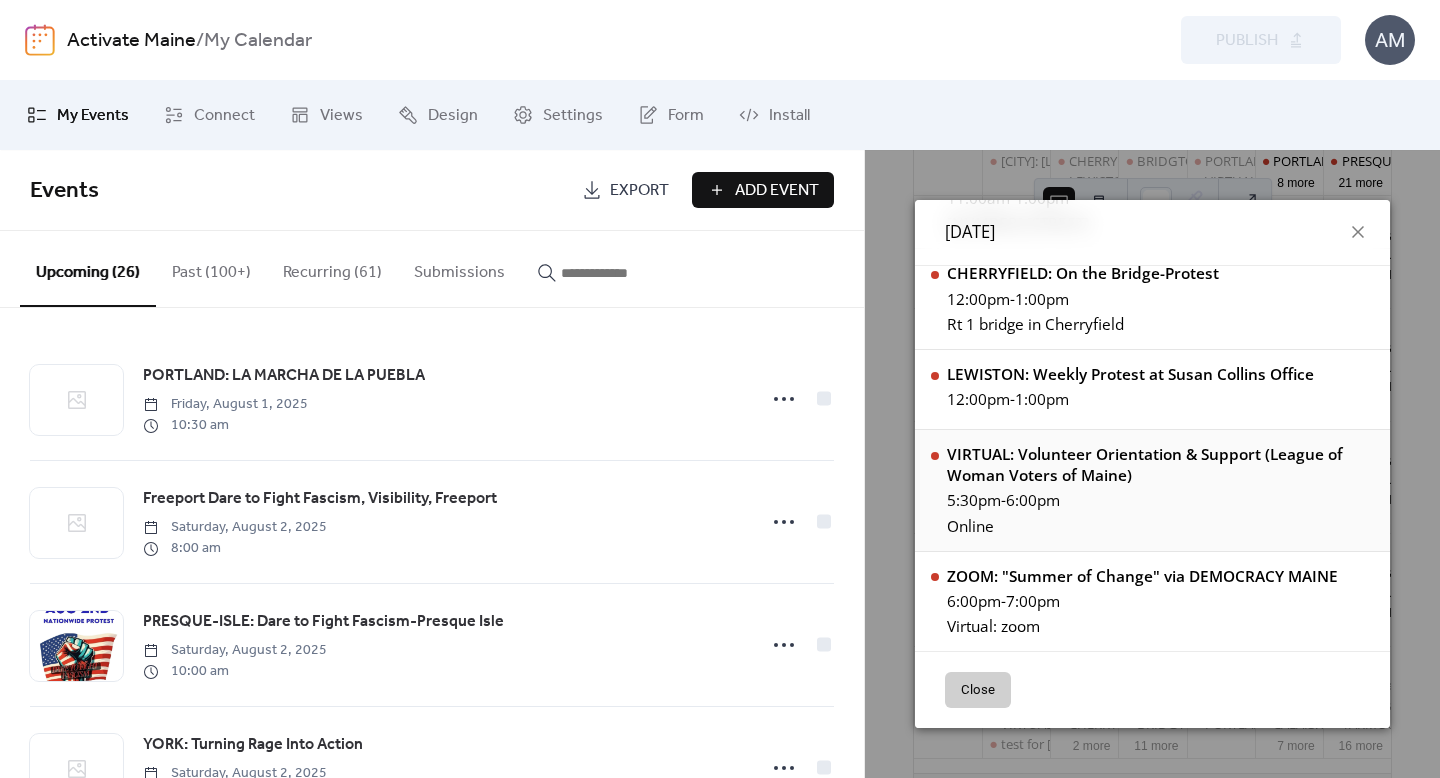 scroll, scrollTop: 0, scrollLeft: 0, axis: both 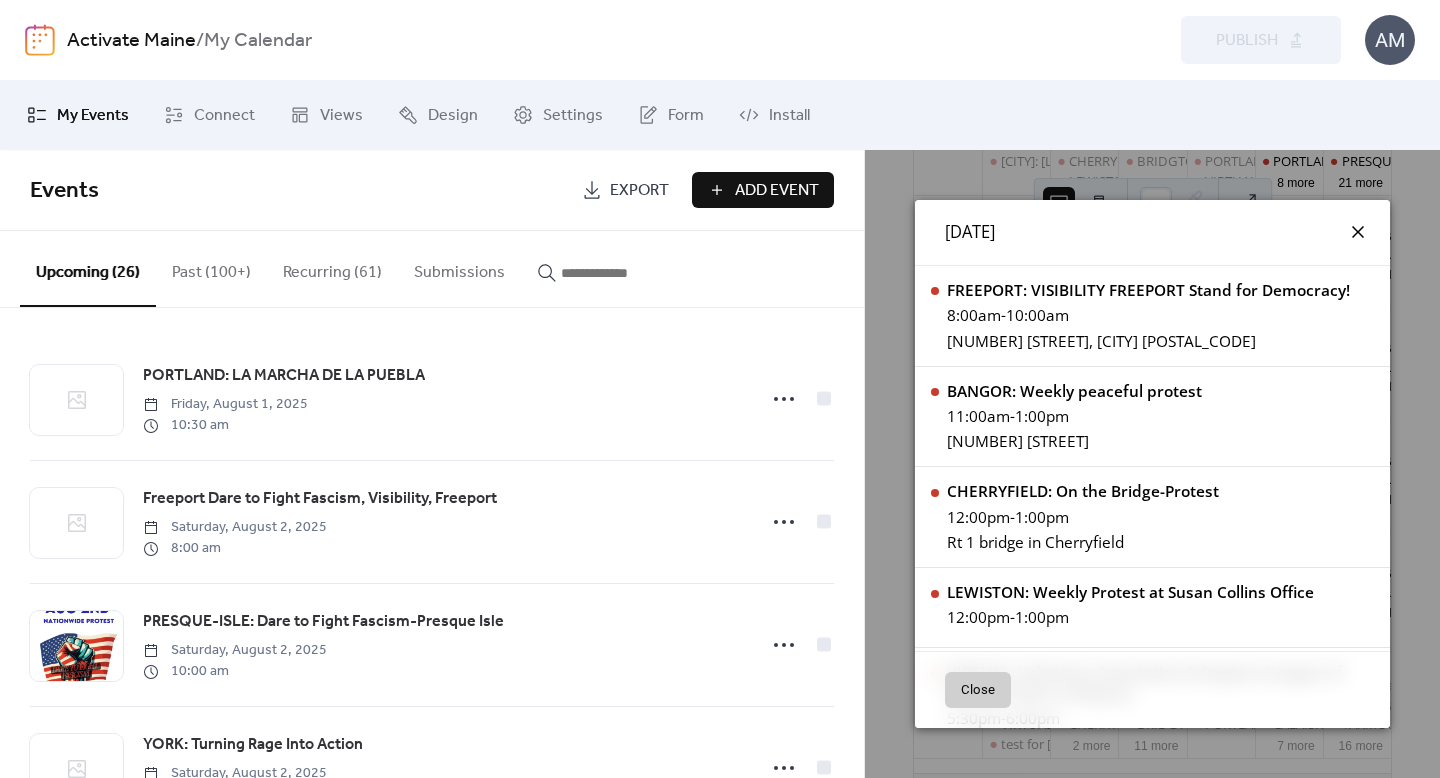 click 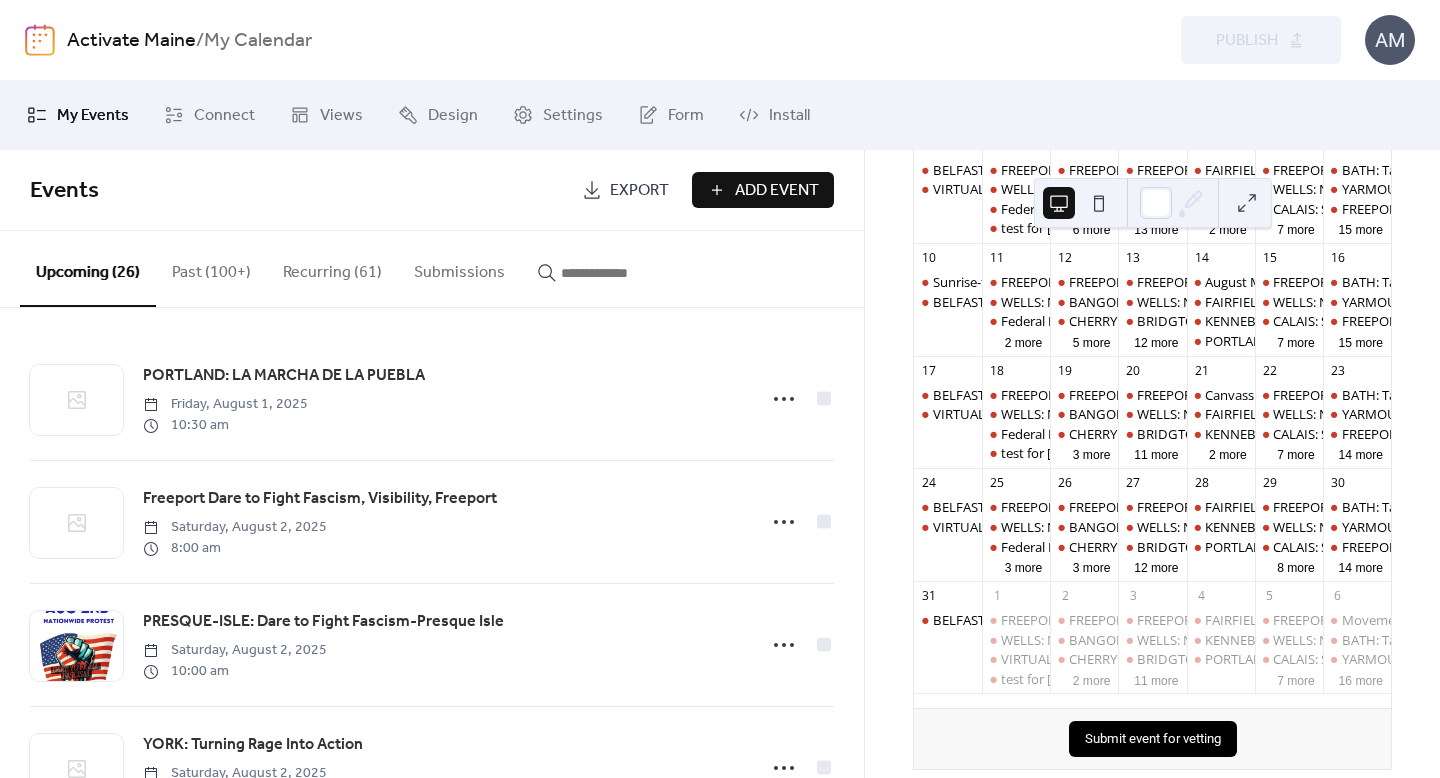 scroll, scrollTop: 359, scrollLeft: 0, axis: vertical 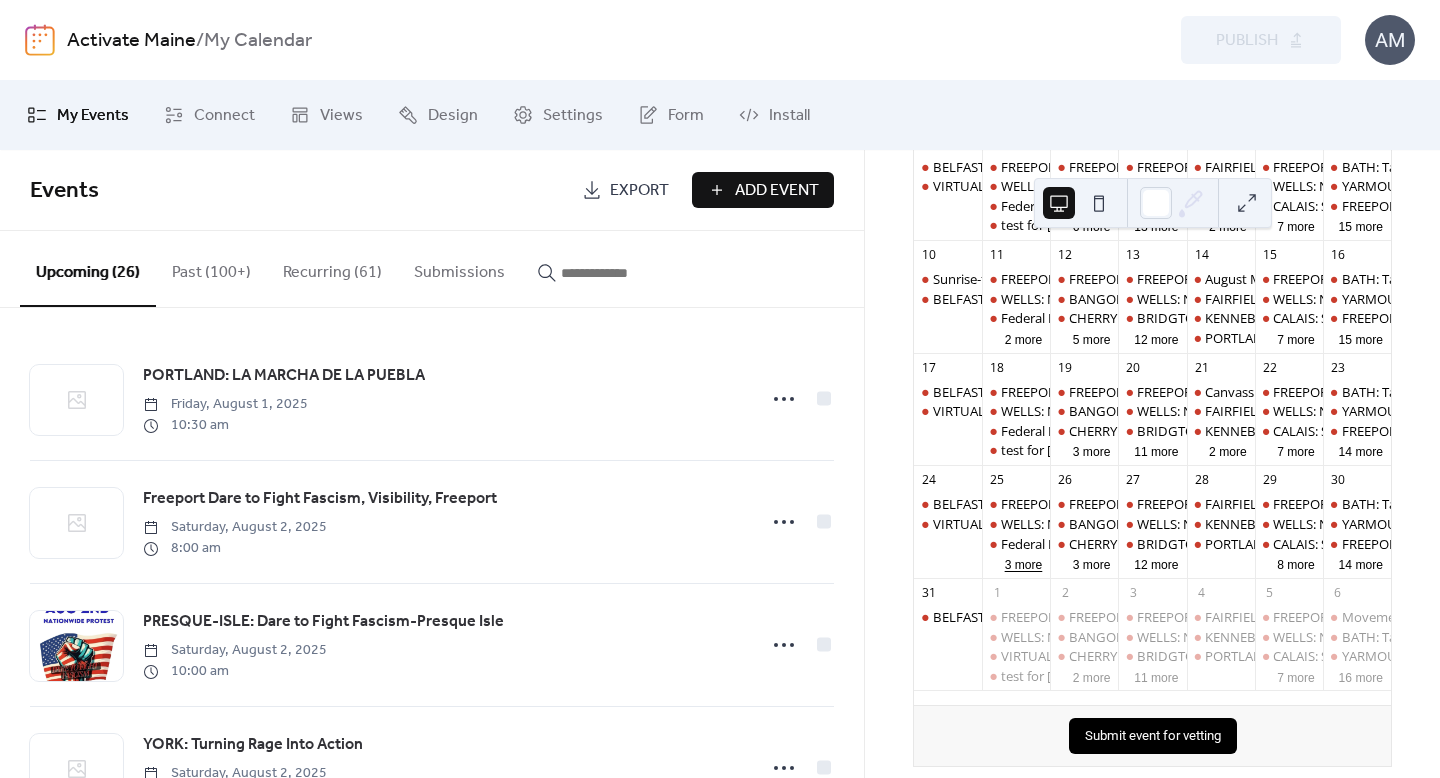 click on "3 more" at bounding box center [1024, 563] 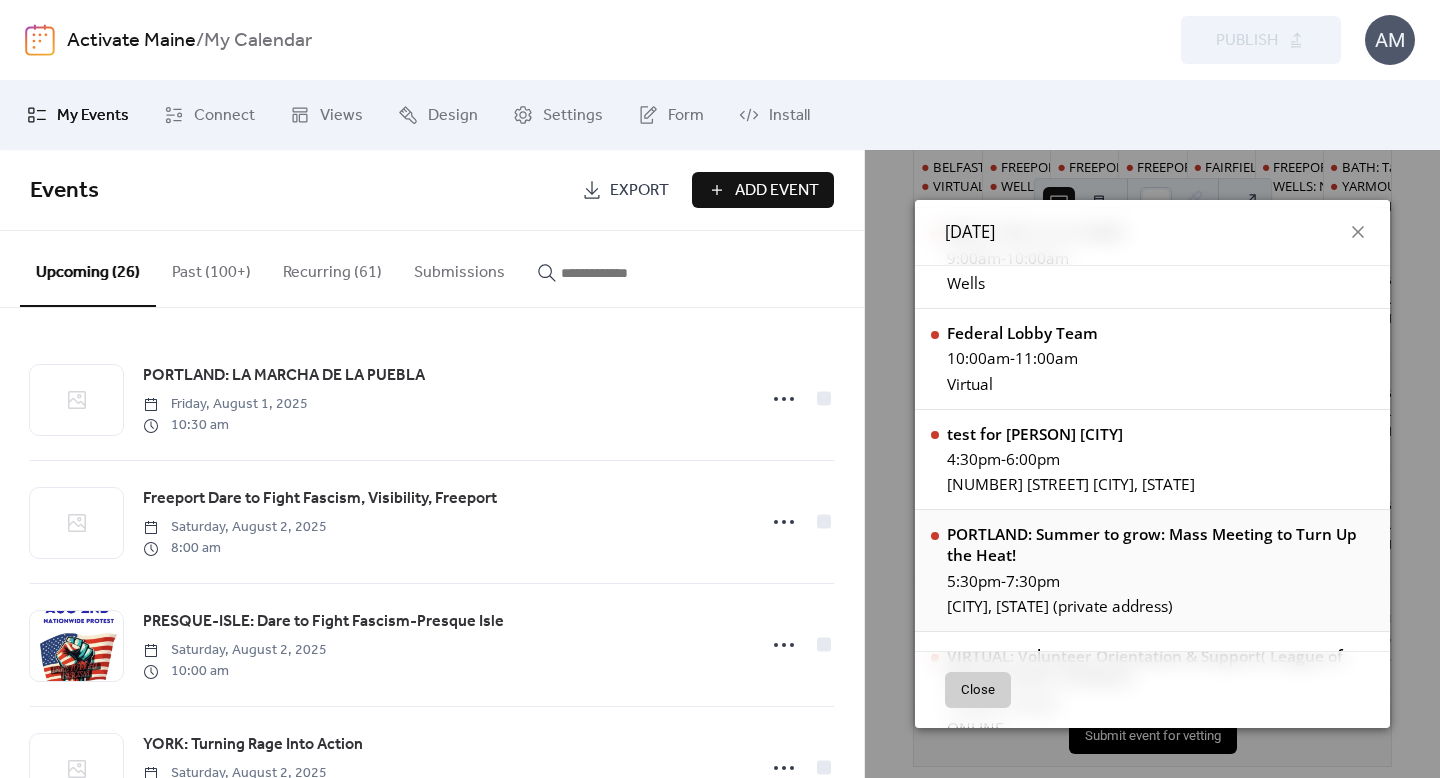 scroll, scrollTop: 0, scrollLeft: 0, axis: both 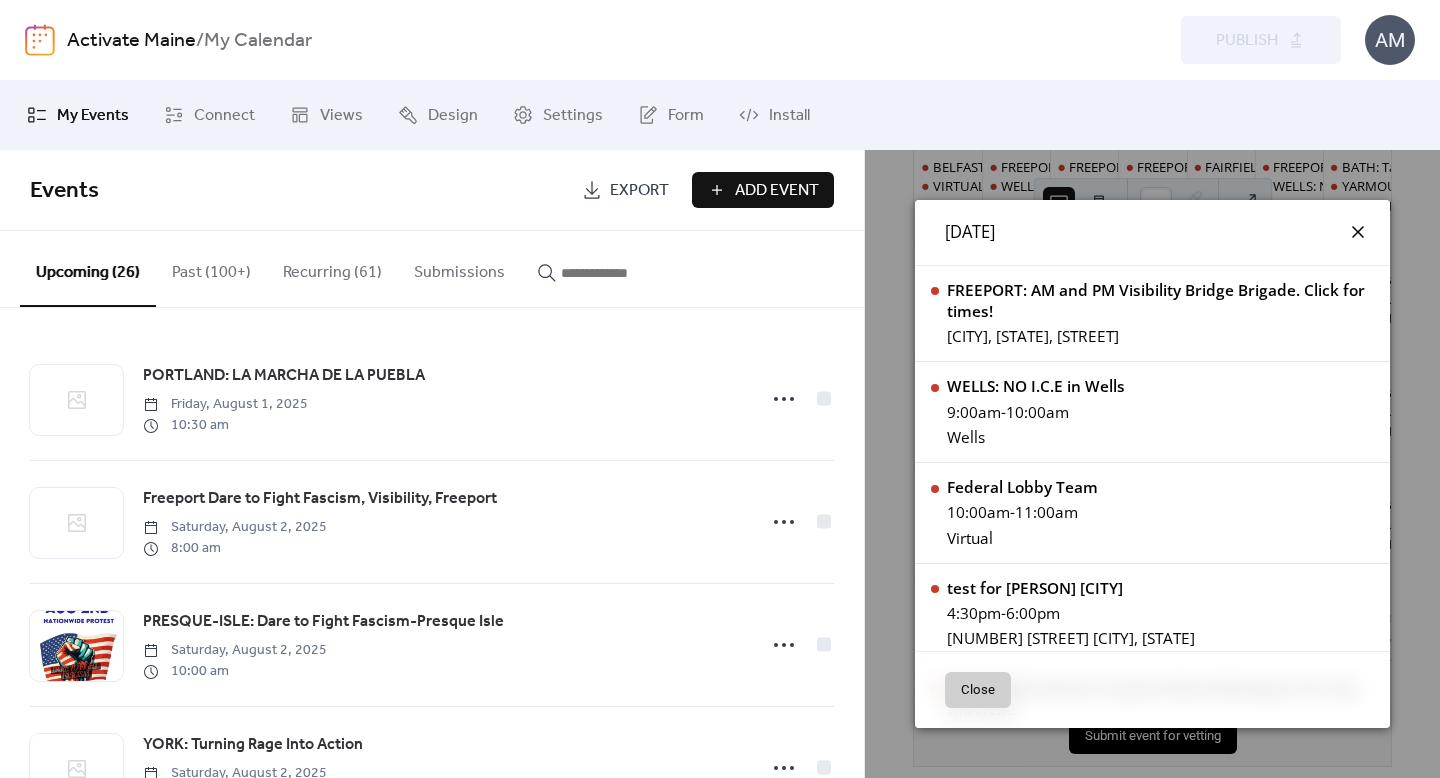 click 